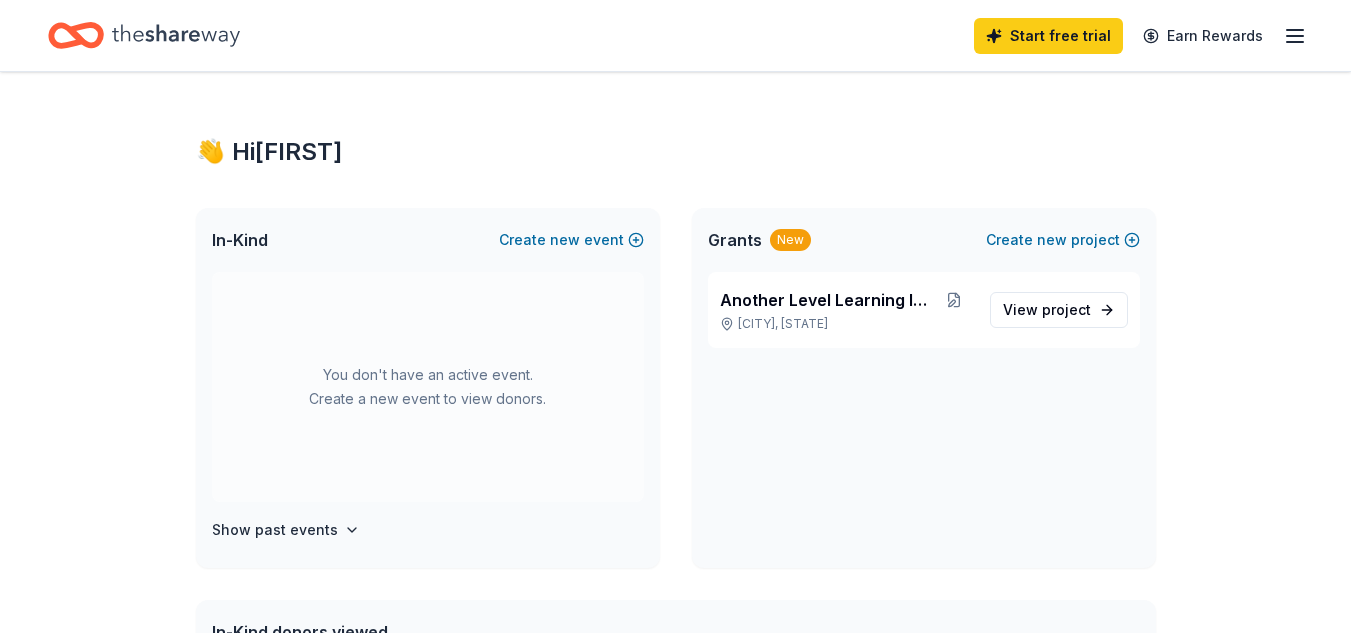 scroll, scrollTop: 0, scrollLeft: 0, axis: both 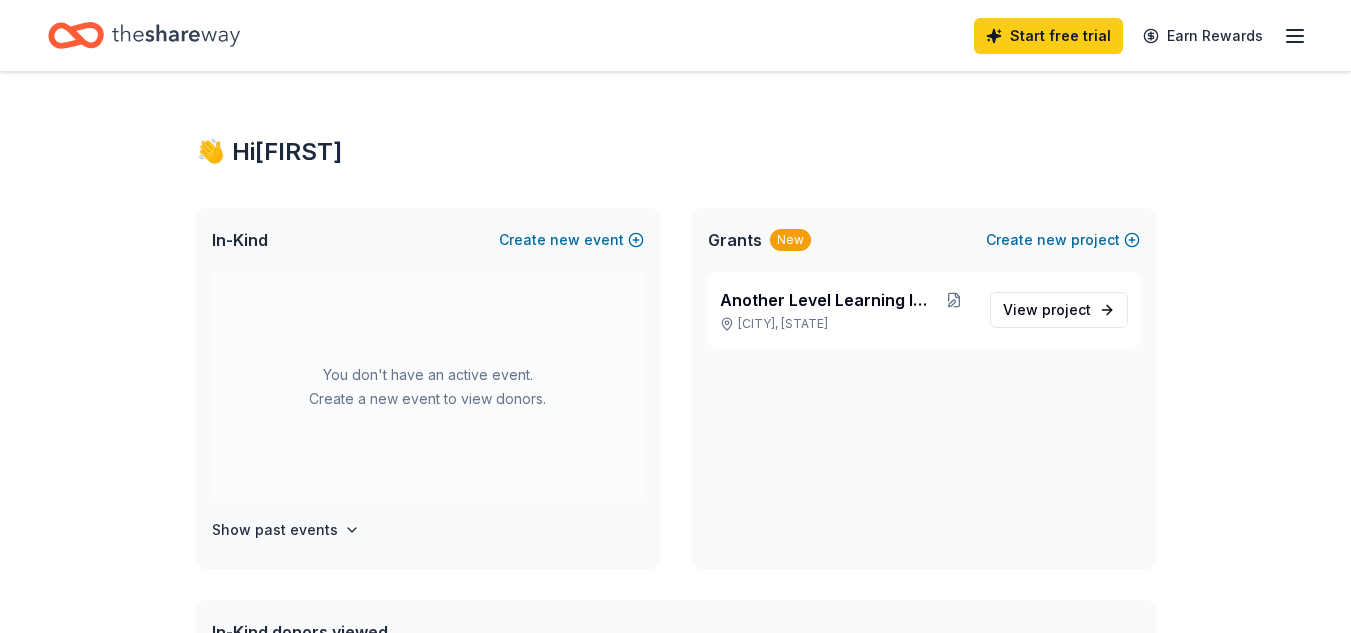 click on "👋 Hi [FIRST] [LAST] Create new event You don't have an active event. Create a new event to view donors. Show past events Grants New Create new project Another Level Learning INC. [CITY], [STATE] View project In-Kind donors viewed On the Free plan, you get 5 in-kind profile views each month. Buffalo Trace Distillery New Bourbon, gift cards, and merchandise You have 4 more in-kind profile views left this month. Create a new event to view donors. Grants viewed On the Free plan, you get 5 grant profile views each month. You have not yet viewed any grant profiles this month." at bounding box center [676, 750] 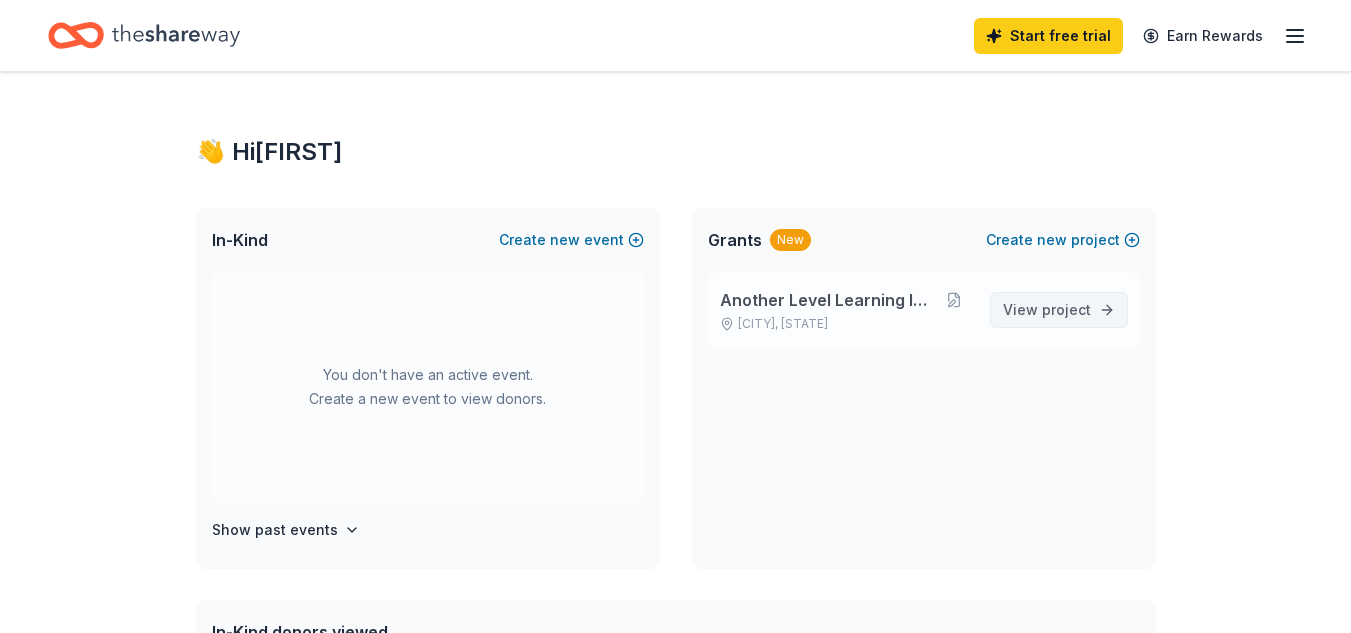 click on "View   project" at bounding box center (1047, 310) 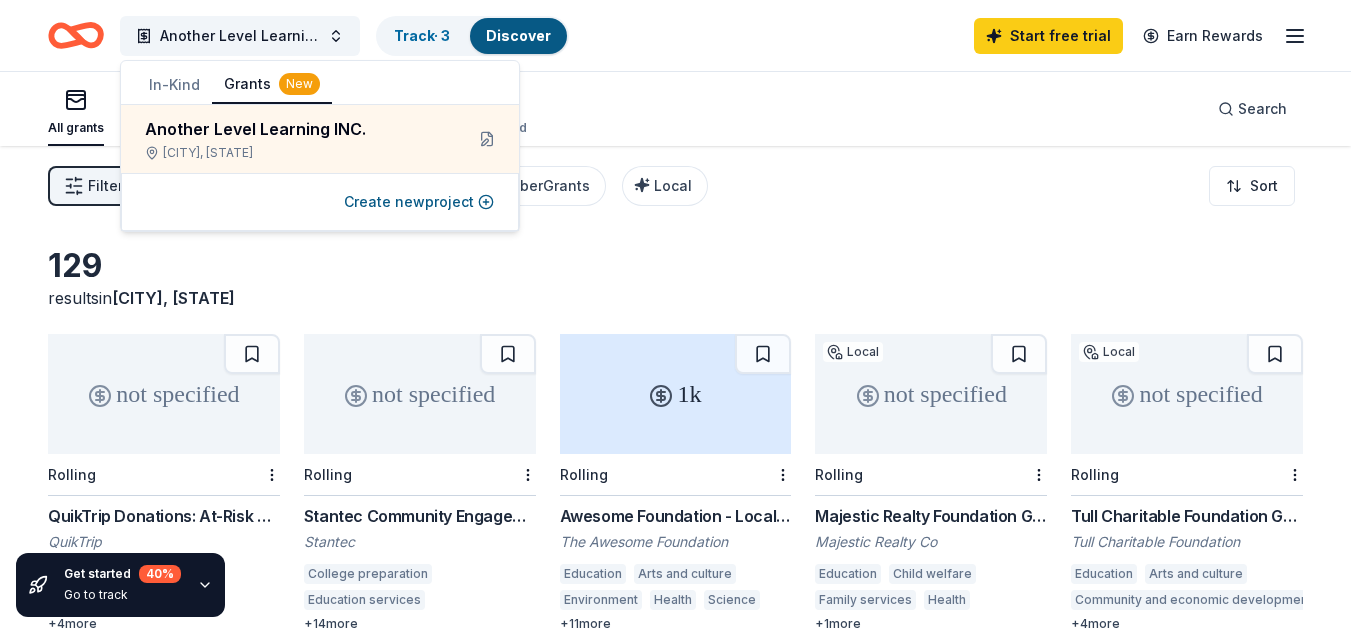 click on "Filter 1 Eligibility Capital, General operations CyberGrants Local Sort" at bounding box center (675, 186) 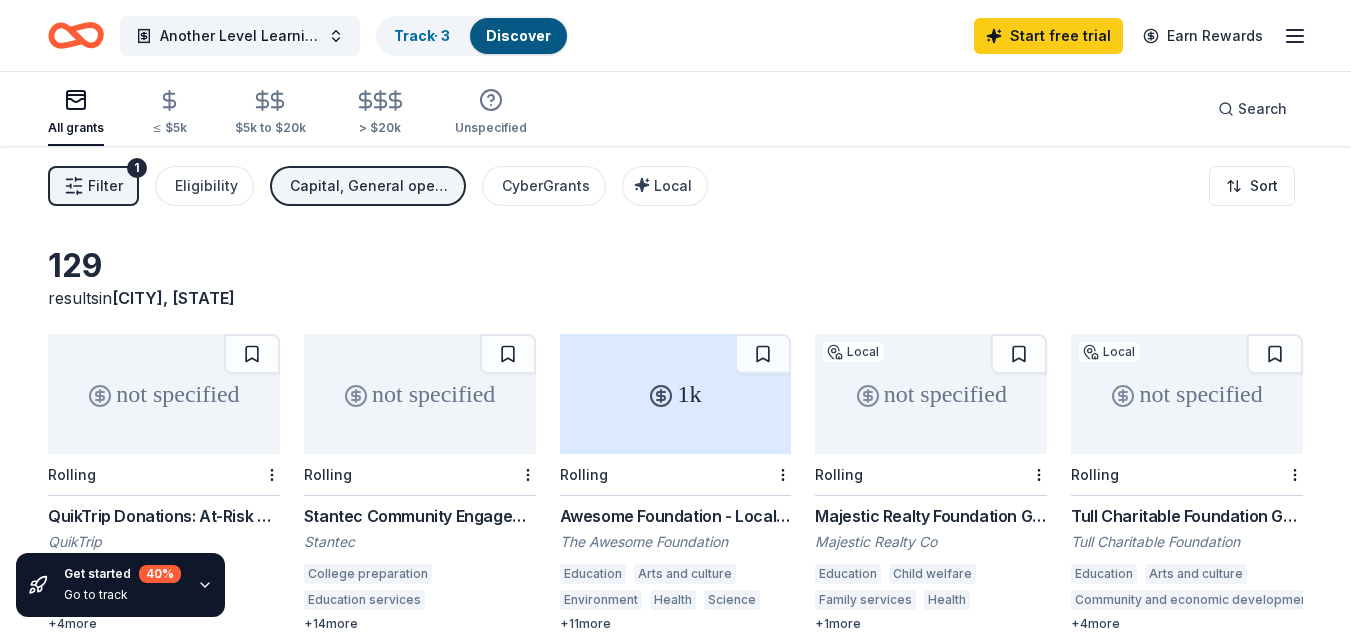 click 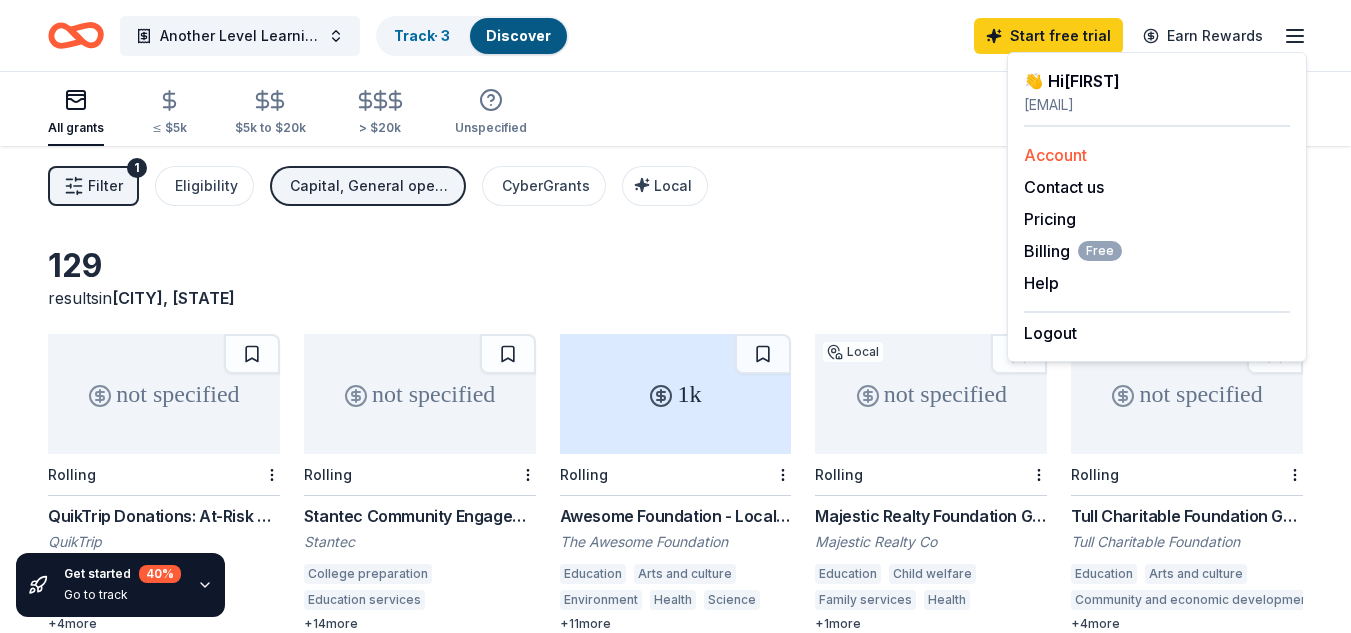 click on "Account" at bounding box center (1055, 155) 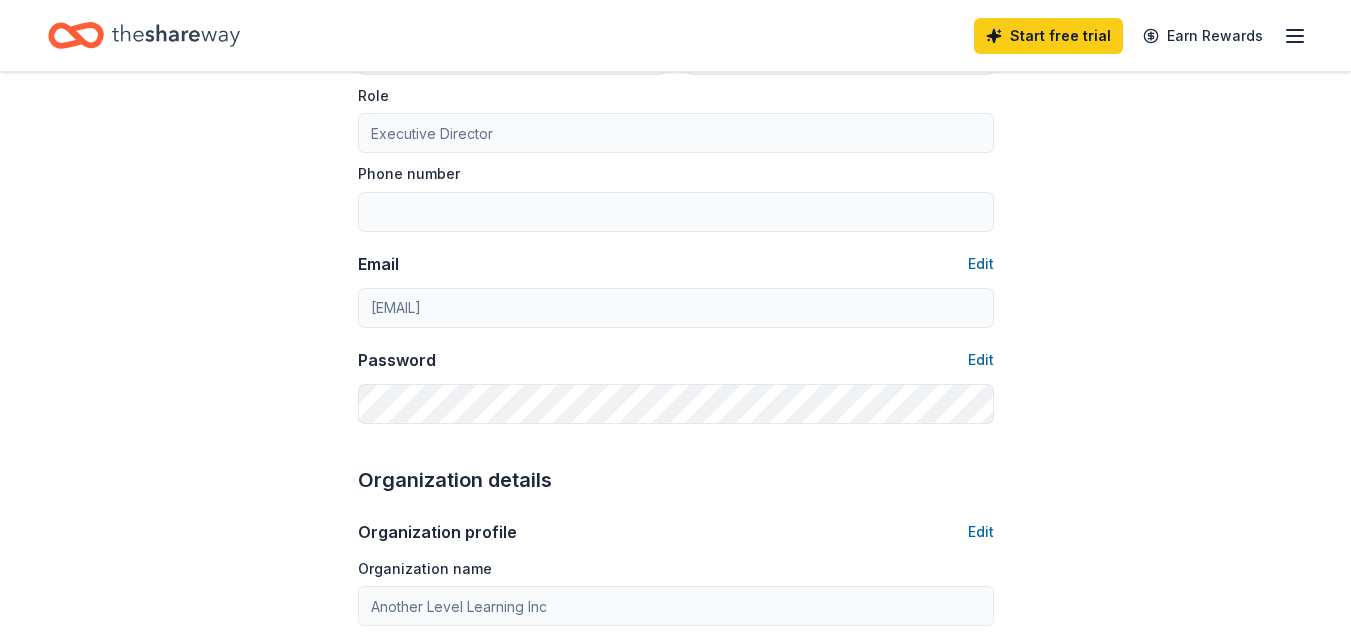 scroll, scrollTop: 262, scrollLeft: 0, axis: vertical 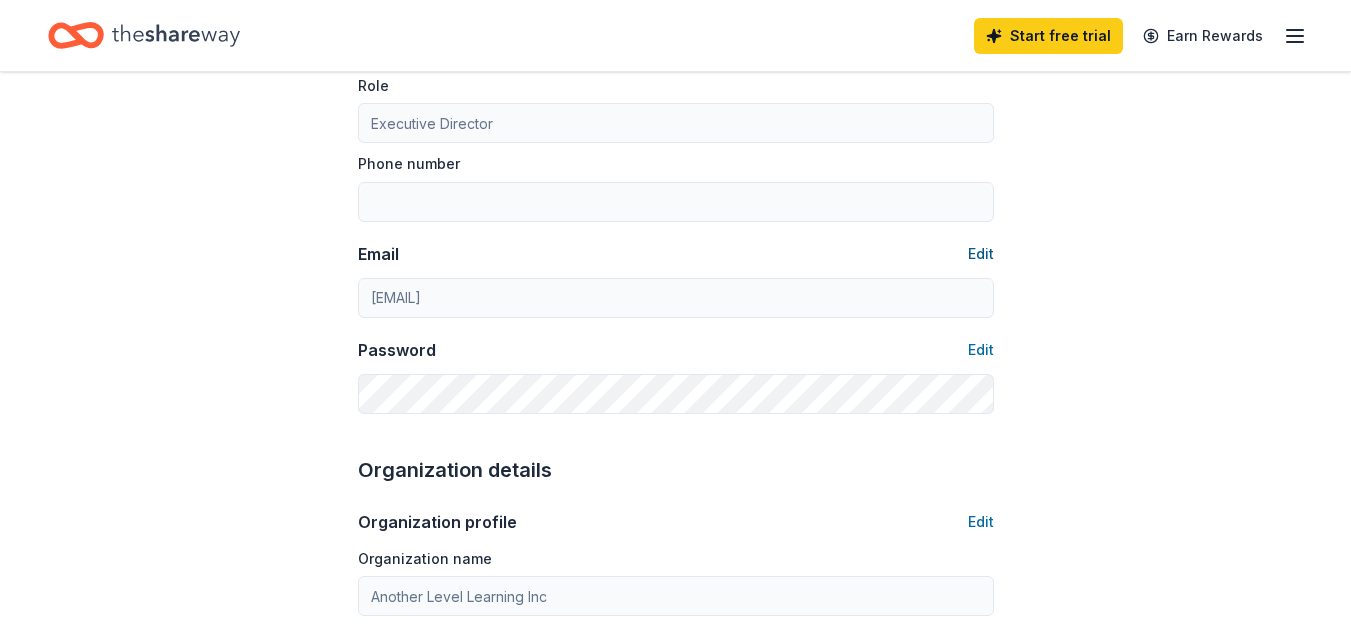 click on "Edit" at bounding box center (981, 254) 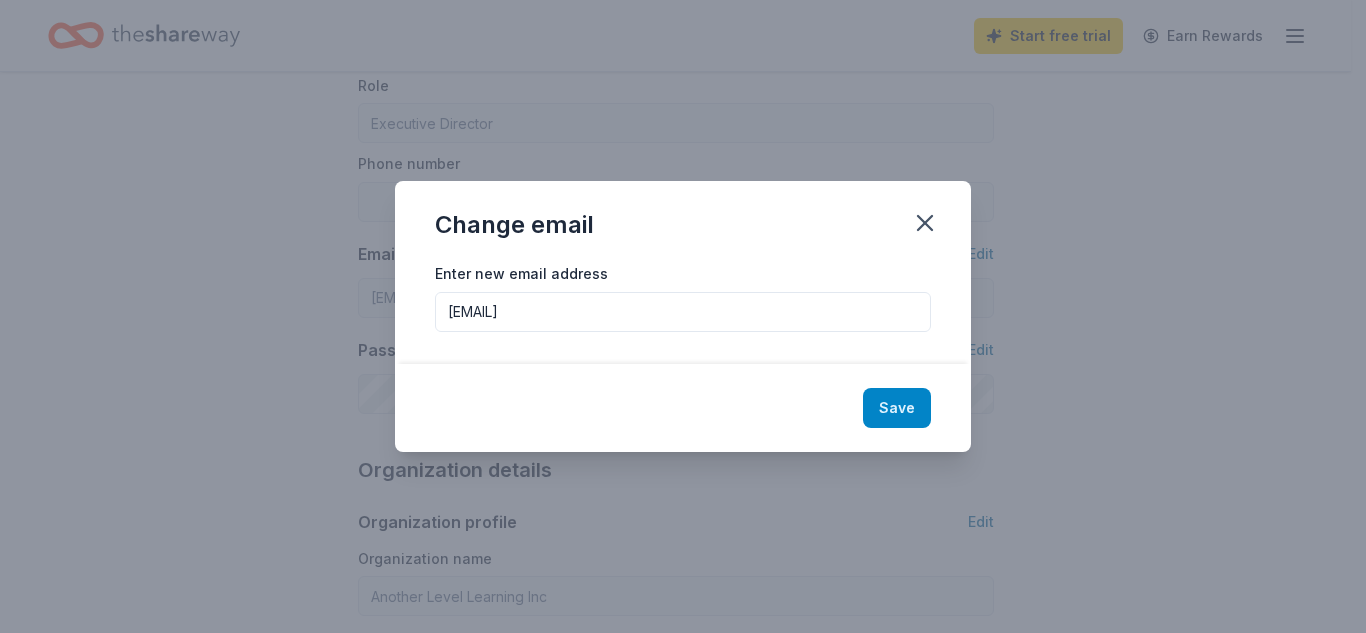 click on "Save" at bounding box center (897, 408) 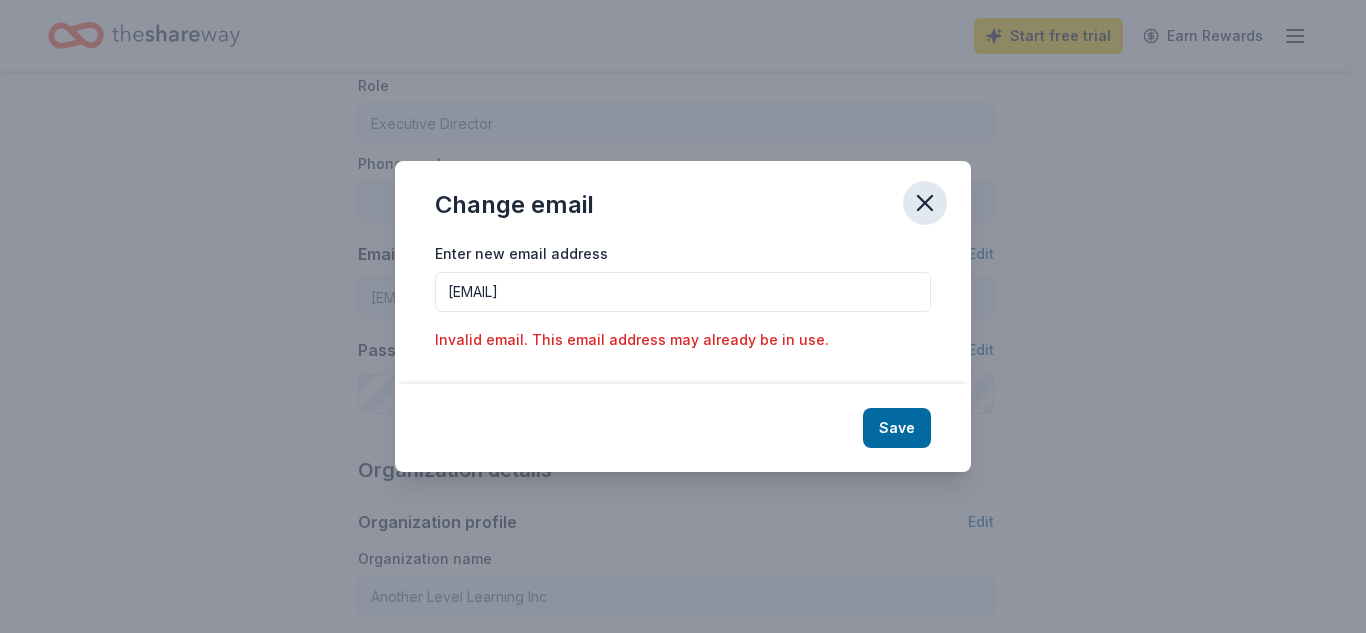 click 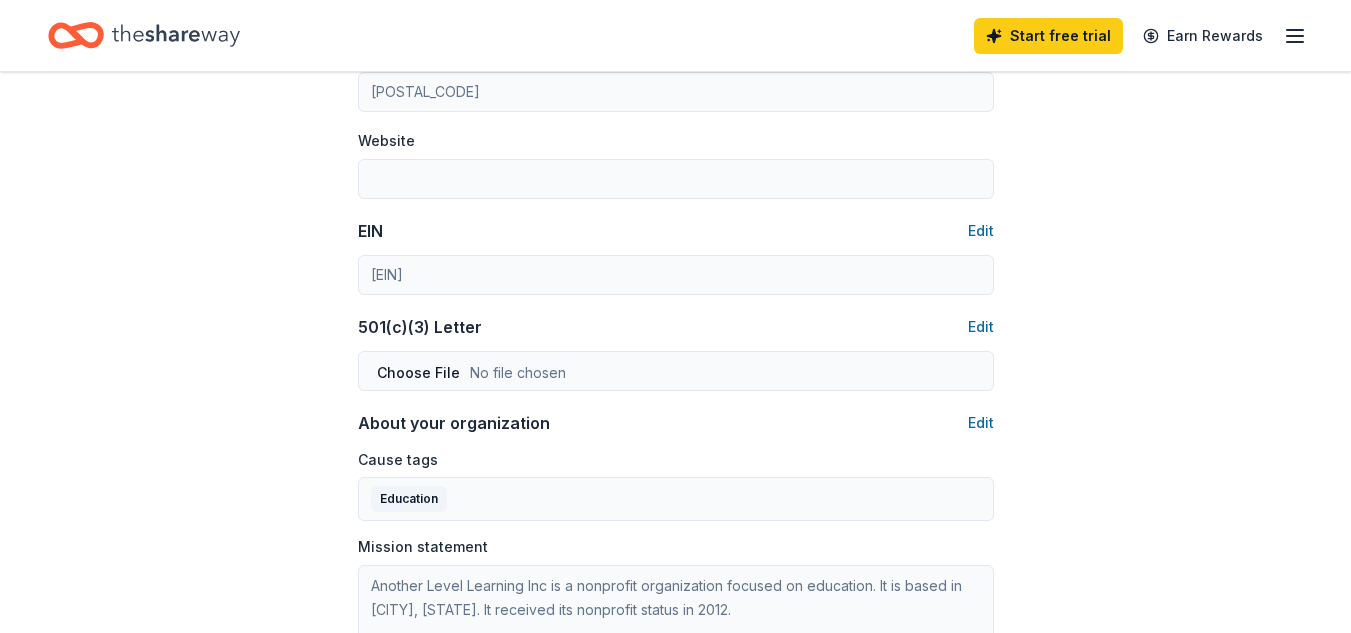 scroll, scrollTop: 860, scrollLeft: 0, axis: vertical 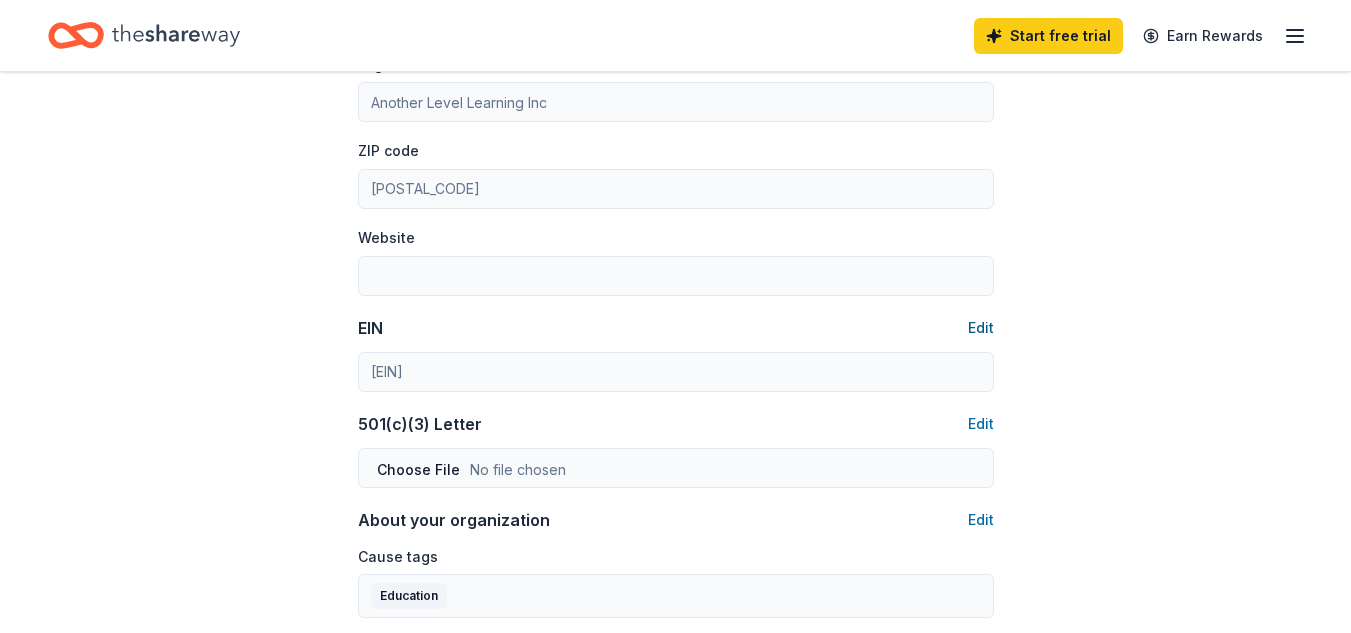 click on "Edit" at bounding box center (981, 328) 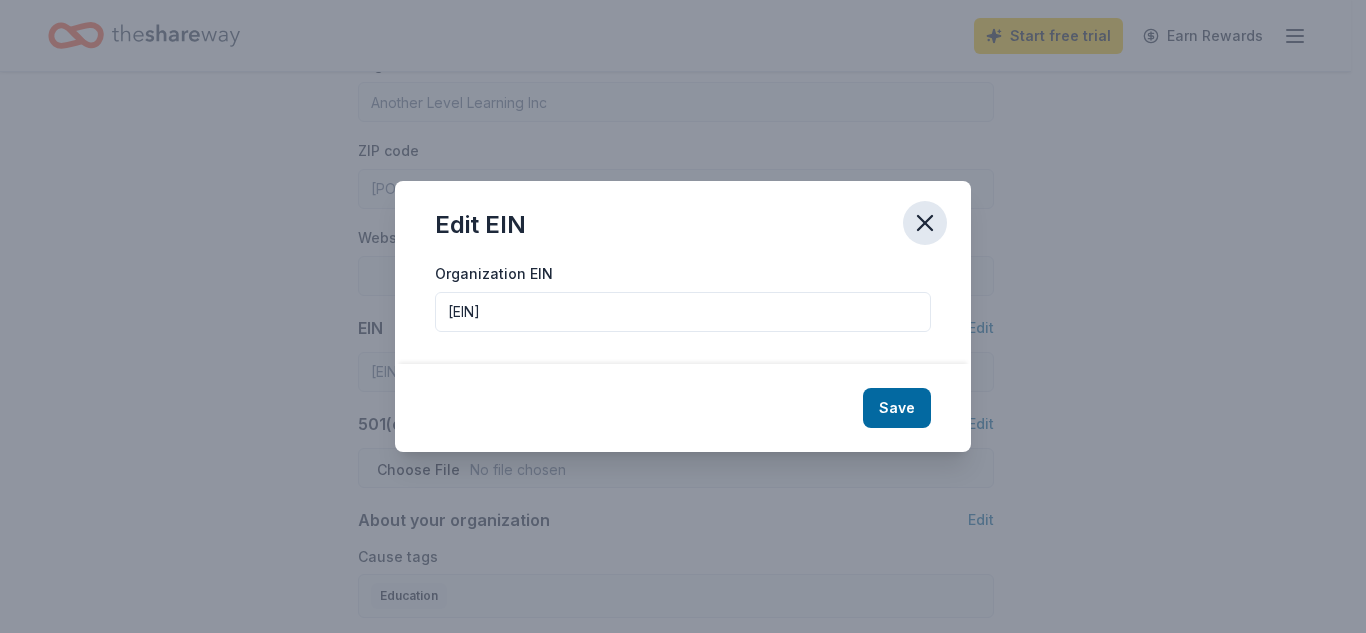 click 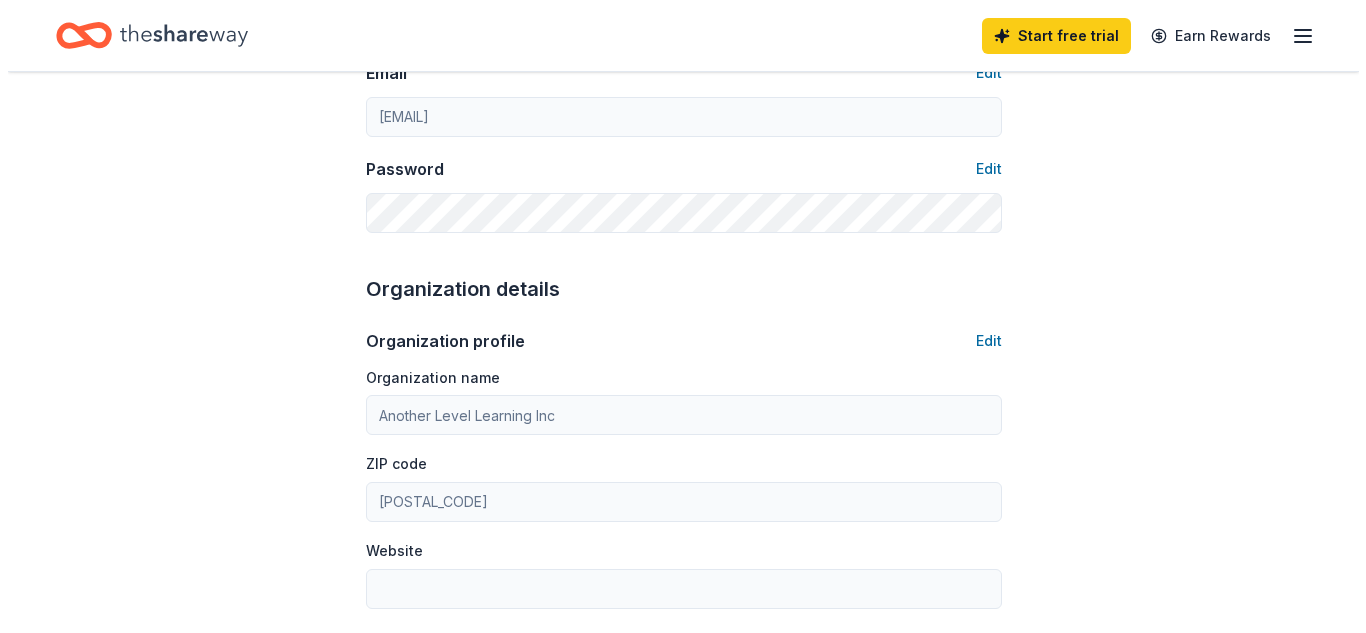 scroll, scrollTop: 0, scrollLeft: 0, axis: both 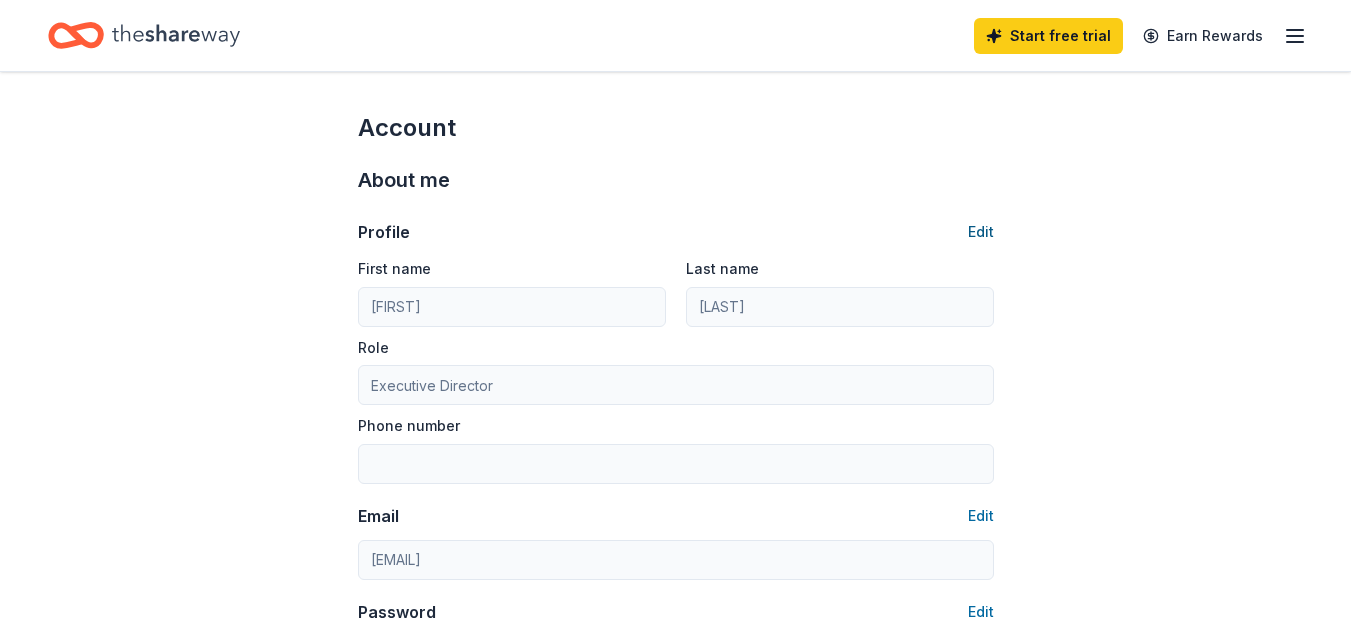 click on "Edit" at bounding box center [981, 232] 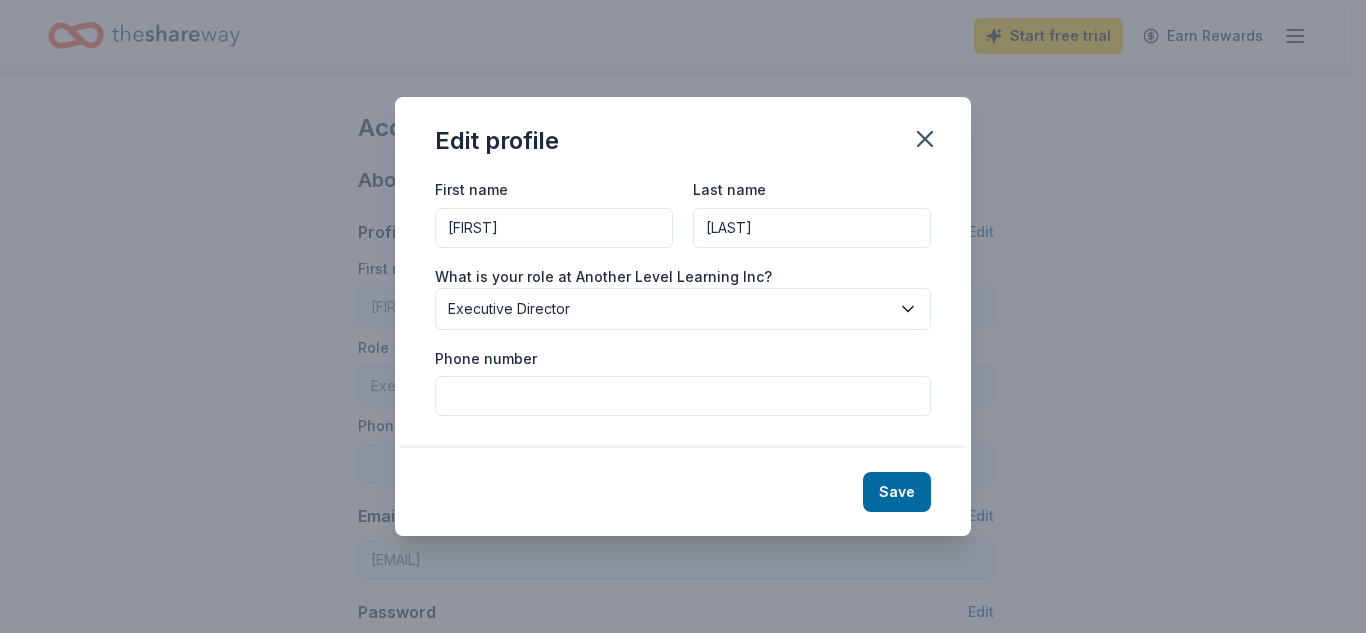 click on "Phone number" at bounding box center (683, 396) 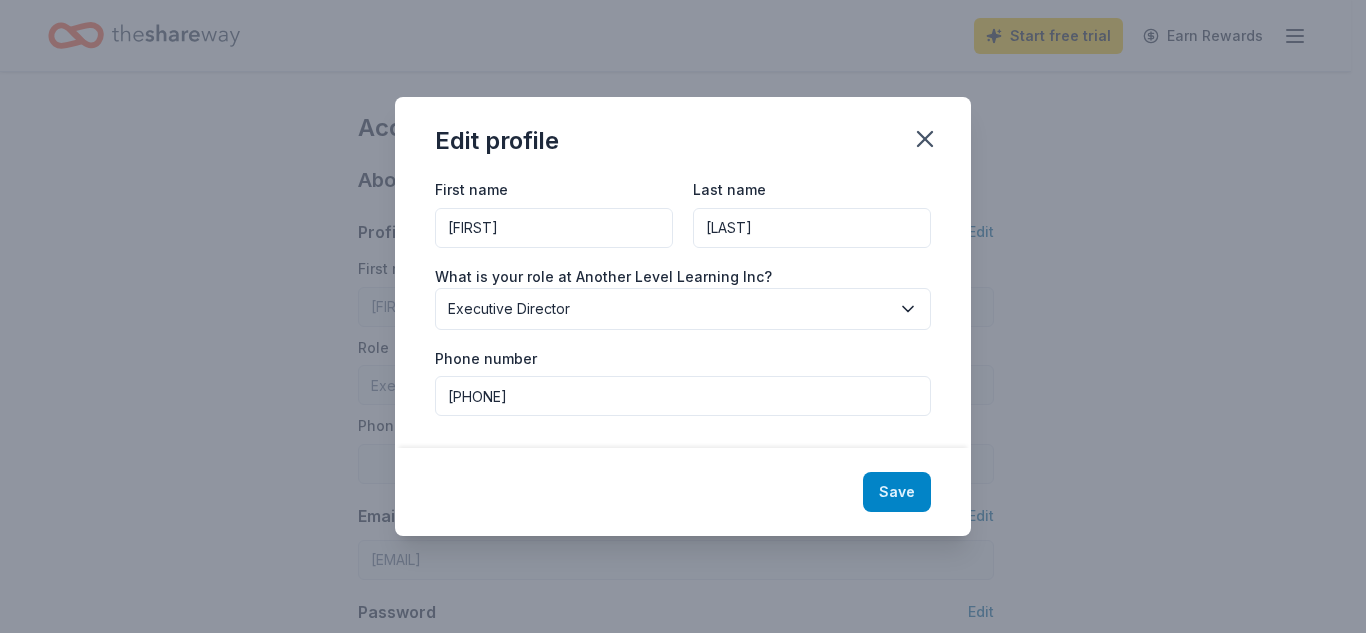 type on "313-444-9653" 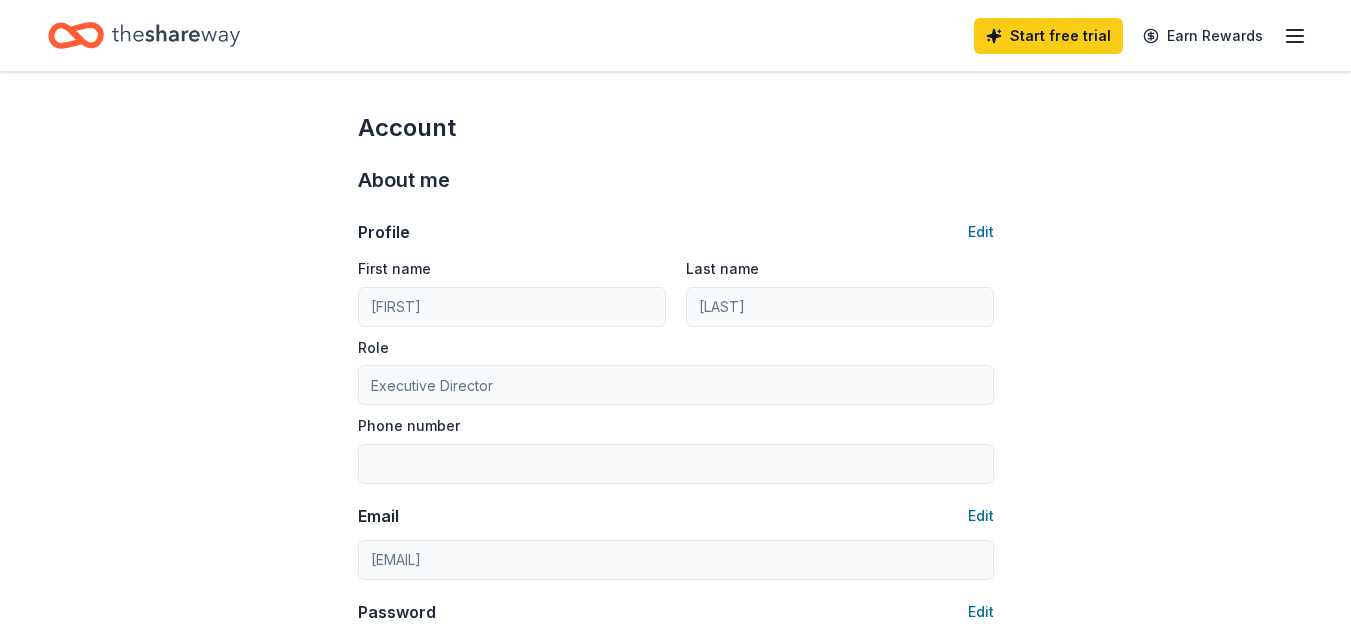 type on "313-444-9653" 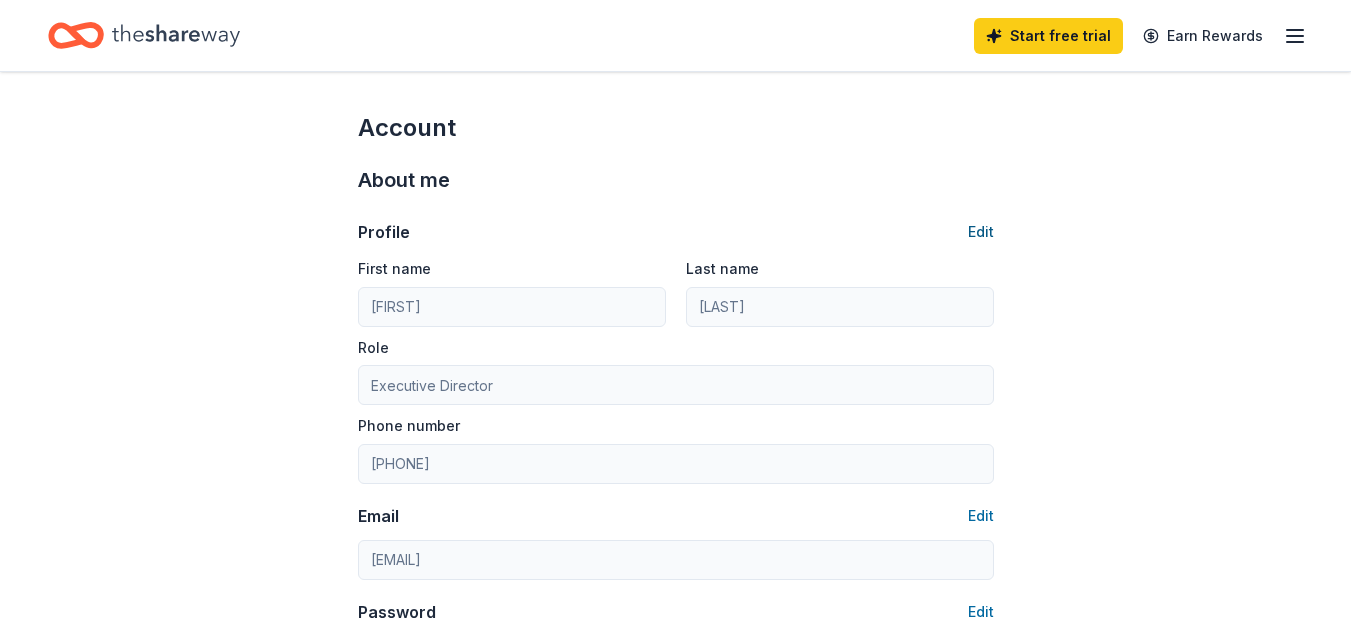 click on "Edit" at bounding box center [981, 232] 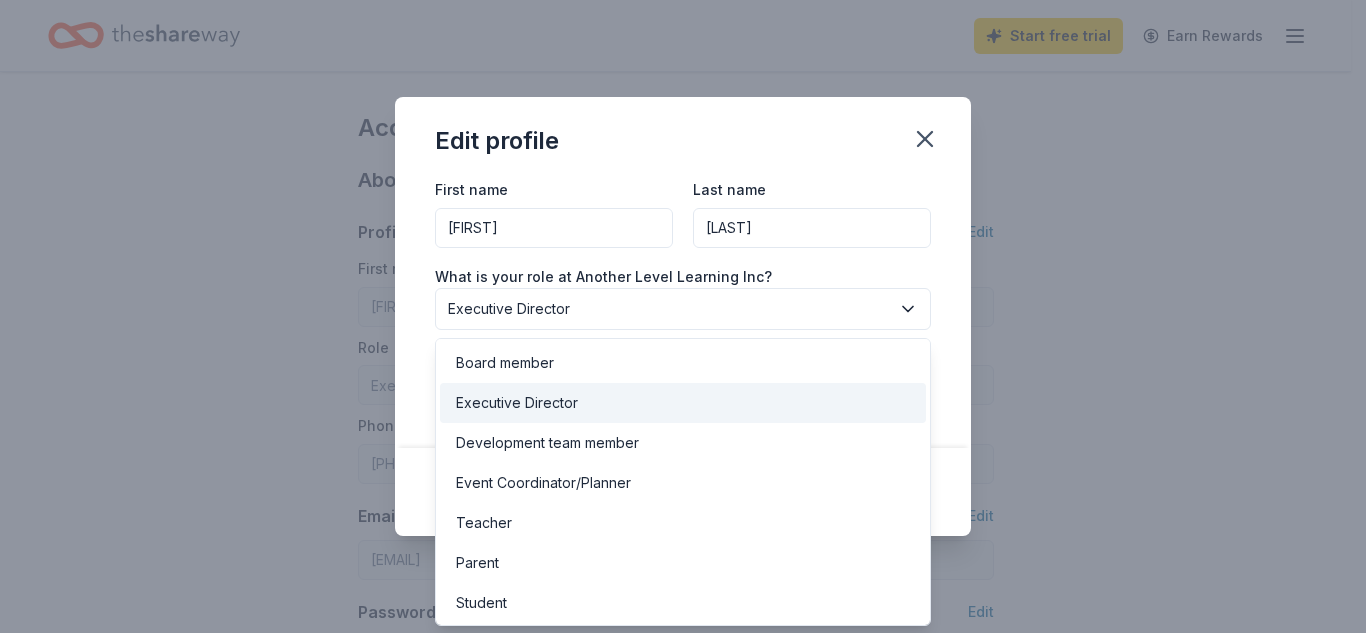 click on "Executive Director" at bounding box center (669, 309) 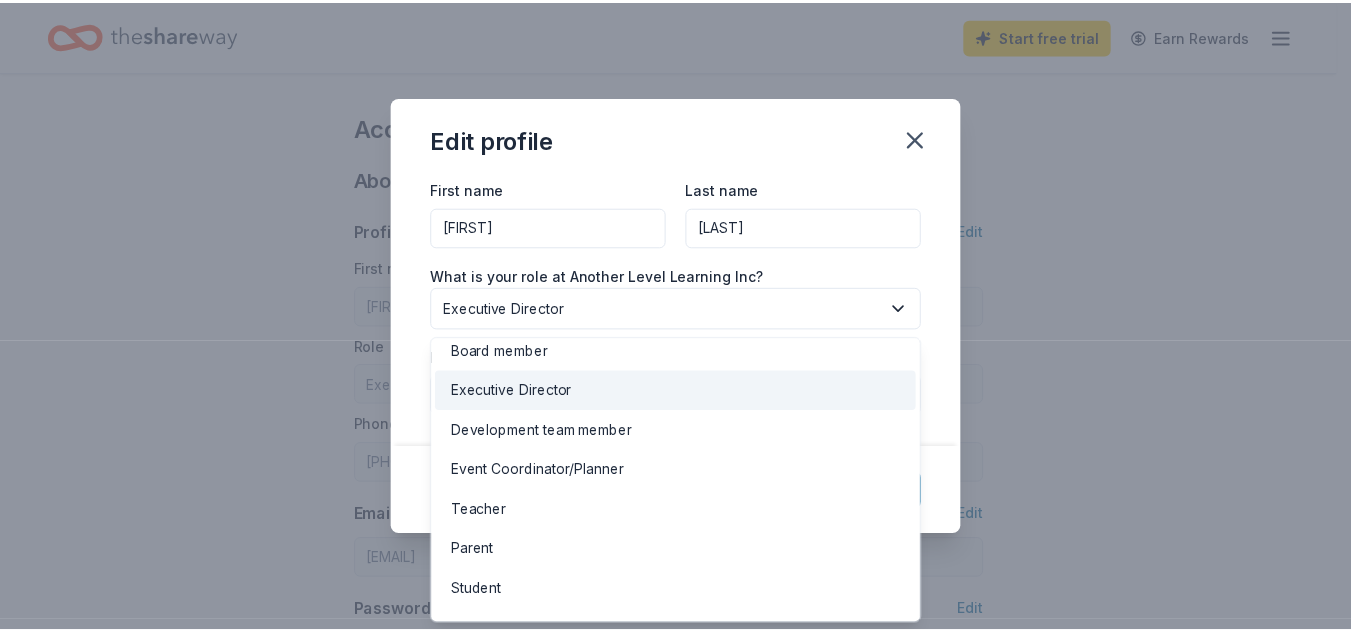 scroll, scrollTop: 0, scrollLeft: 0, axis: both 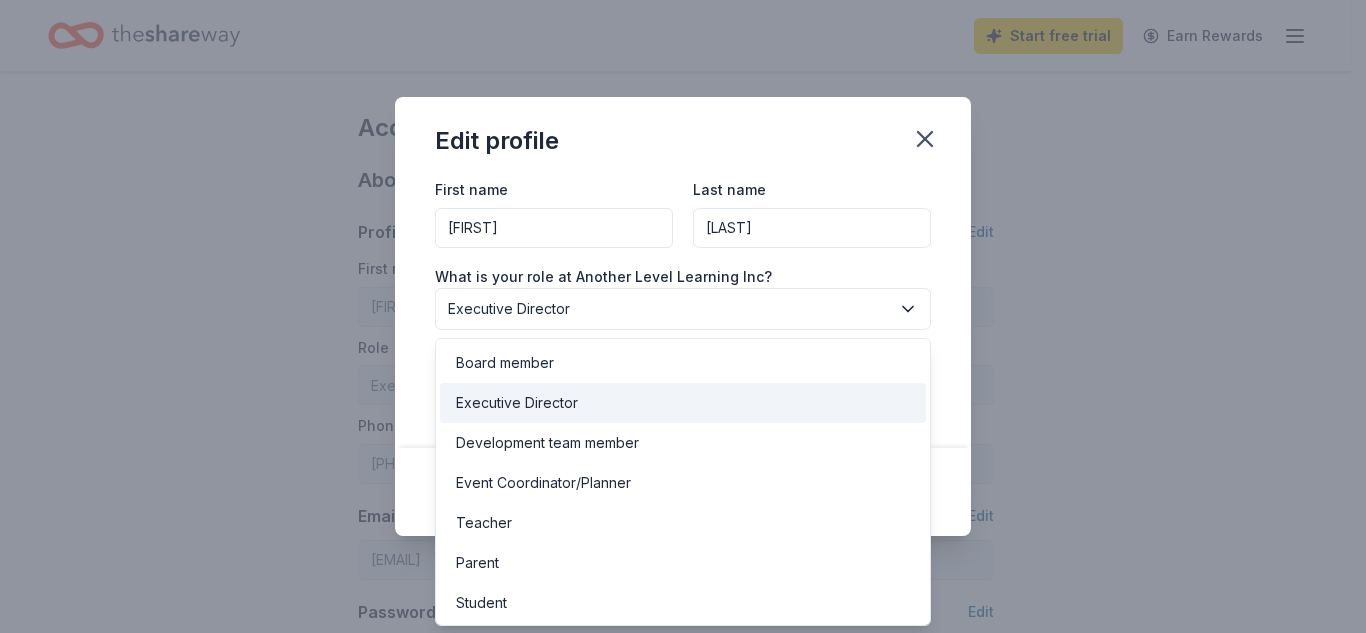 click on "Edit profile First name Latasha Last name Wilson What is your role at Another Level Learning Inc? Executive Director Phone number 313-444-9653 Save" at bounding box center (683, 316) 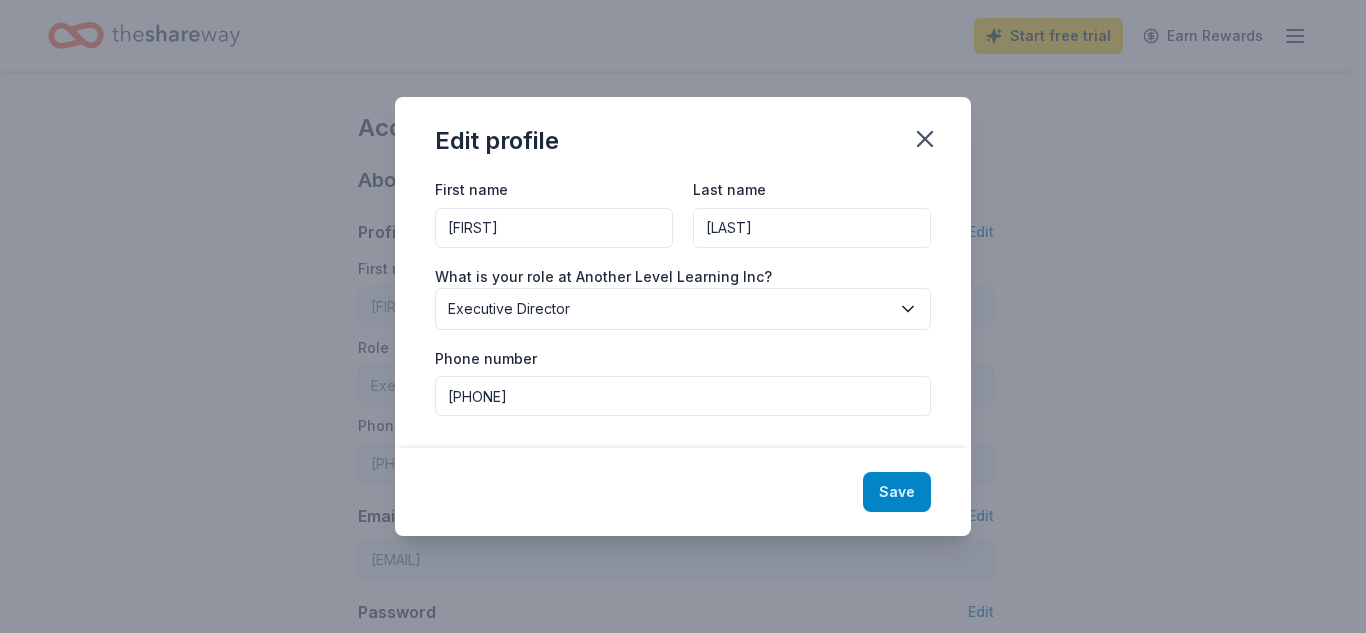 click on "Save" at bounding box center (897, 492) 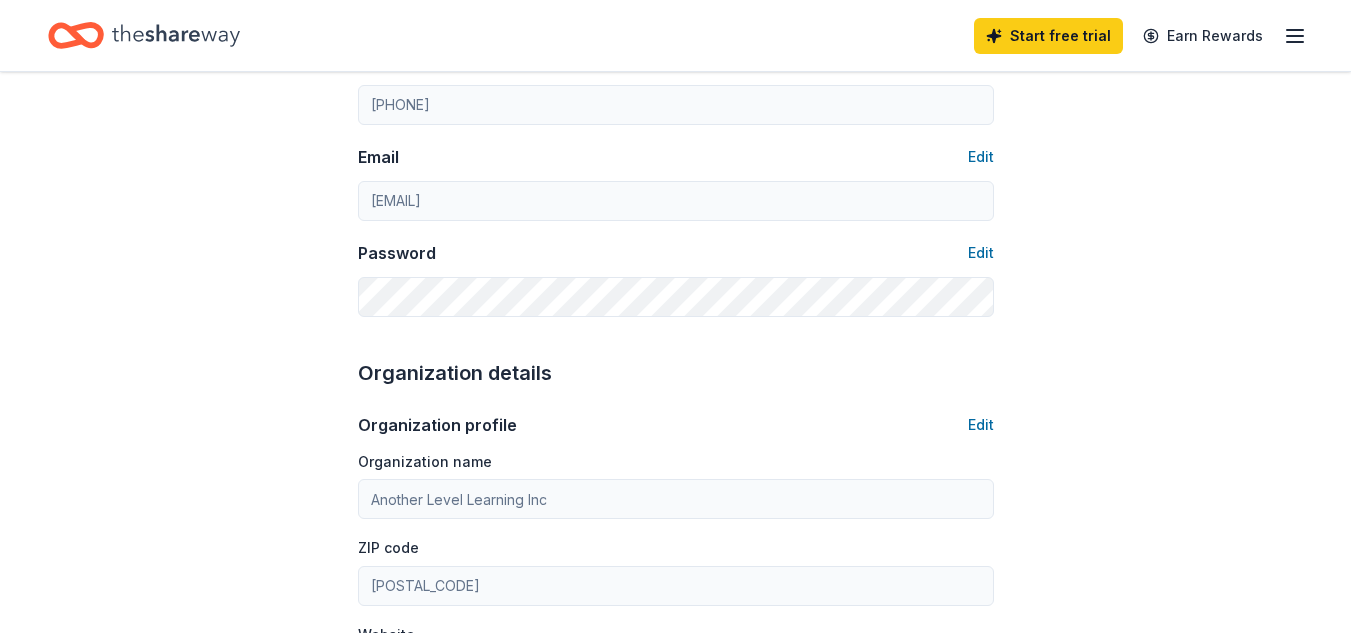 scroll, scrollTop: 379, scrollLeft: 0, axis: vertical 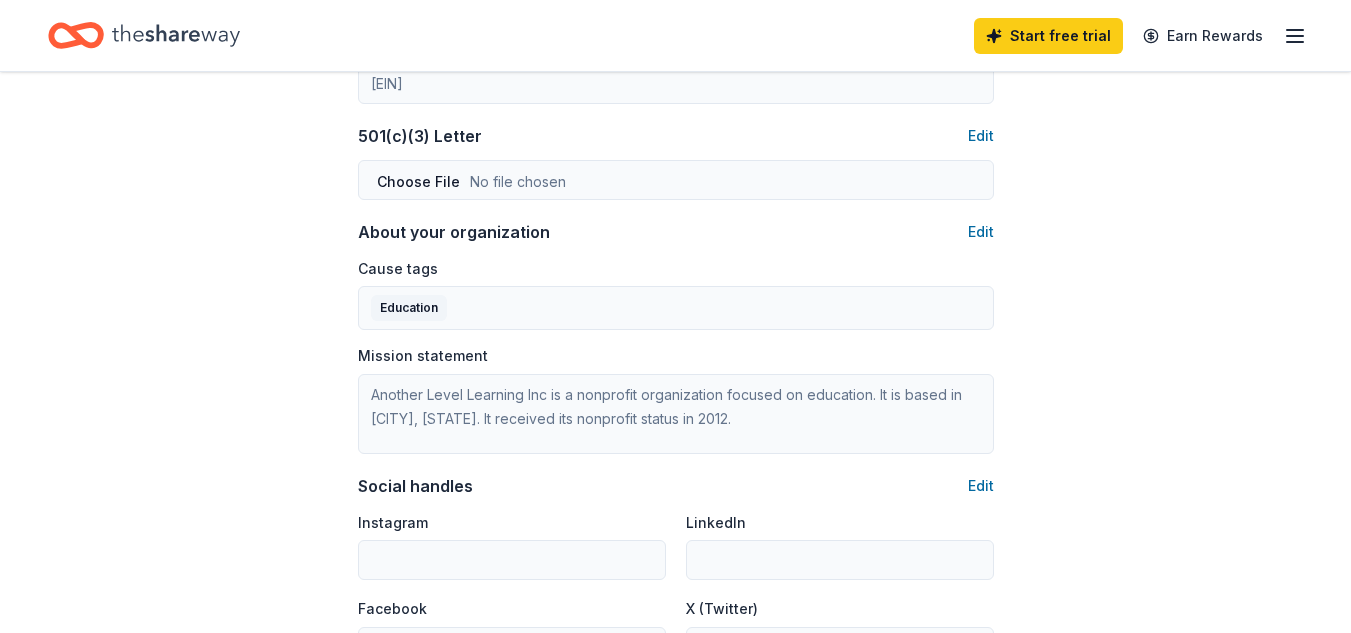 click on "Account About me Profile Edit First name Latasha Last name Wilson Role Executive Director Phone number 313-444-9653 Email Edit anotherlevellearning@gmail.com Password Edit Organization details Organization profile Edit Organization name Another Level Learning Inc ZIP code 30349 Website EIN Edit 45-4137138 501(c)(3) Letter Edit About your organization Edit Cause tags Education Mission statement Another Level Learning Inc is a nonprofit organization focused on education. It is based in College Park, GA. It received its nonprofit status in 2012. Social handles Edit Instagram LinkedIn Facebook X (Twitter)" at bounding box center [675, -79] 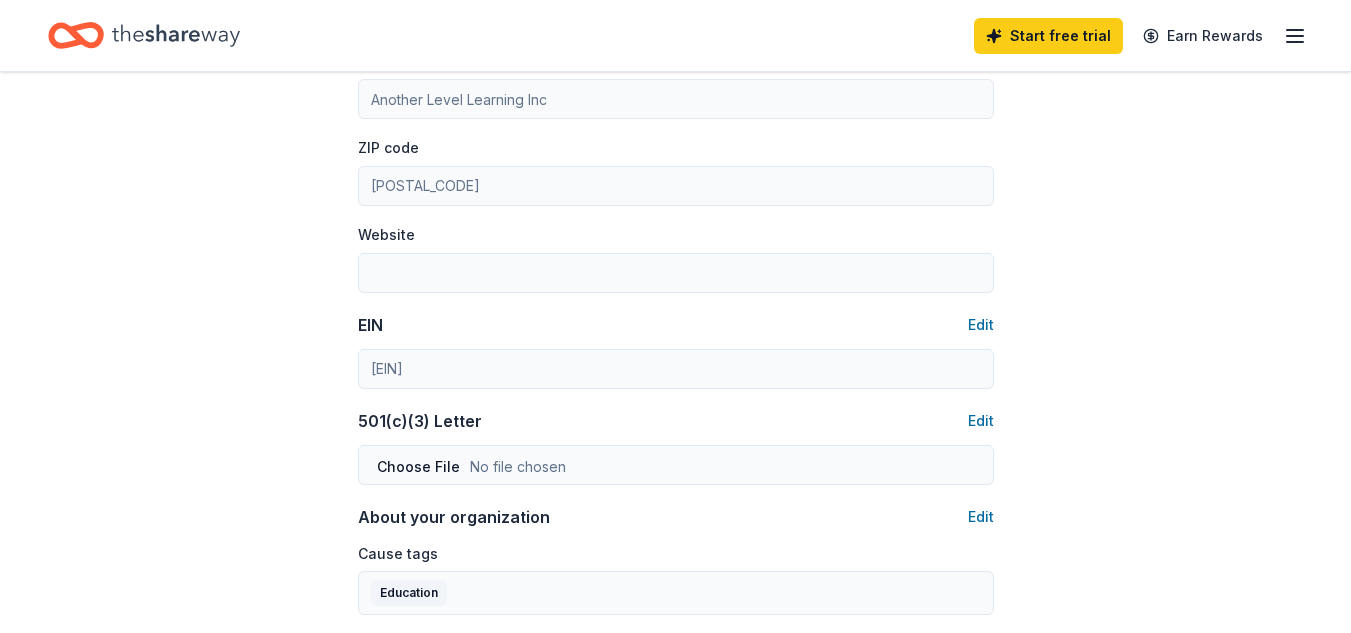scroll, scrollTop: 749, scrollLeft: 0, axis: vertical 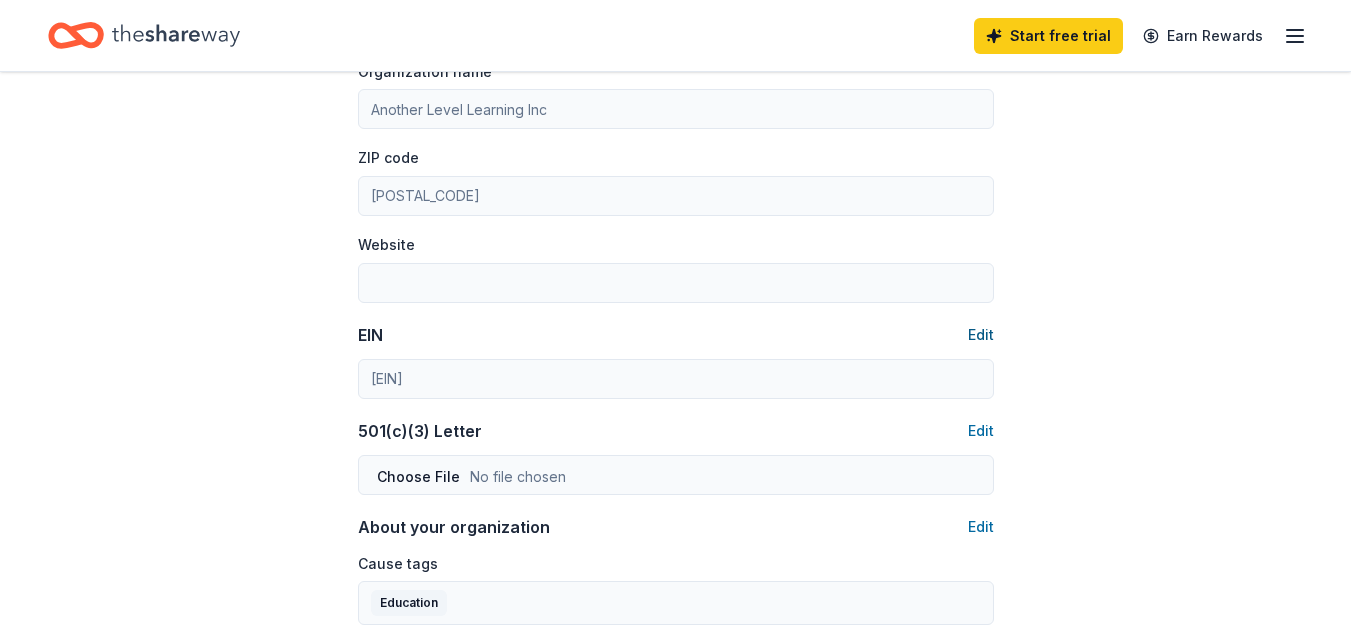 click on "Edit" at bounding box center (981, 335) 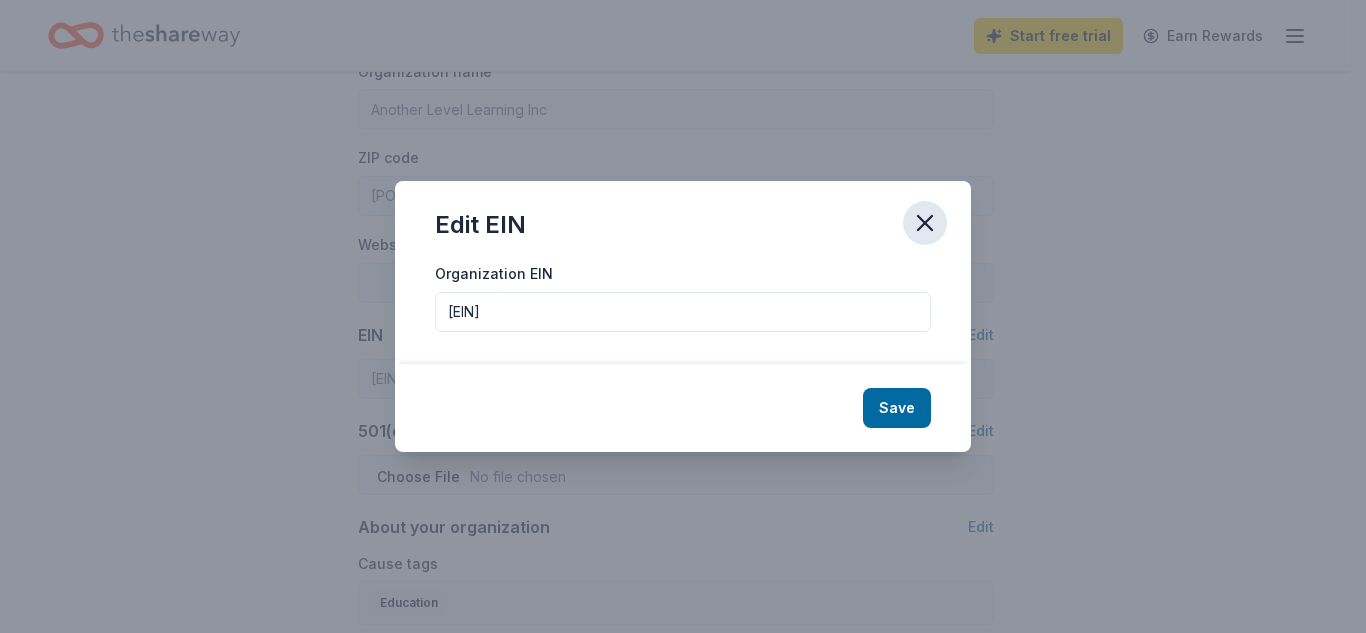 click 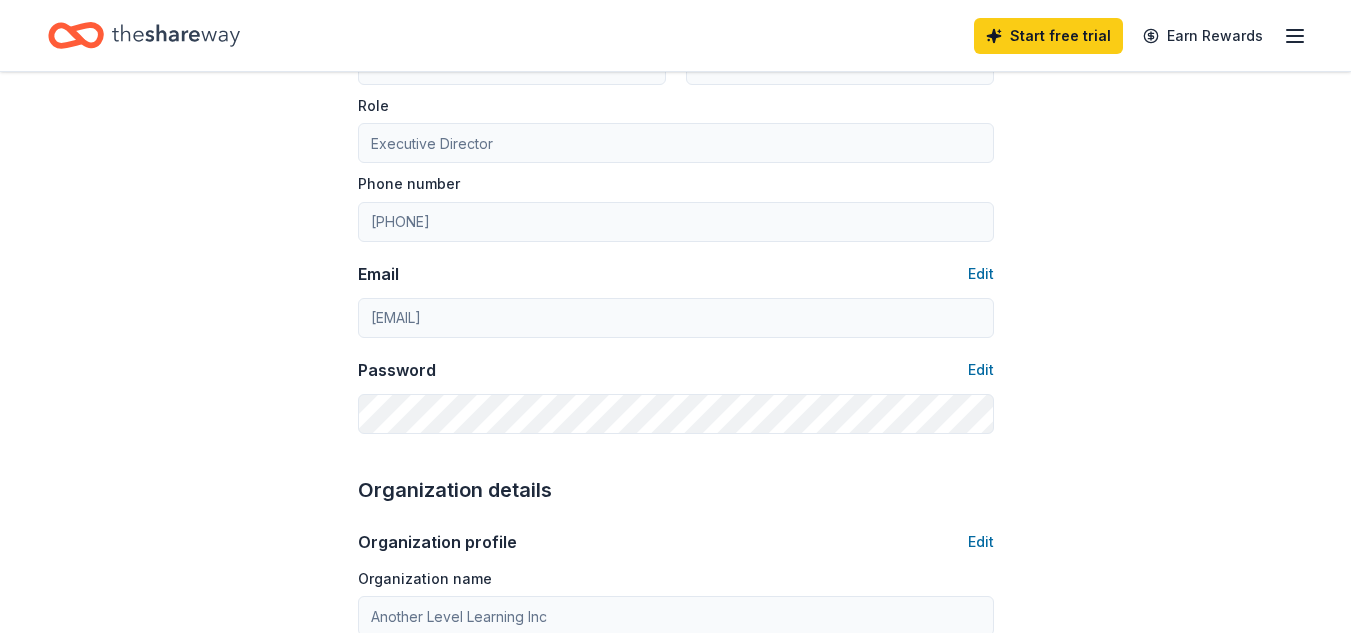 scroll, scrollTop: 275, scrollLeft: 0, axis: vertical 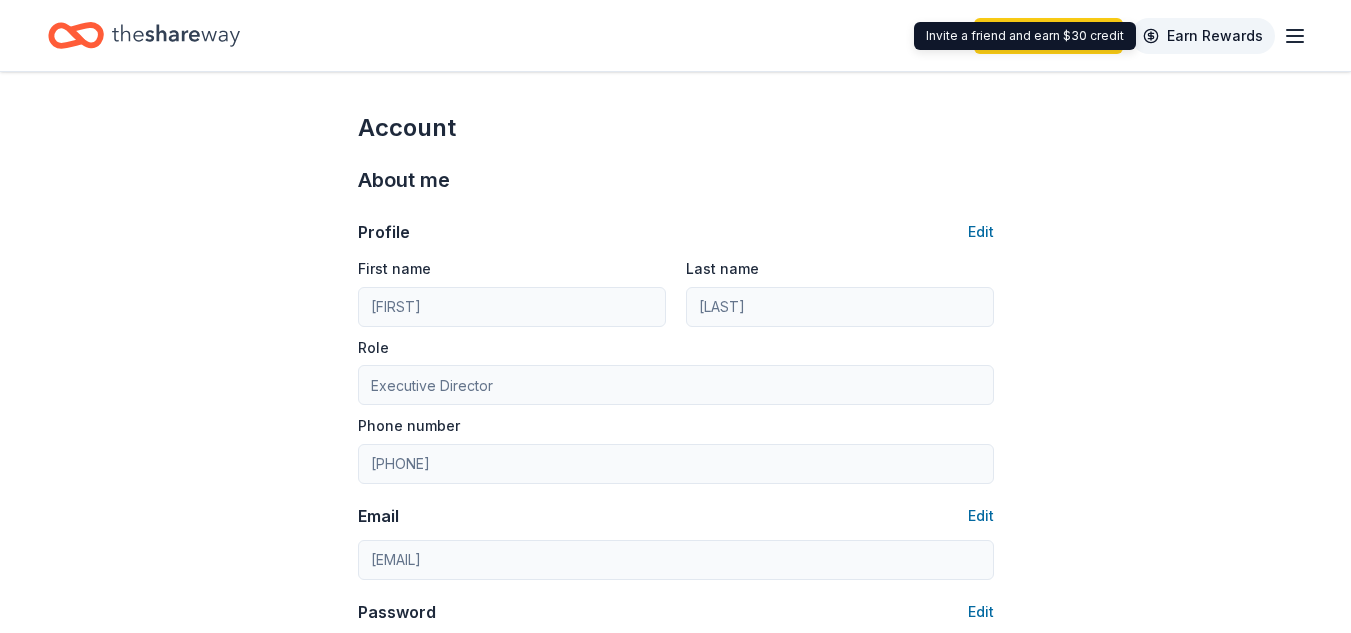click on "Earn Rewards" at bounding box center (1203, 36) 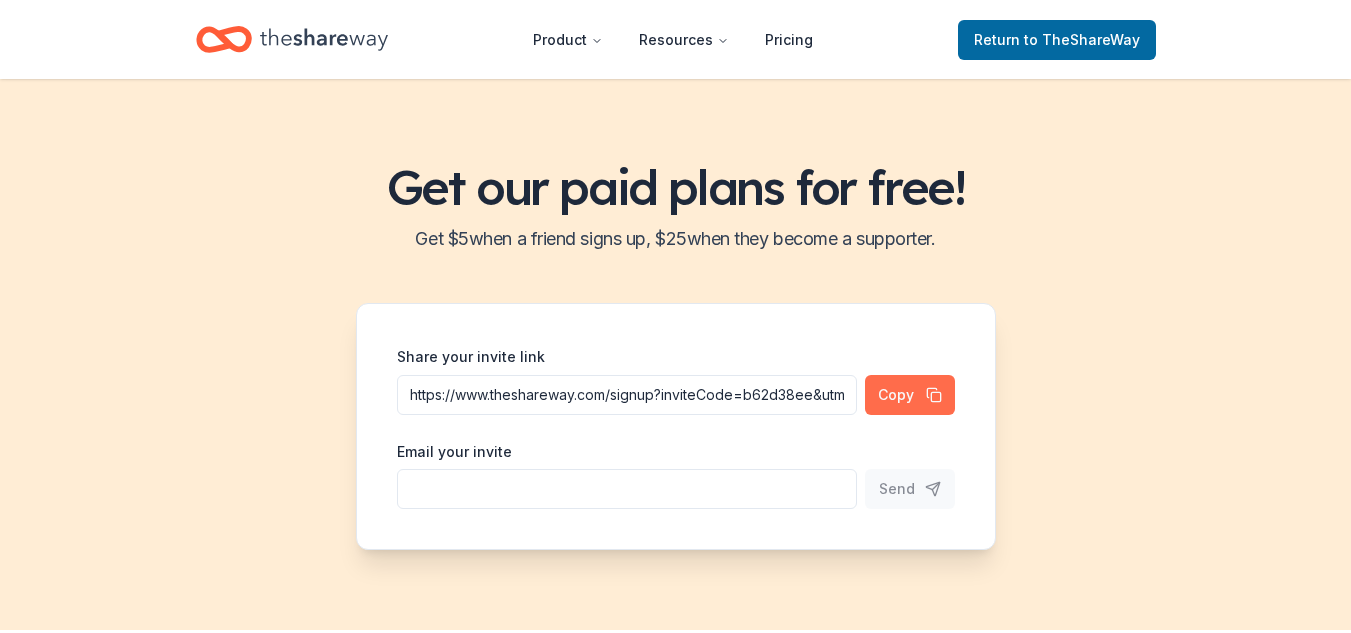 click on "Copy" at bounding box center [910, 395] 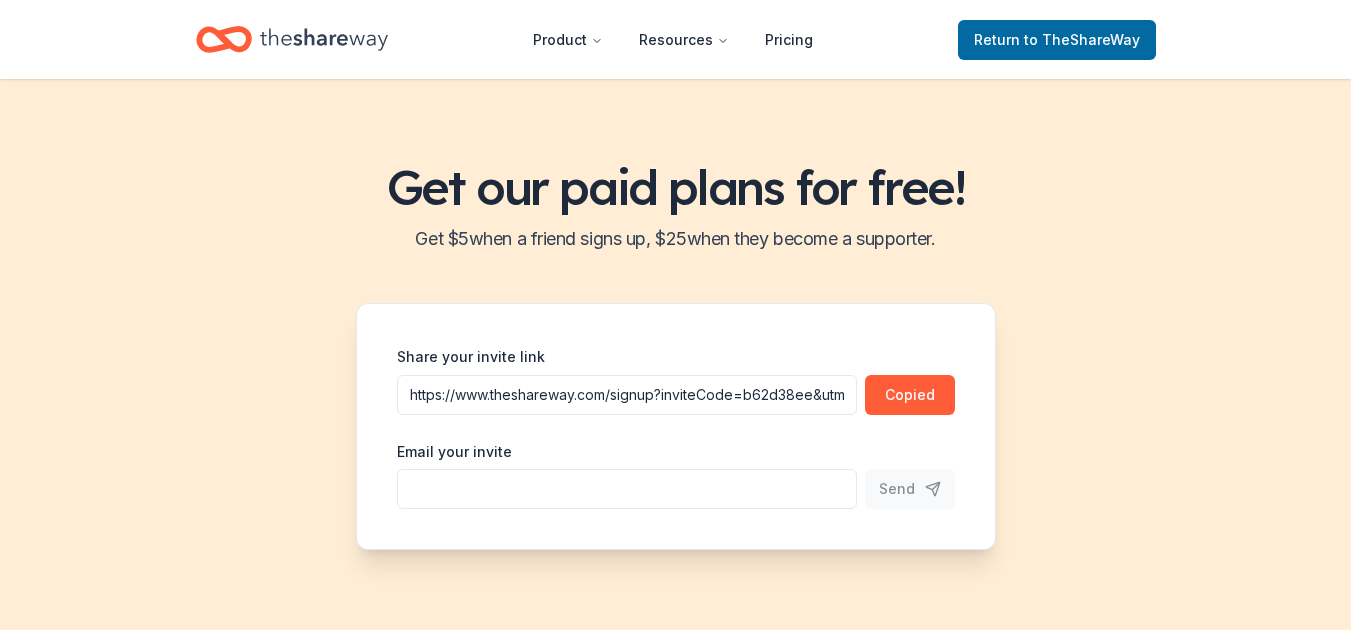 click on "Share your invite link" at bounding box center [627, 395] 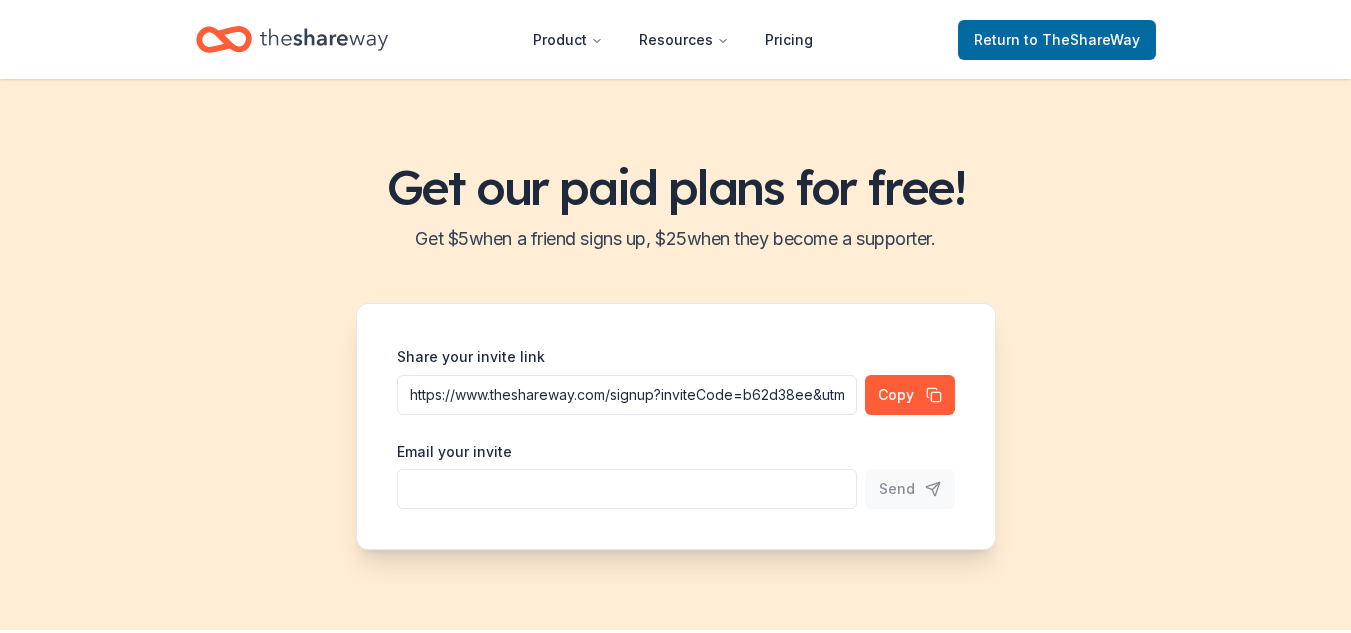 type on "info@myassetsllc.com" 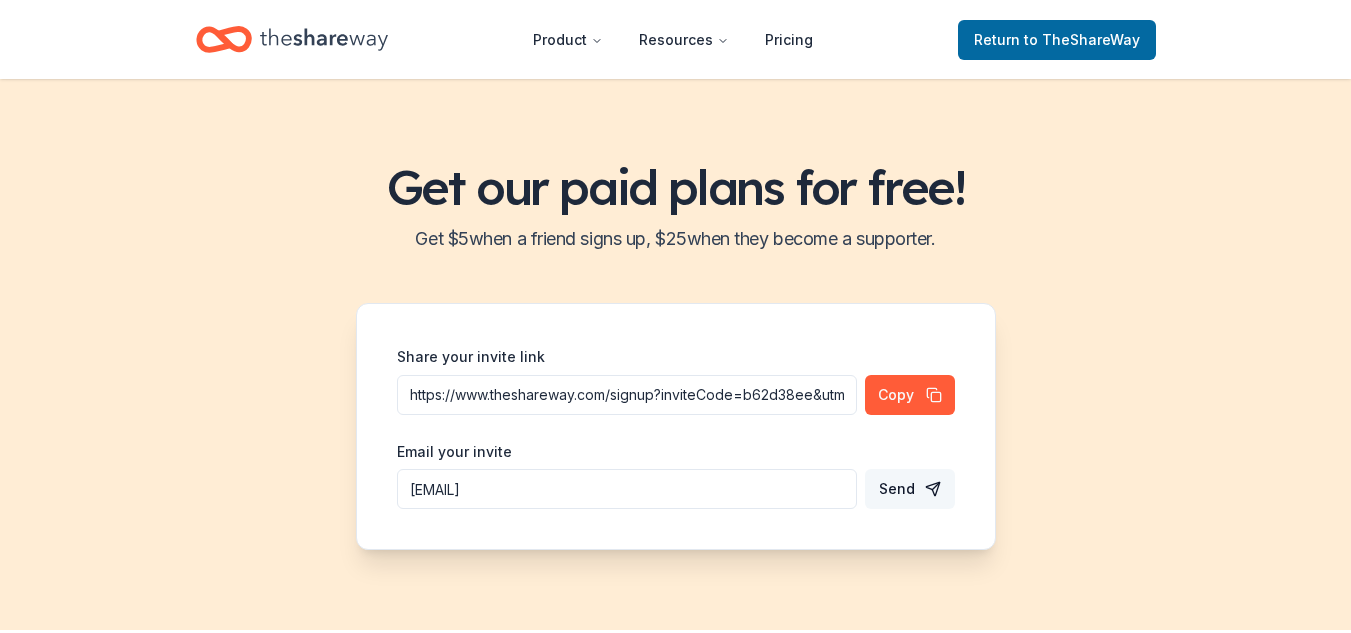 click on "Send" at bounding box center [897, 489] 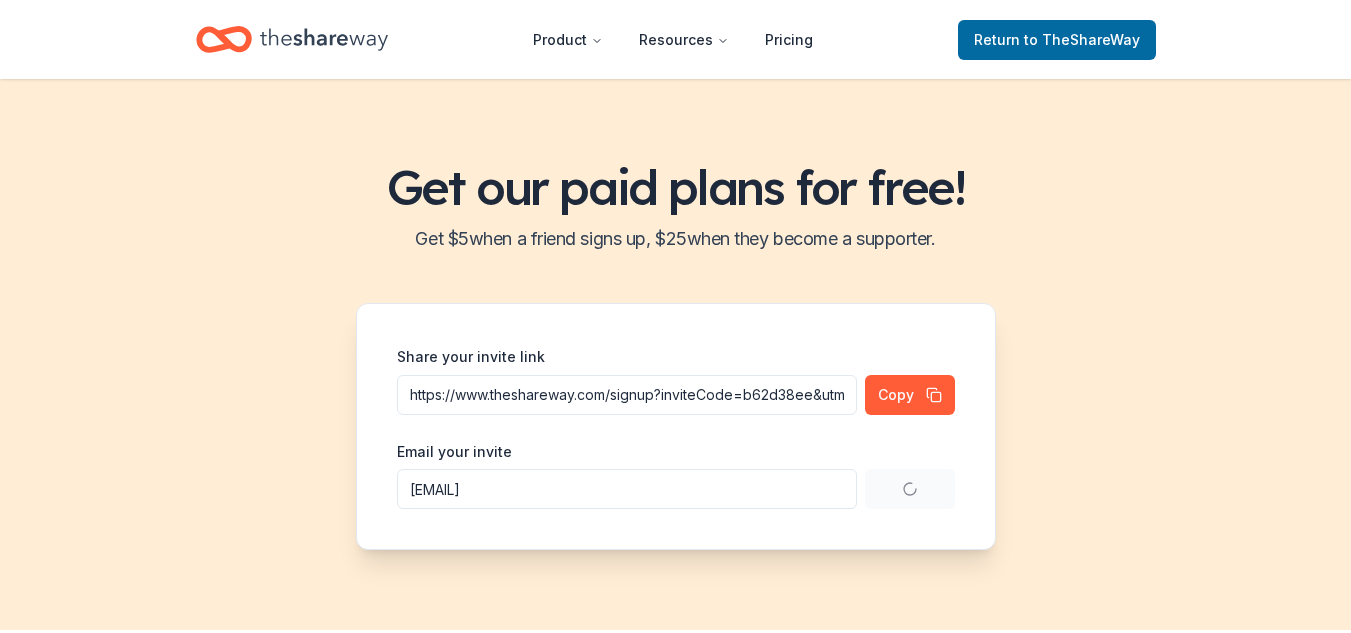 type 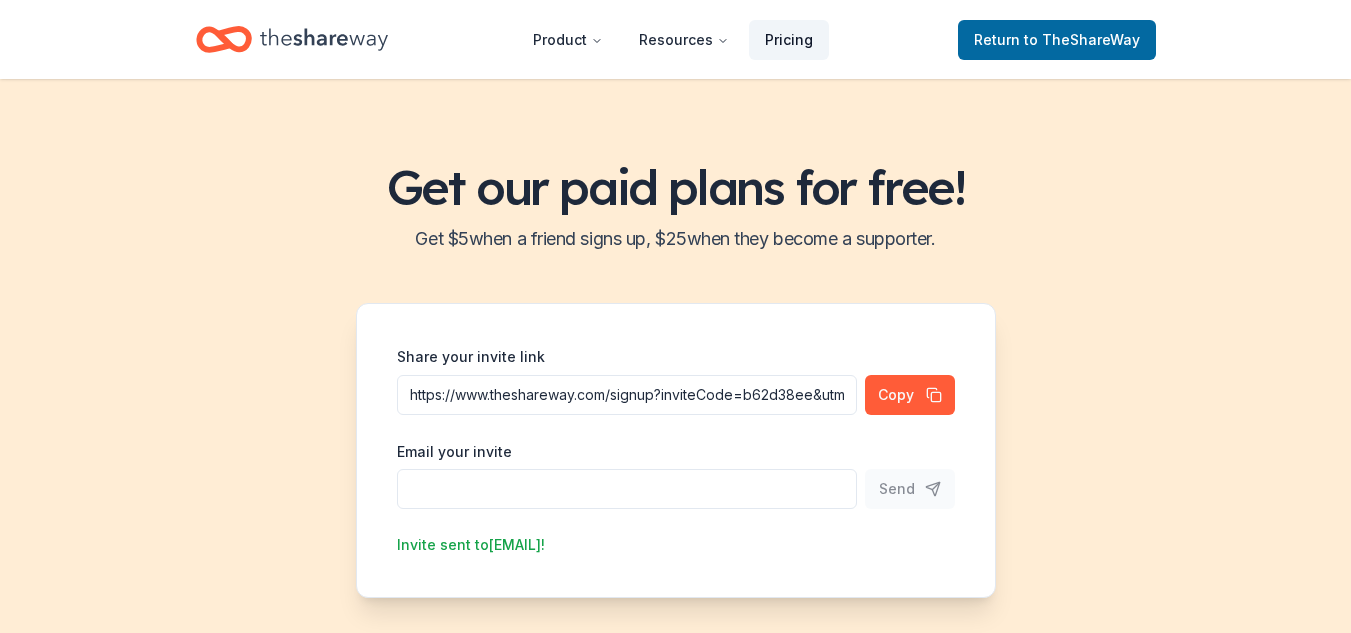 click on "Pricing" at bounding box center (789, 40) 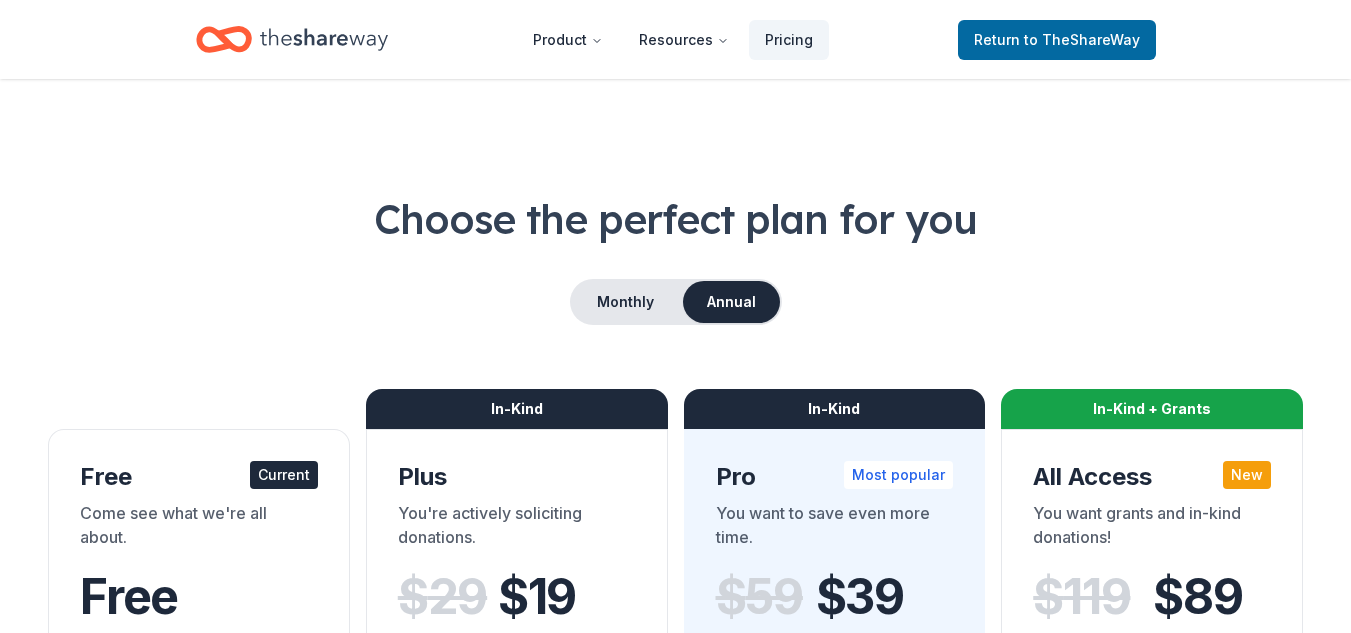 scroll, scrollTop: 0, scrollLeft: 0, axis: both 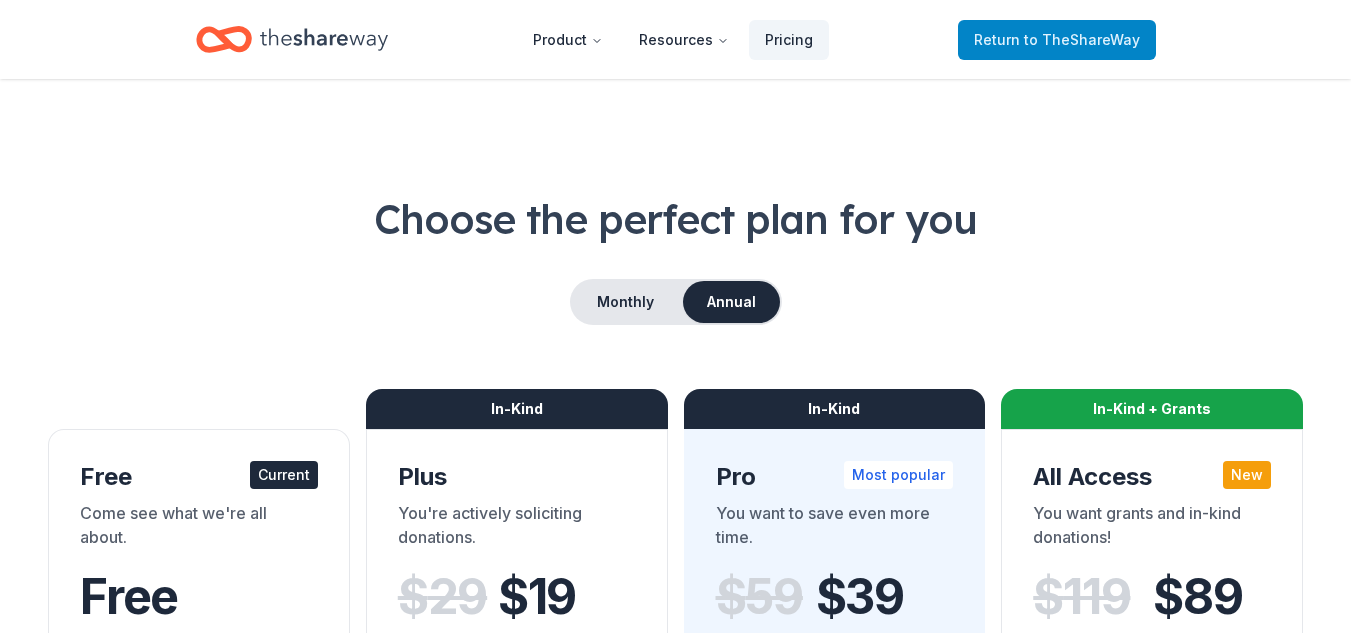click on "Return to TheShareWay" at bounding box center (1057, 40) 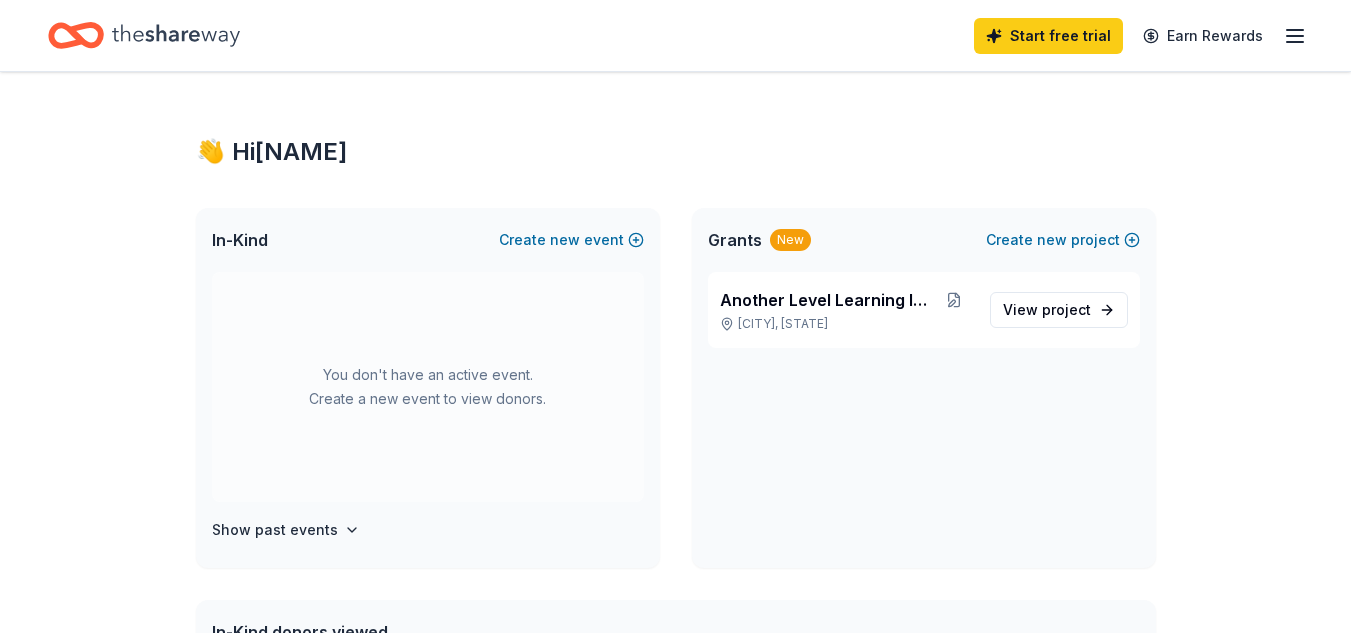 click on "You don't have an active event. Create a new event to view donors. Show past events" at bounding box center [428, 420] 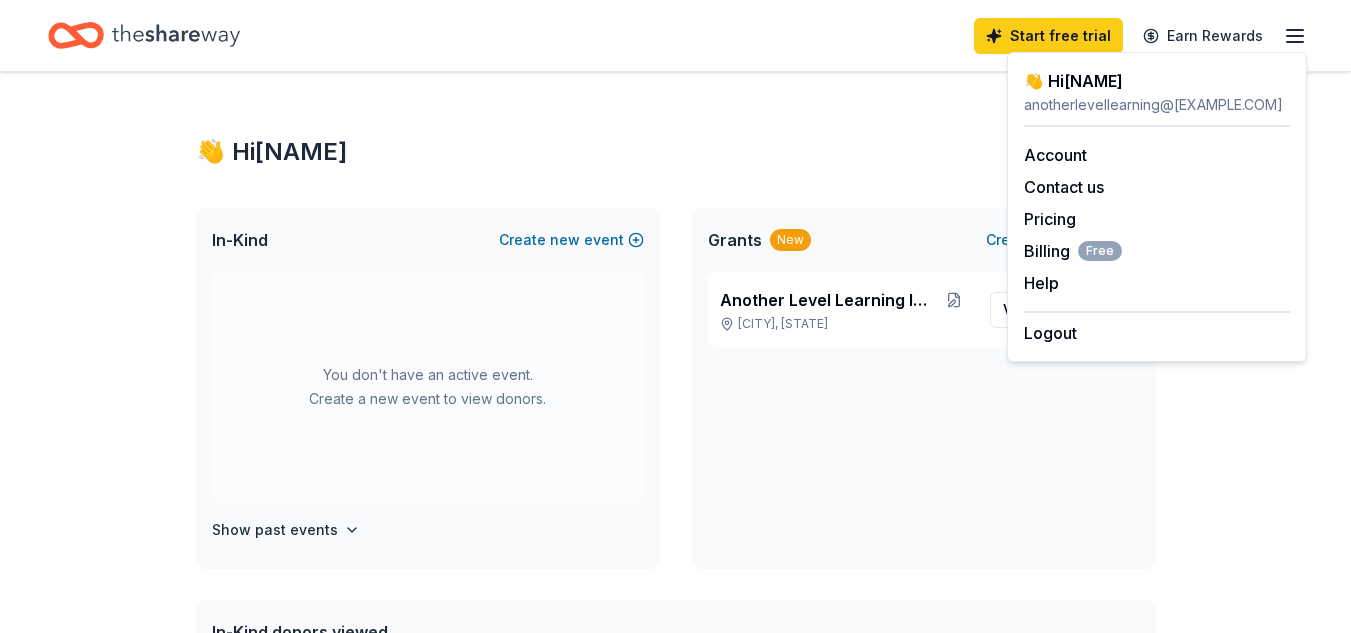 click on "Discover Donors: Magical Winter Wonderland 👋 Hi [NAME] In-Kind Create new event You don't have an active event. Create a new event to view donors. Show past events Grants New Create new project Another Level Learning INC. [CITY], [STATE] View project In-Kind donors viewed On the Free plan, you get 5 in-kind profile views each month. Buffalo Trace Distillery New Bourbon, gift cards, and merchandise You have 4 more in-kind profile views left this month. Create a new event to view donors. Grants viewed On the Free plan, you get 5 grant profile views each month. You have not yet viewed any grant profiles this month." at bounding box center [676, 750] 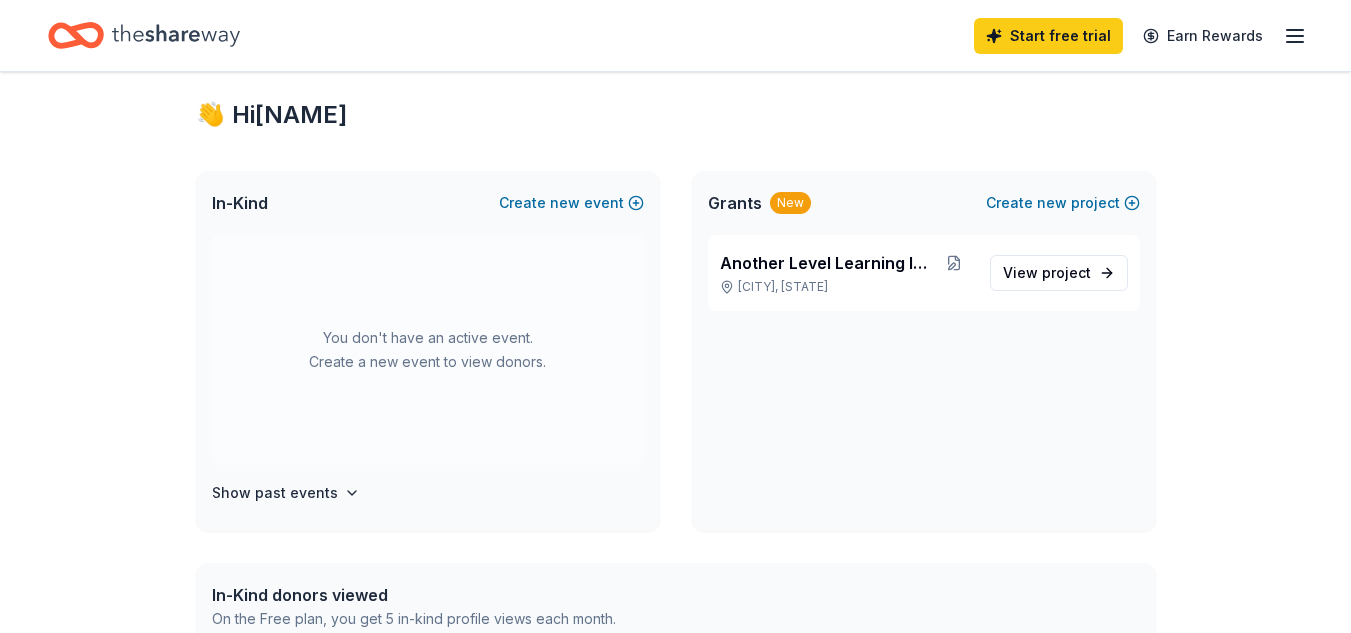 scroll, scrollTop: 34, scrollLeft: 0, axis: vertical 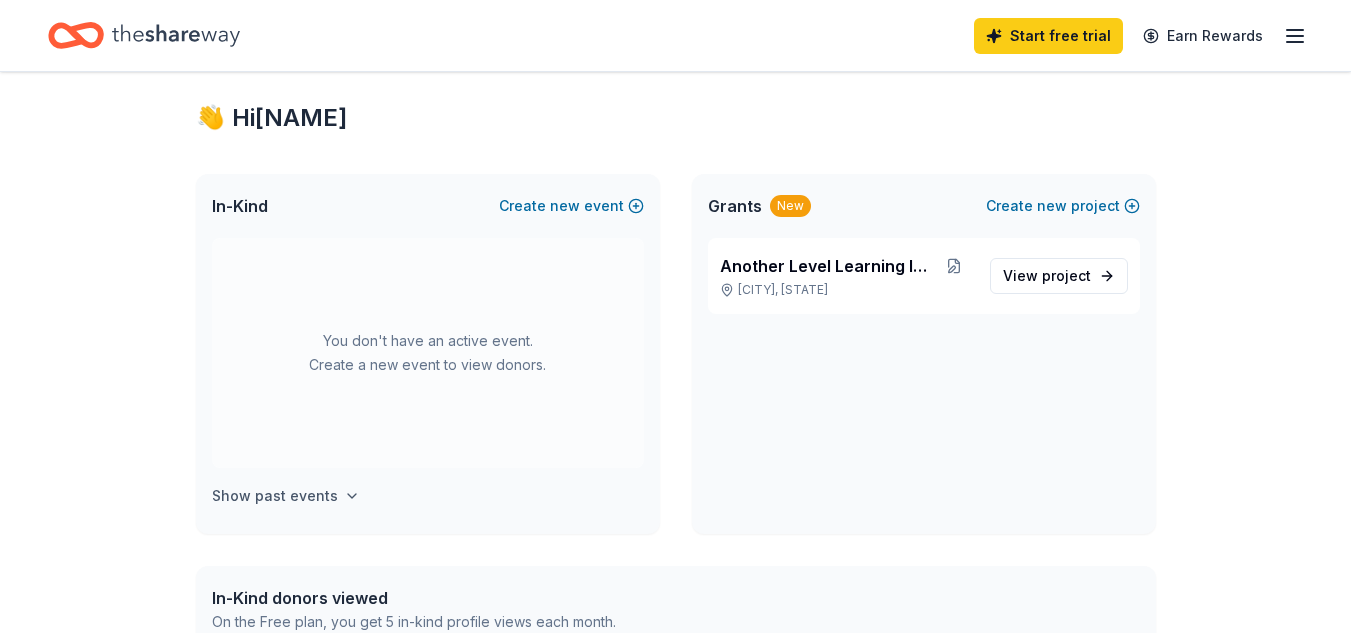 click on "Show past events" at bounding box center (275, 496) 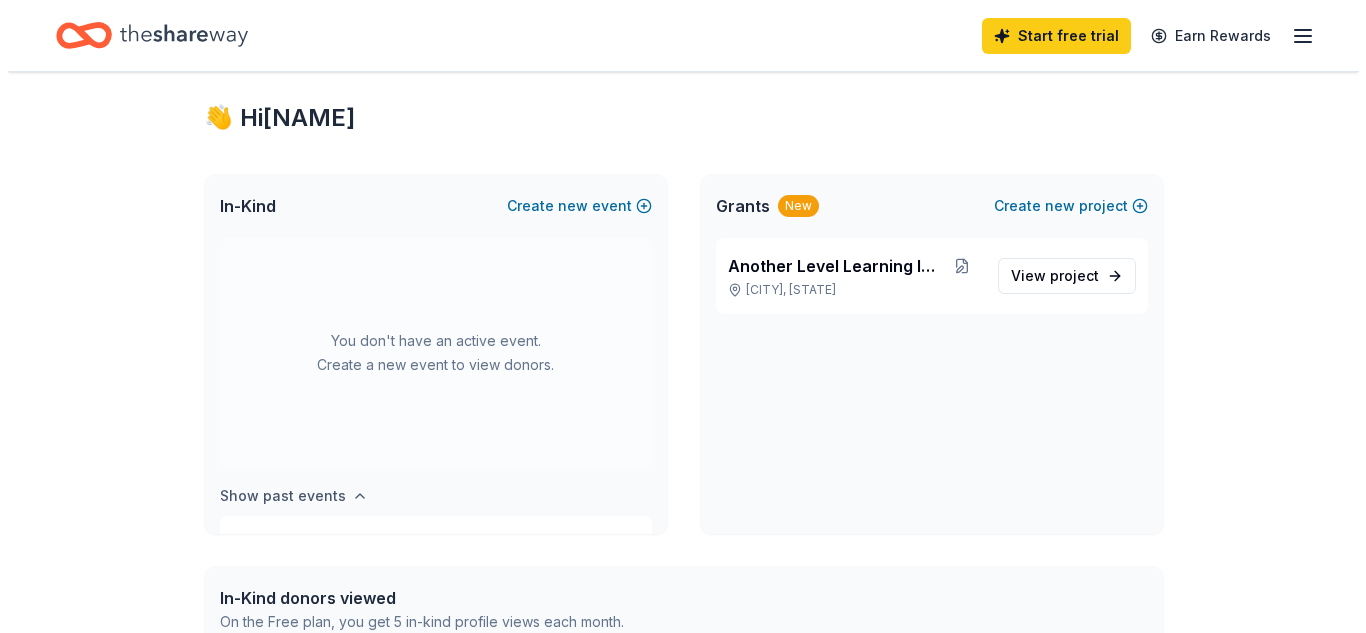 scroll, scrollTop: 74, scrollLeft: 0, axis: vertical 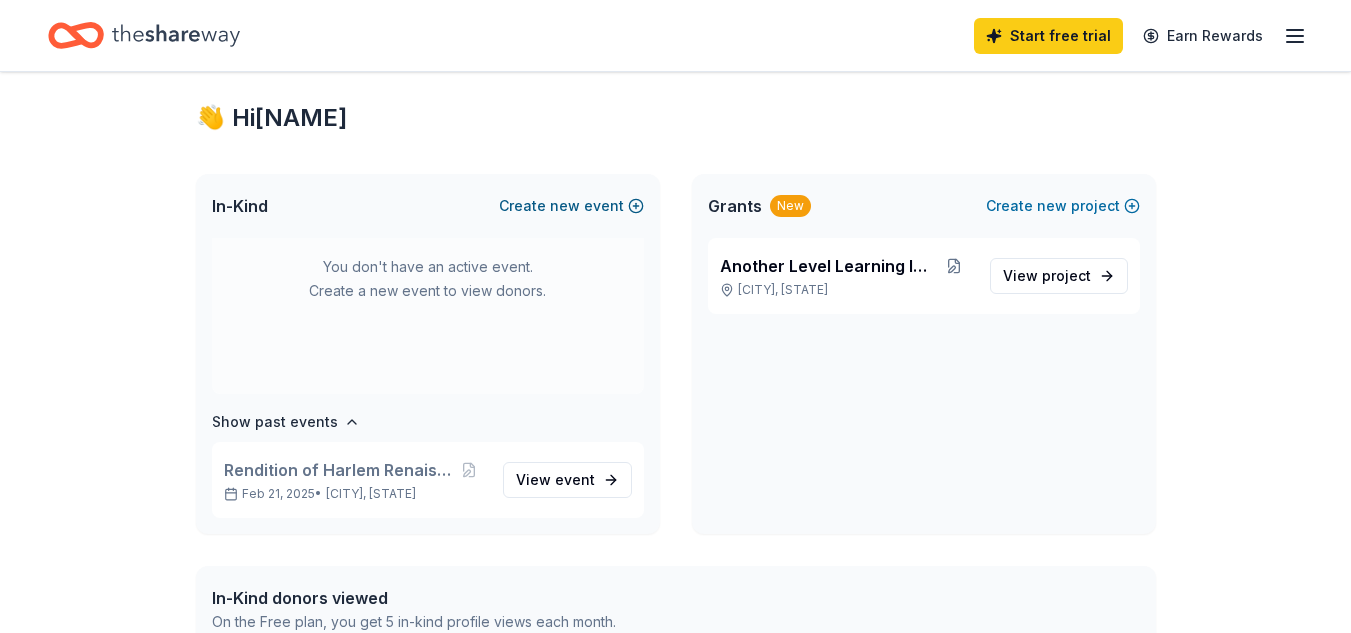 click on "new" at bounding box center (565, 206) 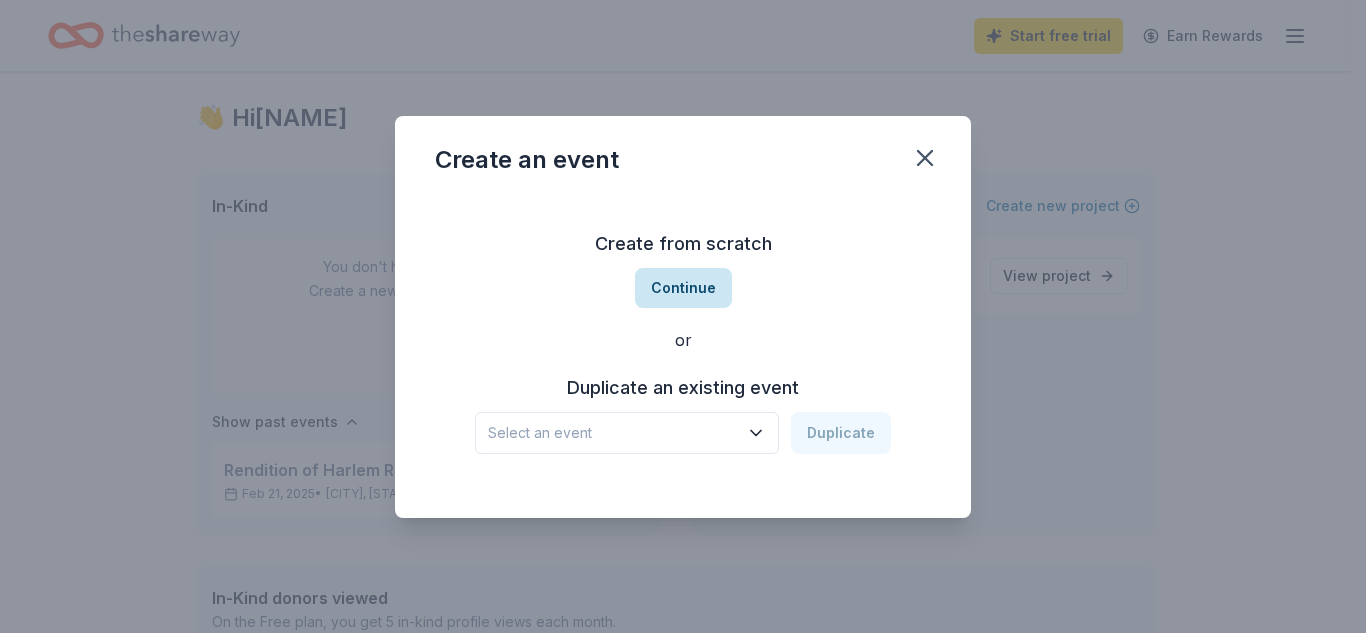 click on "Continue" at bounding box center [683, 288] 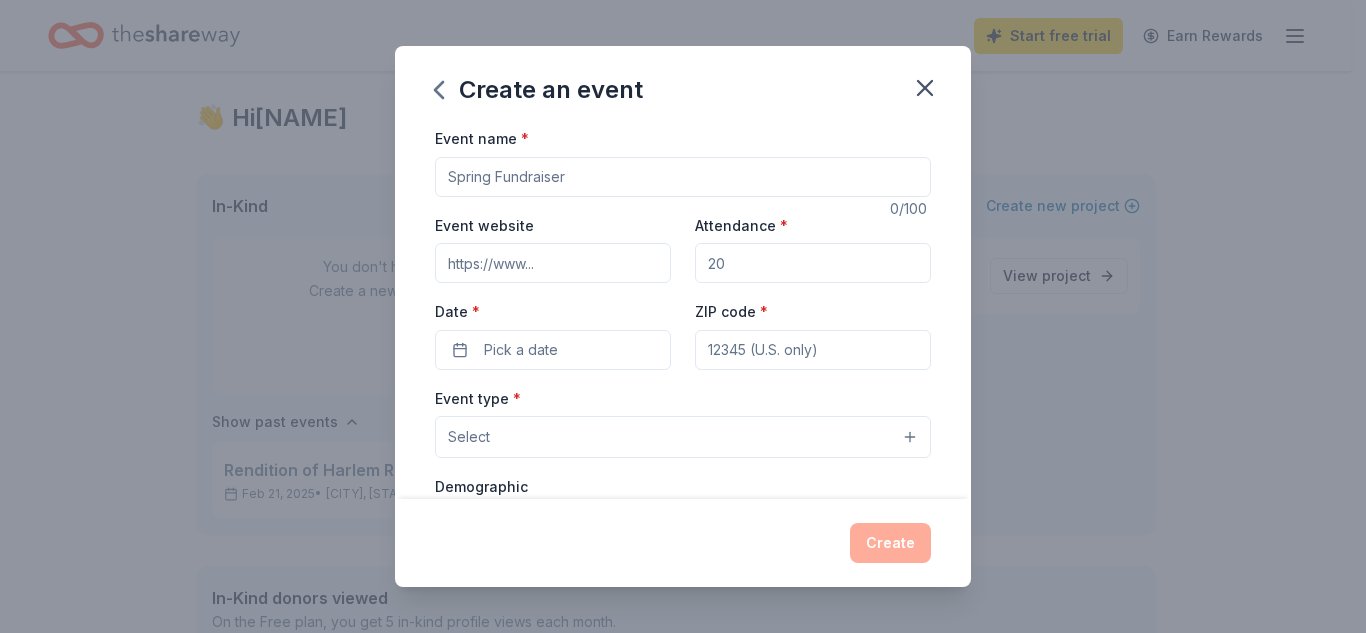 click on "Event name *" at bounding box center [683, 177] 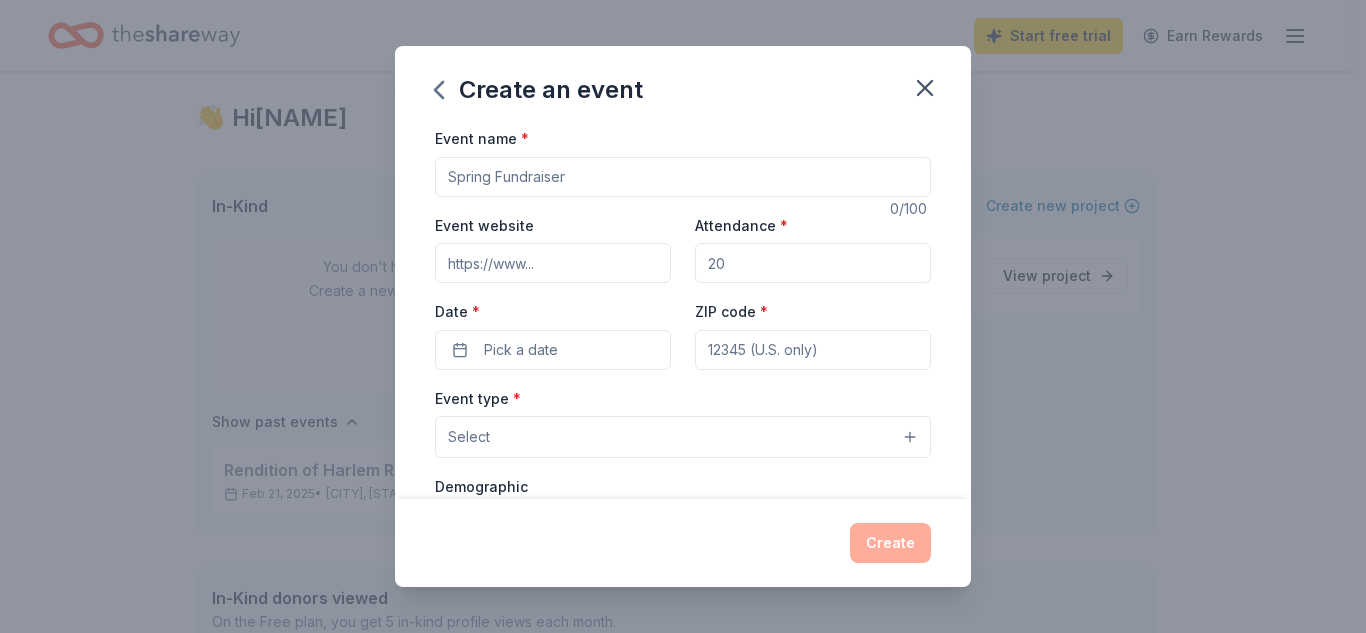 click on "Create an event Event name * 0 /100 Event website Attendance * Date * Pick a date ZIP code * Event type * Select Demographic Select We use this information to help brands find events with their target demographic to sponsor their products. Mailing address Apt/unit Description What are you looking for? * Auction & raffle Meals Snacks Desserts Alcohol Beverages Send me reminders Email me reminders of donor application deadlines Recurring event Create" at bounding box center (683, 316) 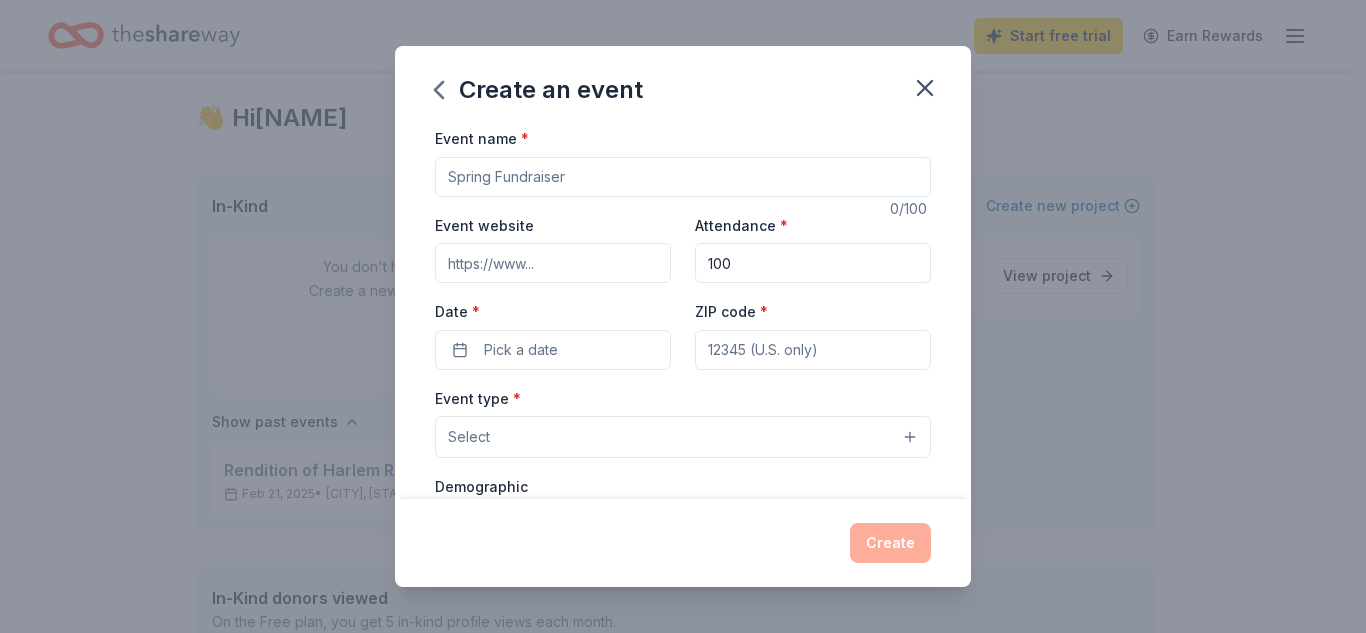 type on "100" 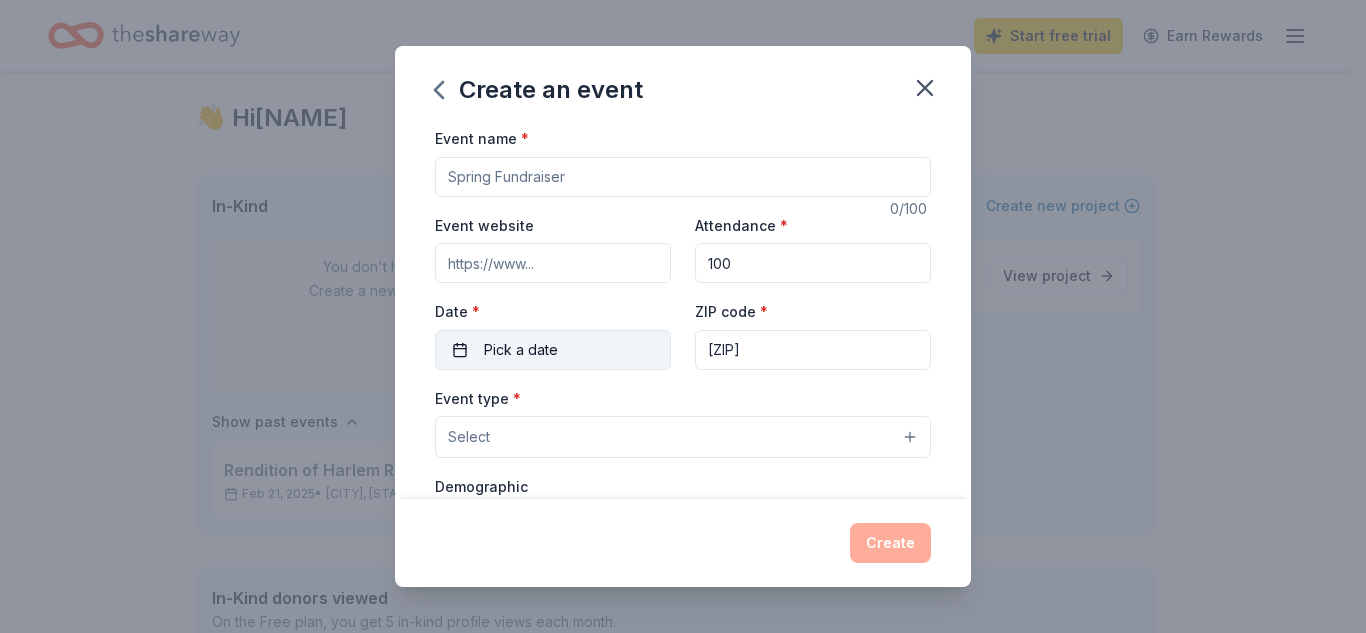 type on "[POSTAL_CODE]" 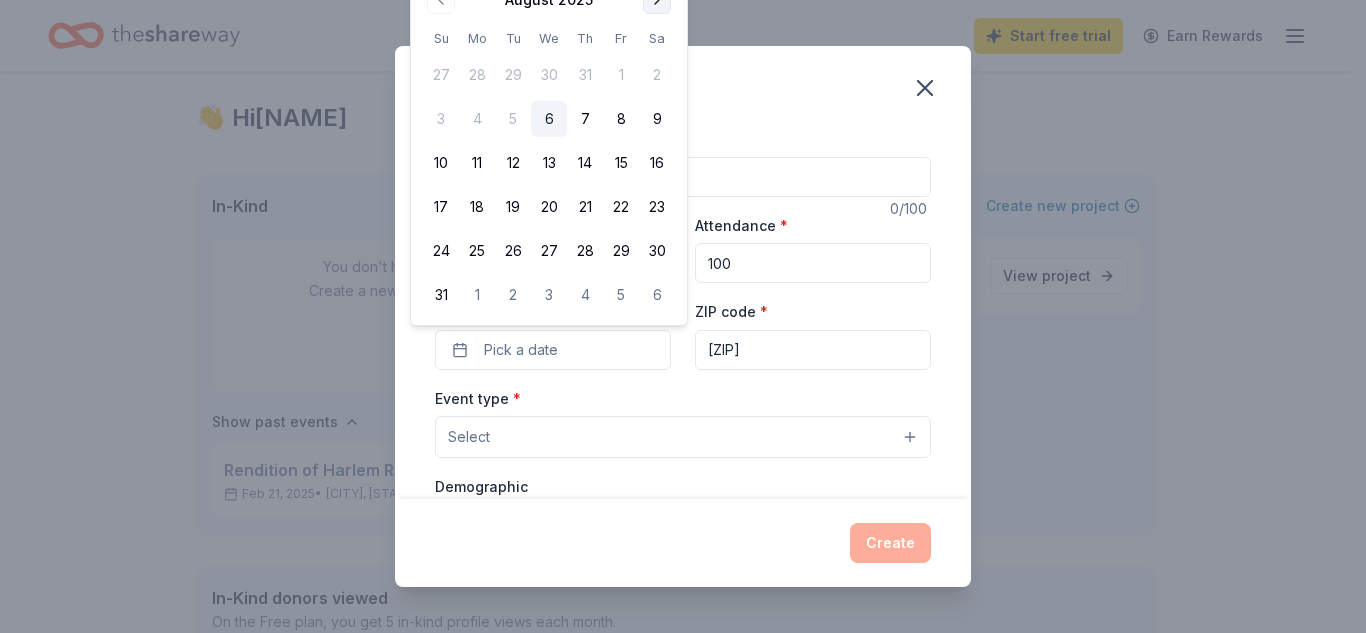 click at bounding box center (657, 0) 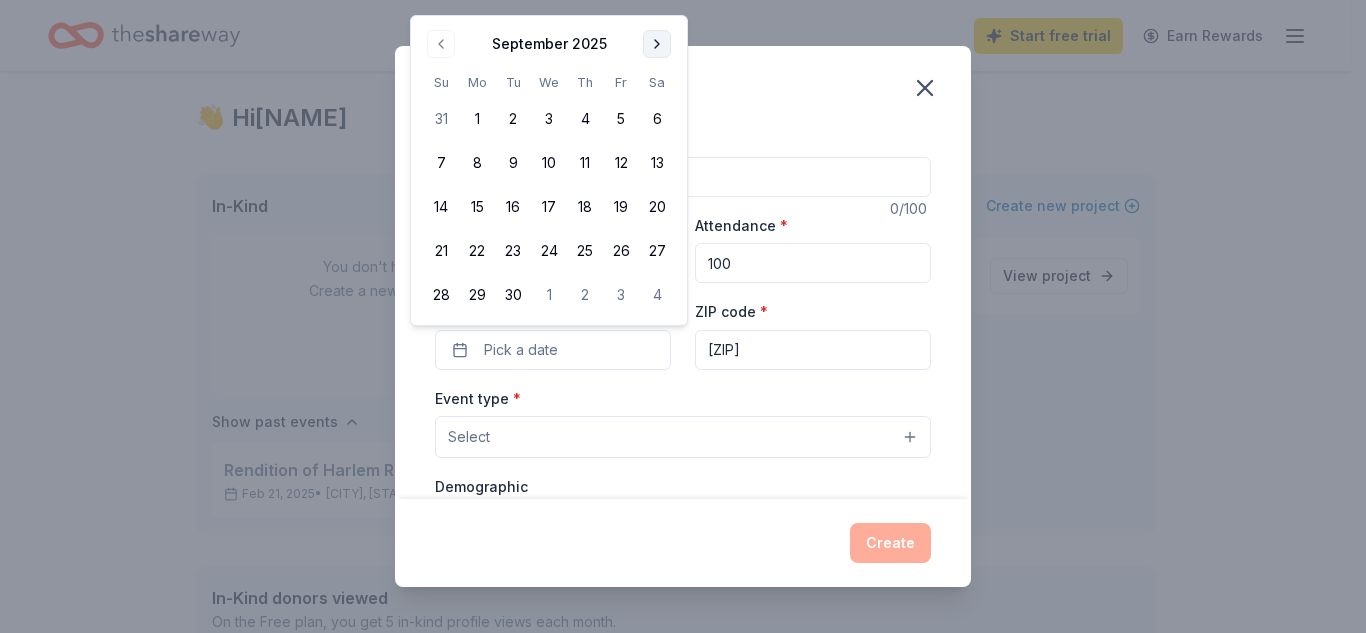 click on "Start free  trial Earn Rewards 👋 Hi  Latasha In-Kind Create  new  event   You don't have an active event. Create a new event to view donors. Show past events Rendition of Harlem Renaissance  Feb 21, 2025  •  College Park, GA View   event   Grants New Create  new  project   Another Level Learning INC. College Park, GA View   project   In-Kind donors viewed On the Free plan, you get 5 in-kind profile views each month. Buffalo Trace Distillery New Bourbon, gift cards, and merchandise You have   4  more   in-kind  profile  views   left this month.  Create a new  event   to view  donors . Grants viewed On the Free plan, you get 5 grant profile views each month. You have not yet viewed any  grant  profiles this month. Product Blog Pricing Legal Email ©  2025  TheShareWay. All rights reserved. Create an event Event name * 0 /100 Event website Attendance * 100 Date * Pick a date ZIP code * 30349 Event type * Select Demographic Select Mailing address Apt/unit Description What are you looking for? * Meals Snacks" at bounding box center (675, 282) 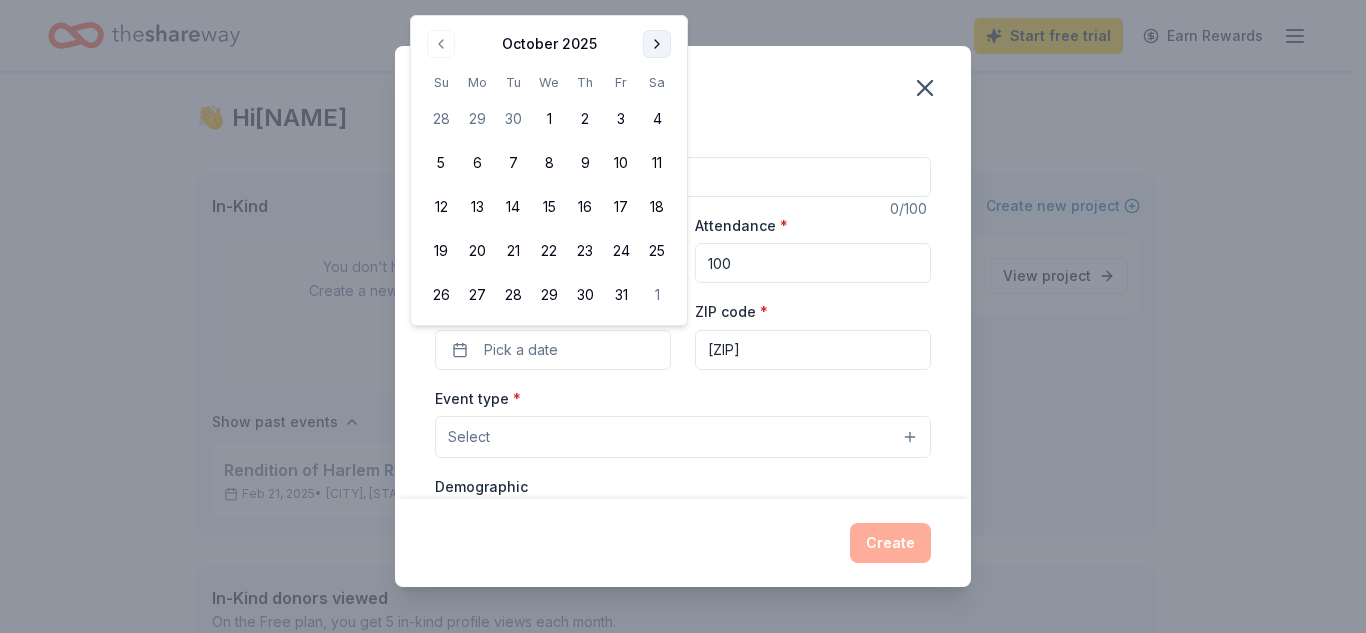 click at bounding box center [657, 44] 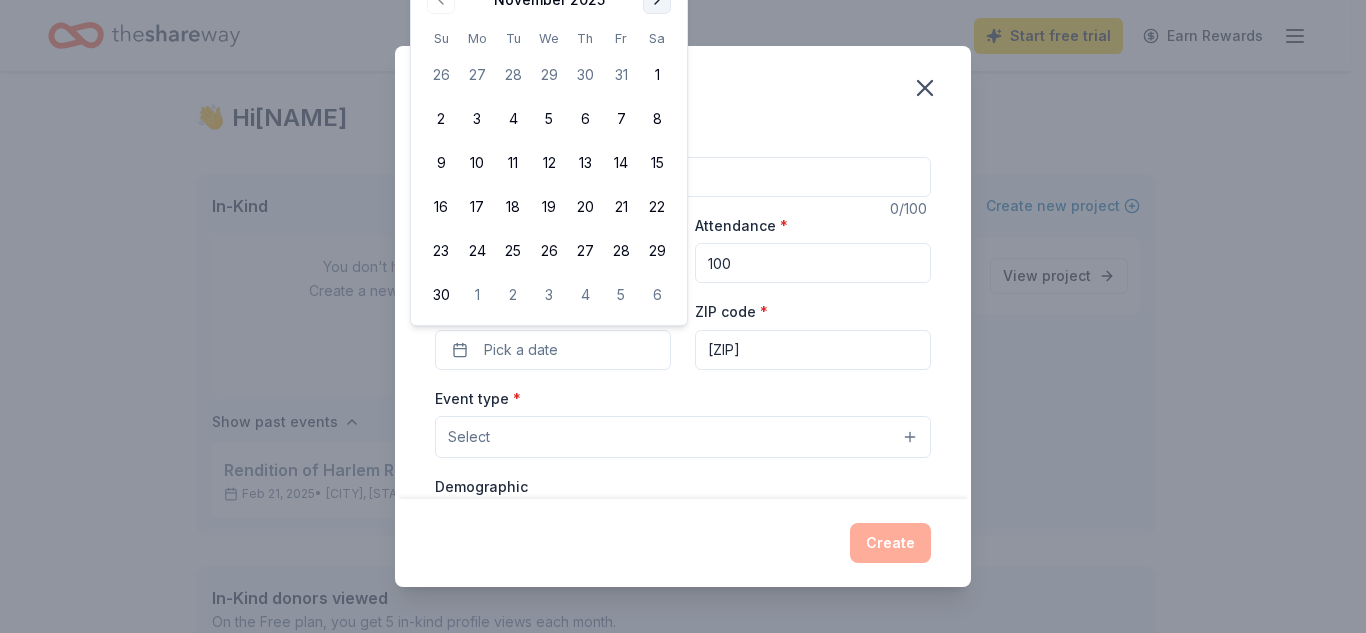 click at bounding box center (657, 0) 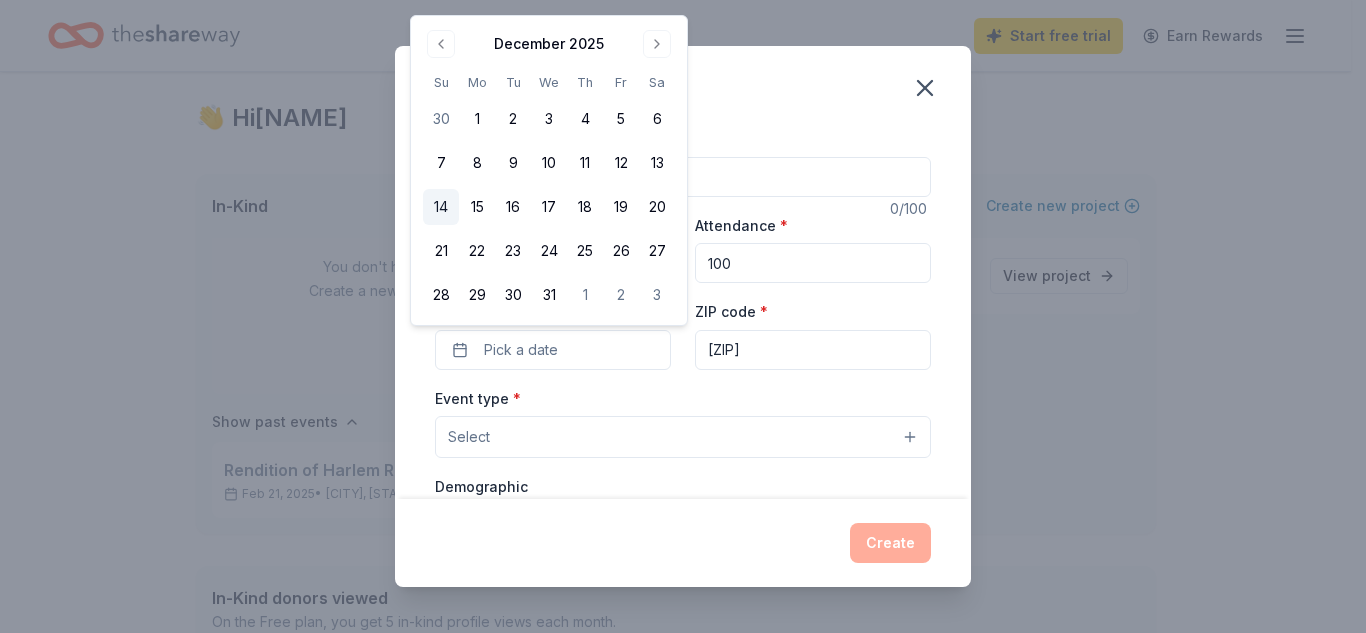 click on "14" at bounding box center [441, 207] 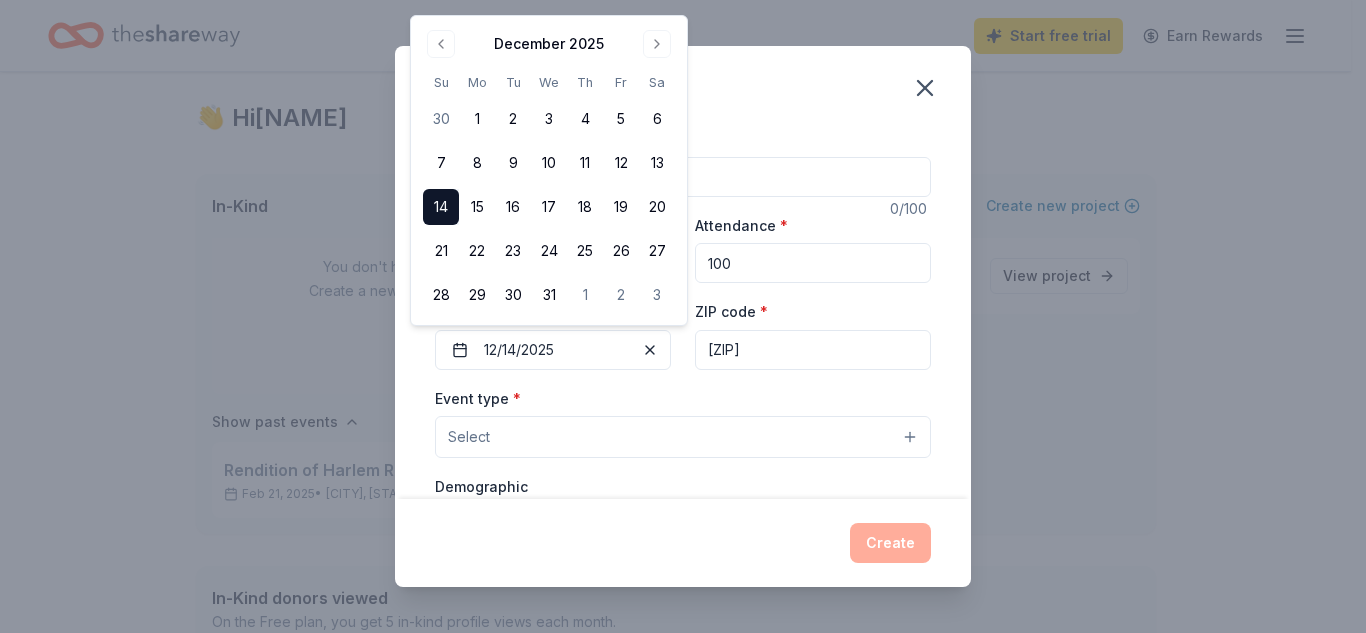 click on "100" at bounding box center [813, 263] 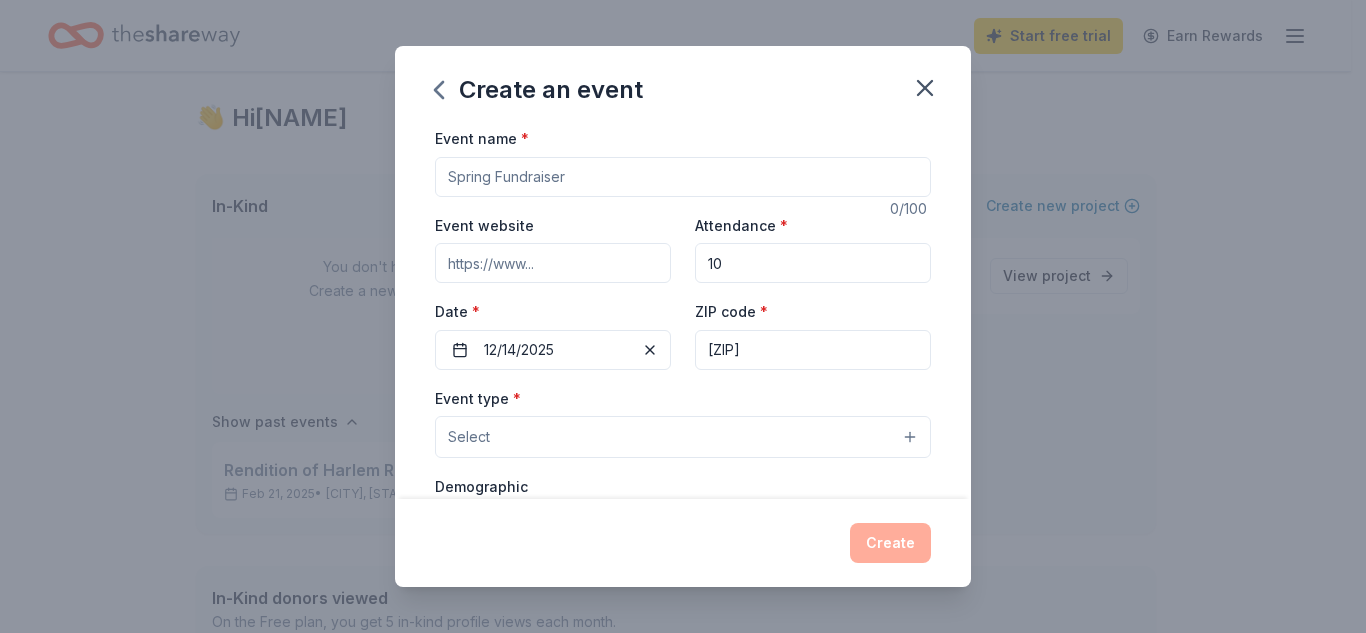 type on "1" 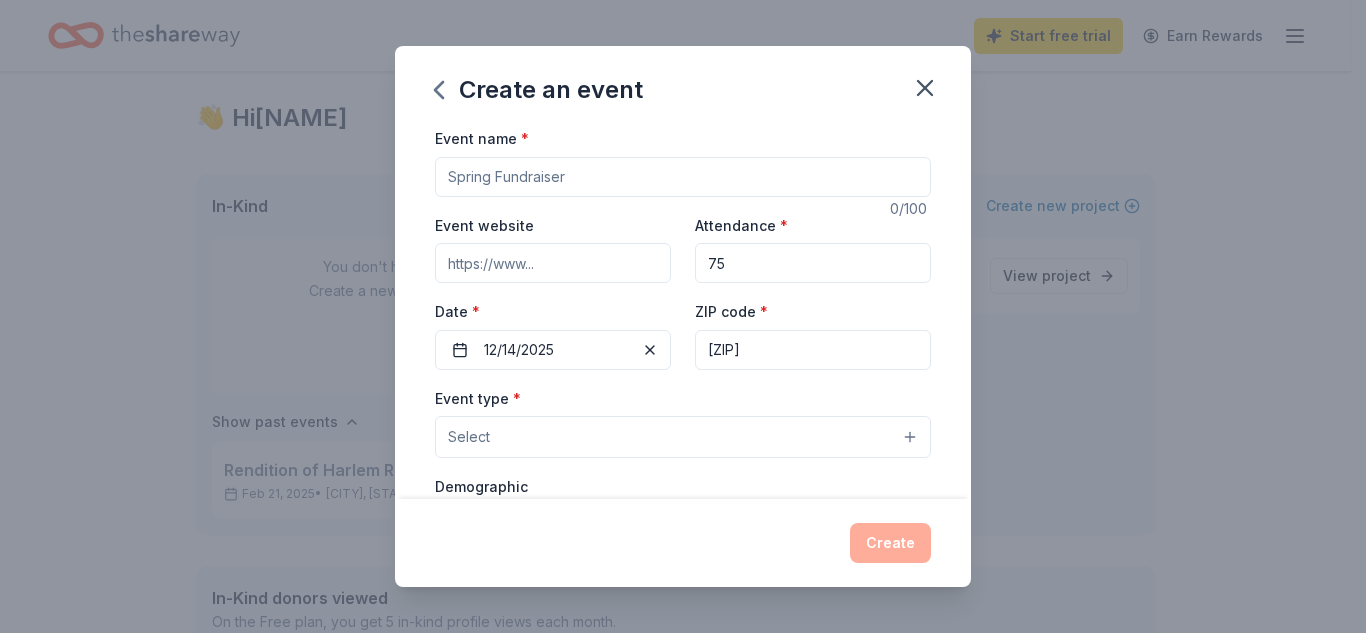 type on "75" 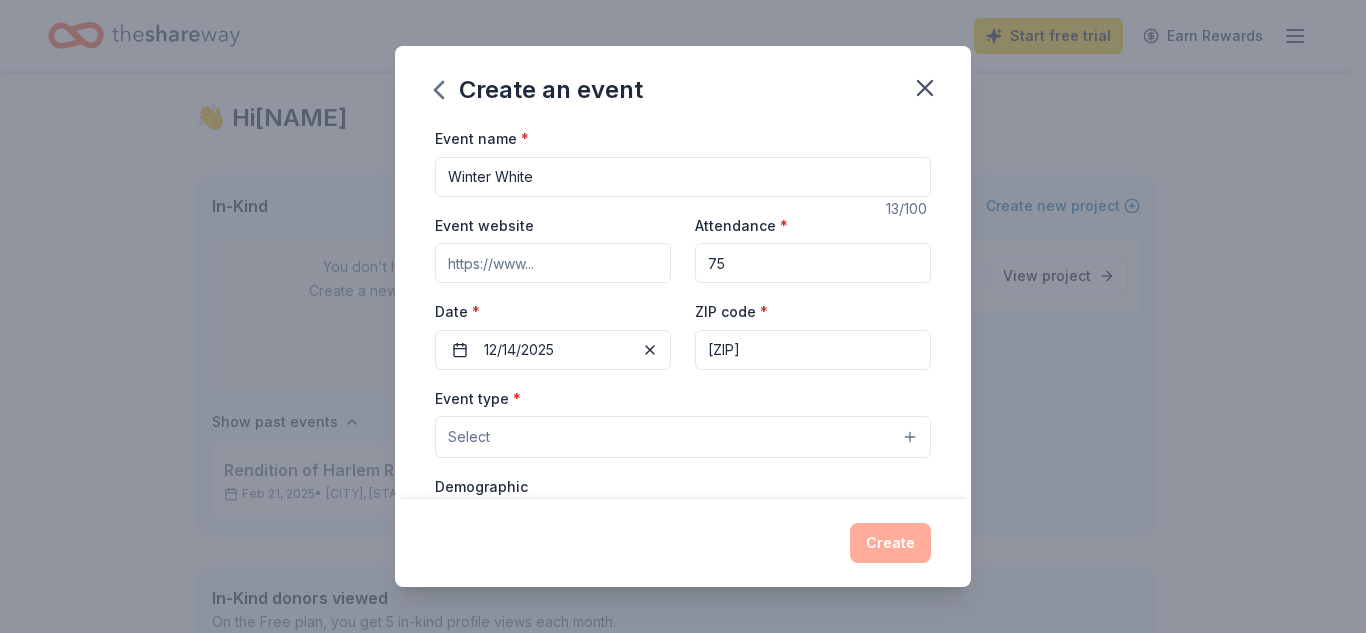 click on "Winter White" at bounding box center [683, 177] 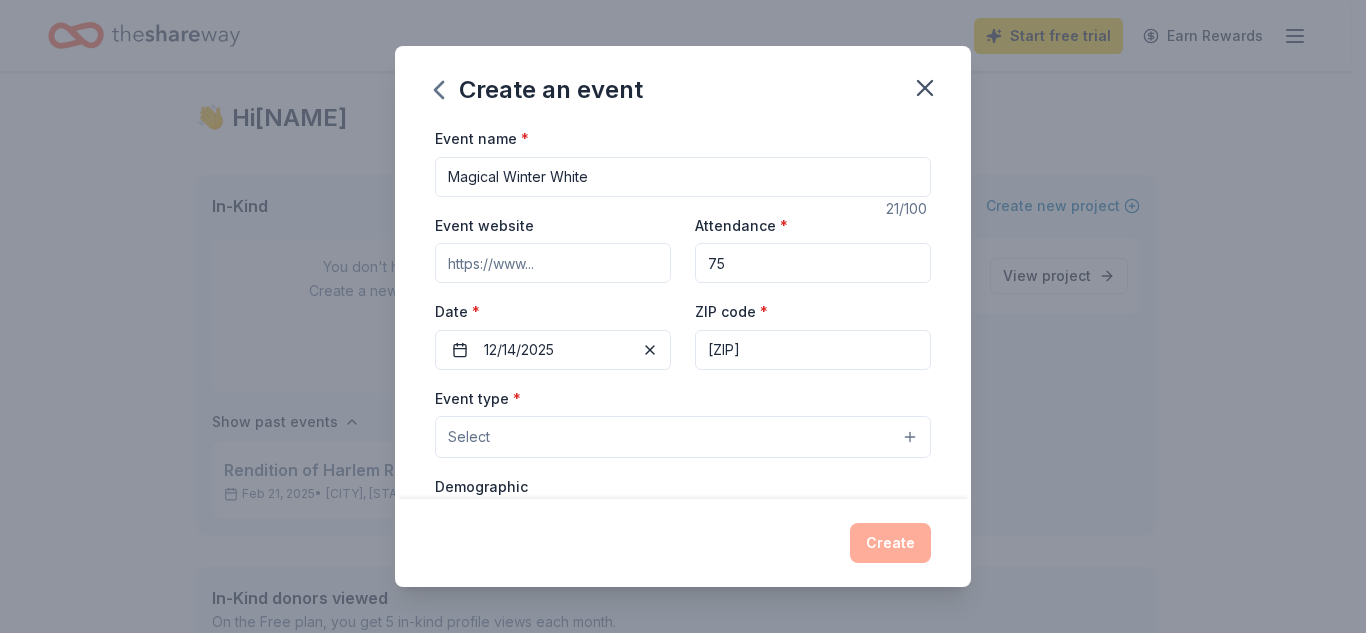 click on "Magical Winter White" at bounding box center [683, 177] 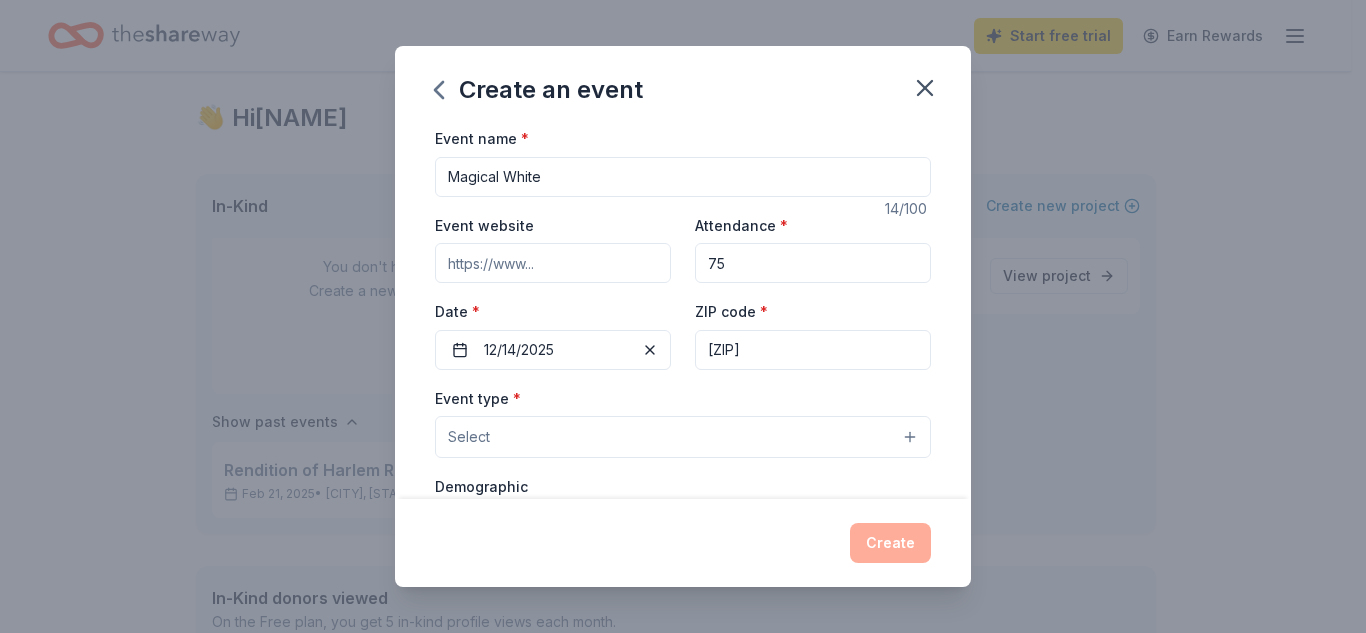click on "Magical White" at bounding box center [683, 177] 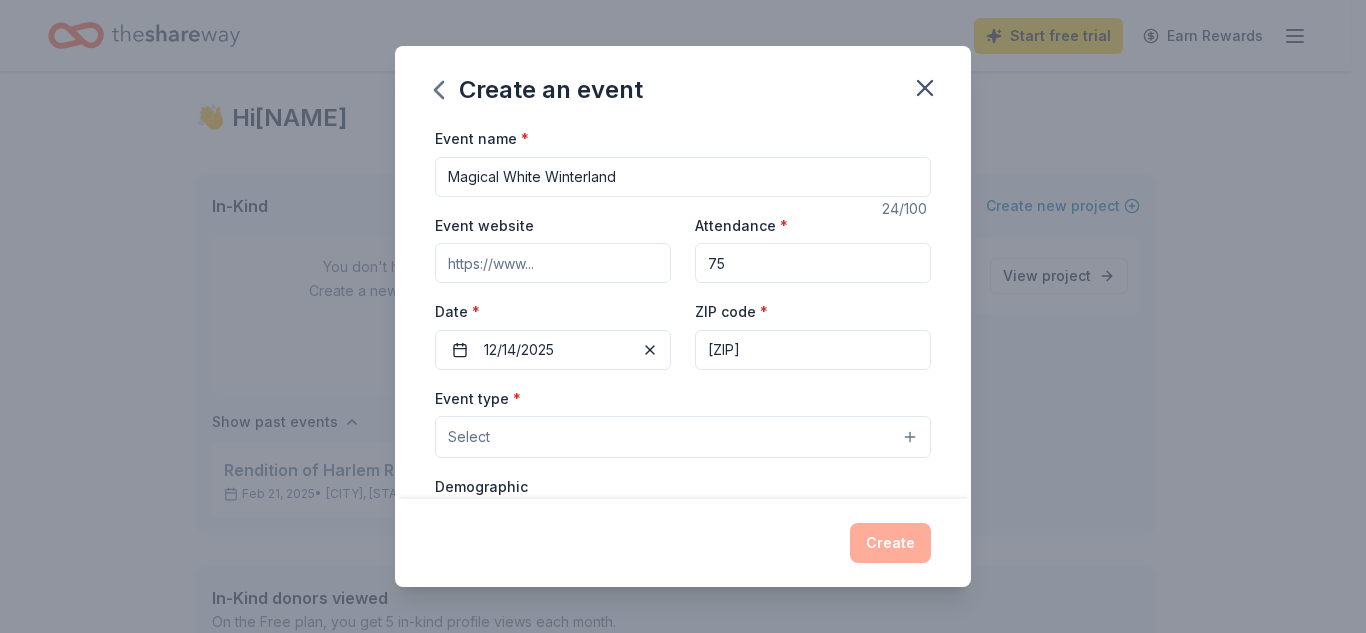 click on "Select" at bounding box center [683, 437] 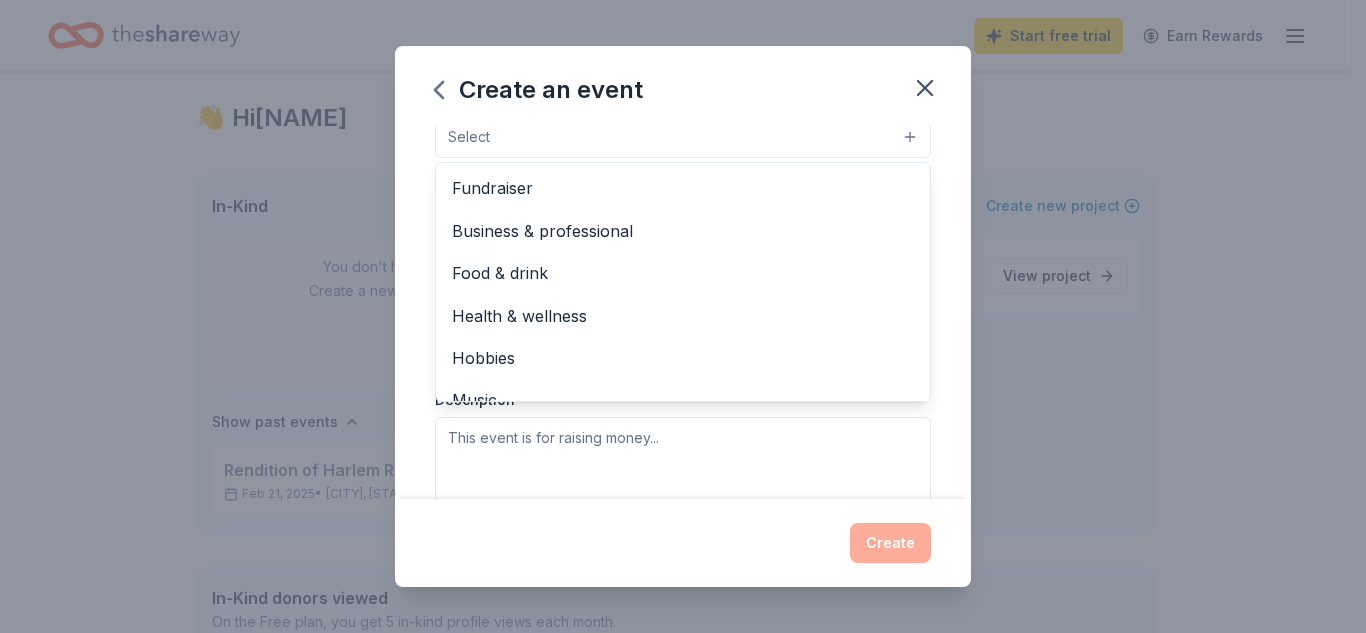 scroll, scrollTop: 308, scrollLeft: 0, axis: vertical 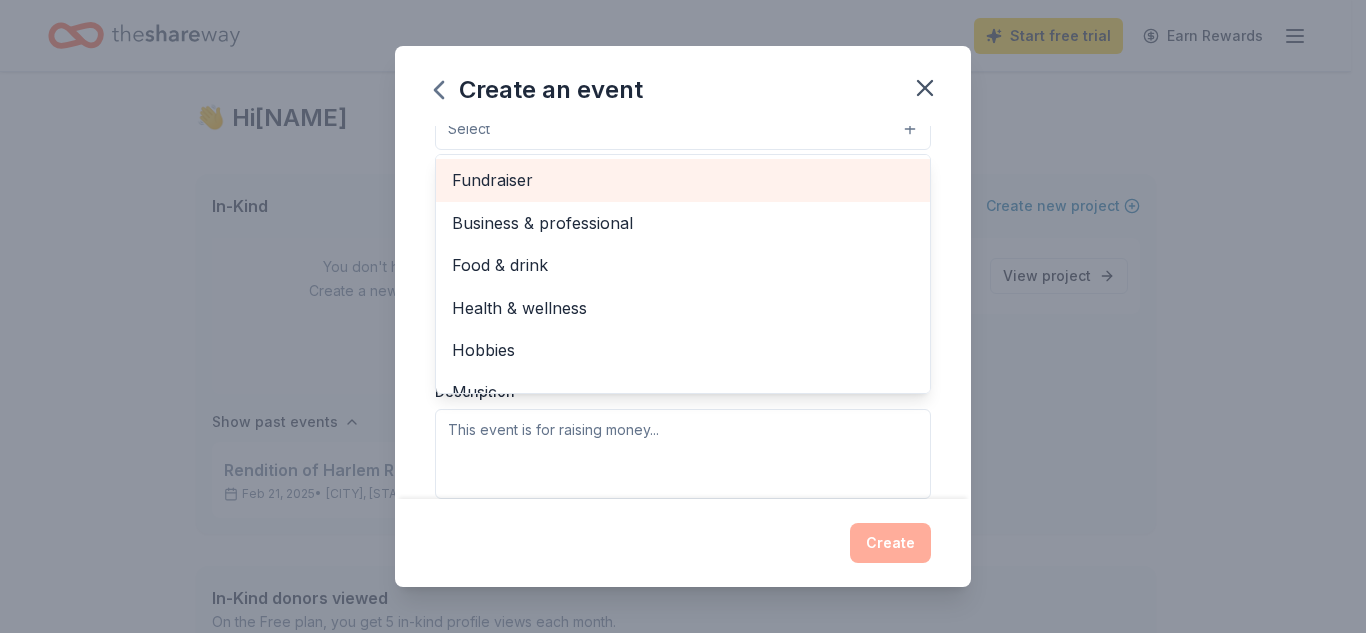 click on "Fundraiser" at bounding box center [683, 180] 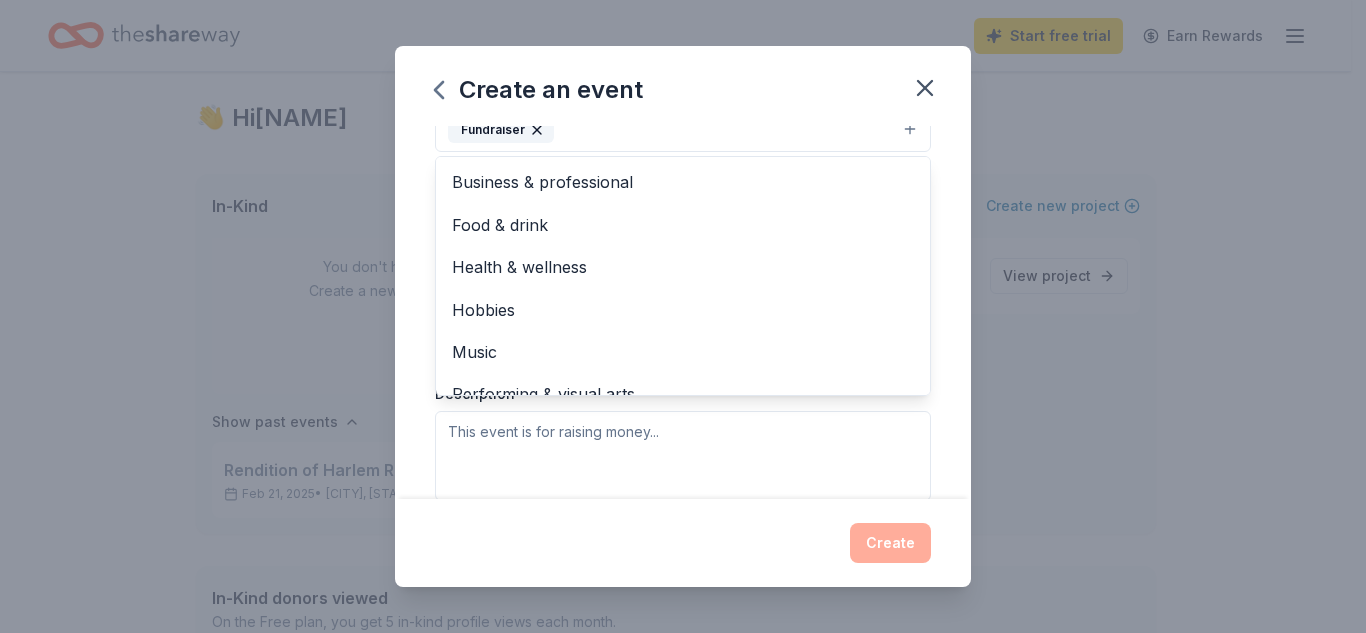 click on "Event name * Magical White Winterland 24 /100 Event website Attendance * 75 Date * 12/14/2025 ZIP code * 30349 Event type * Fundraiser Business & professional Food & drink Health & wellness Hobbies Music Performing & visual arts Demographic Select We use this information to help brands find events with their target demographic to sponsor their products. Mailing address Apt/unit Description What are you looking for? * Auction & raffle Meals Snacks Desserts Alcohol Beverages Send me reminders Email me reminders of donor application deadlines Recurring event" at bounding box center (683, 312) 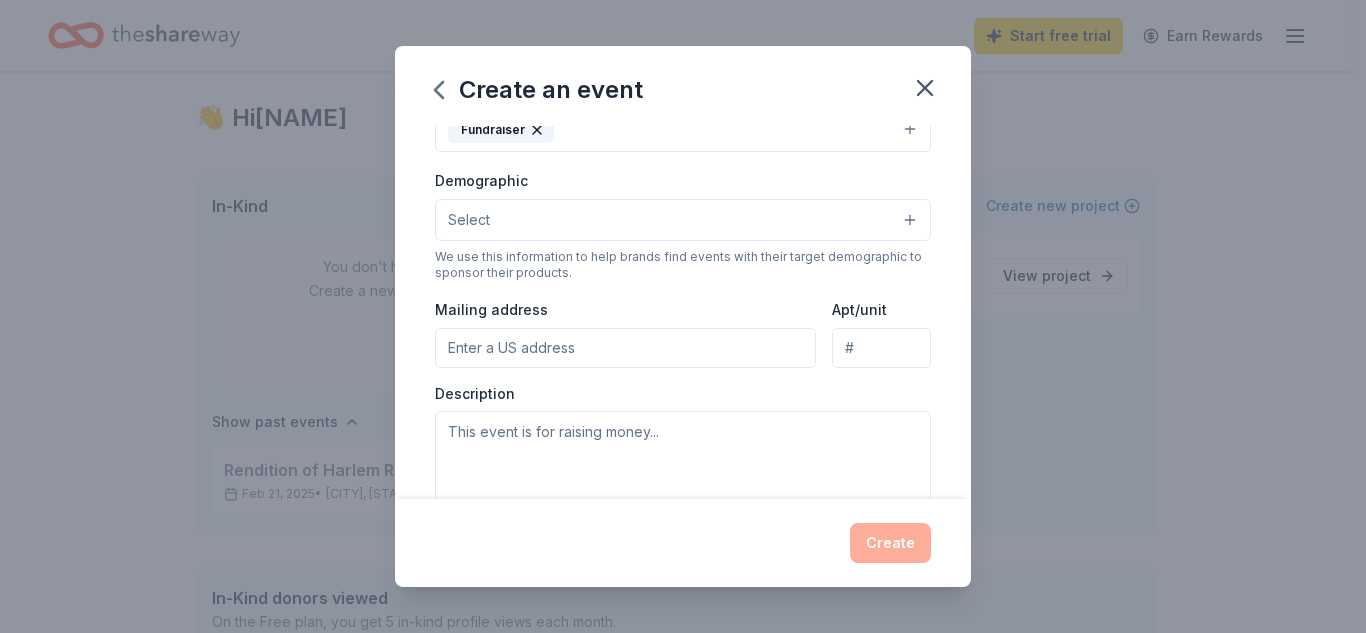 scroll, scrollTop: 290, scrollLeft: 0, axis: vertical 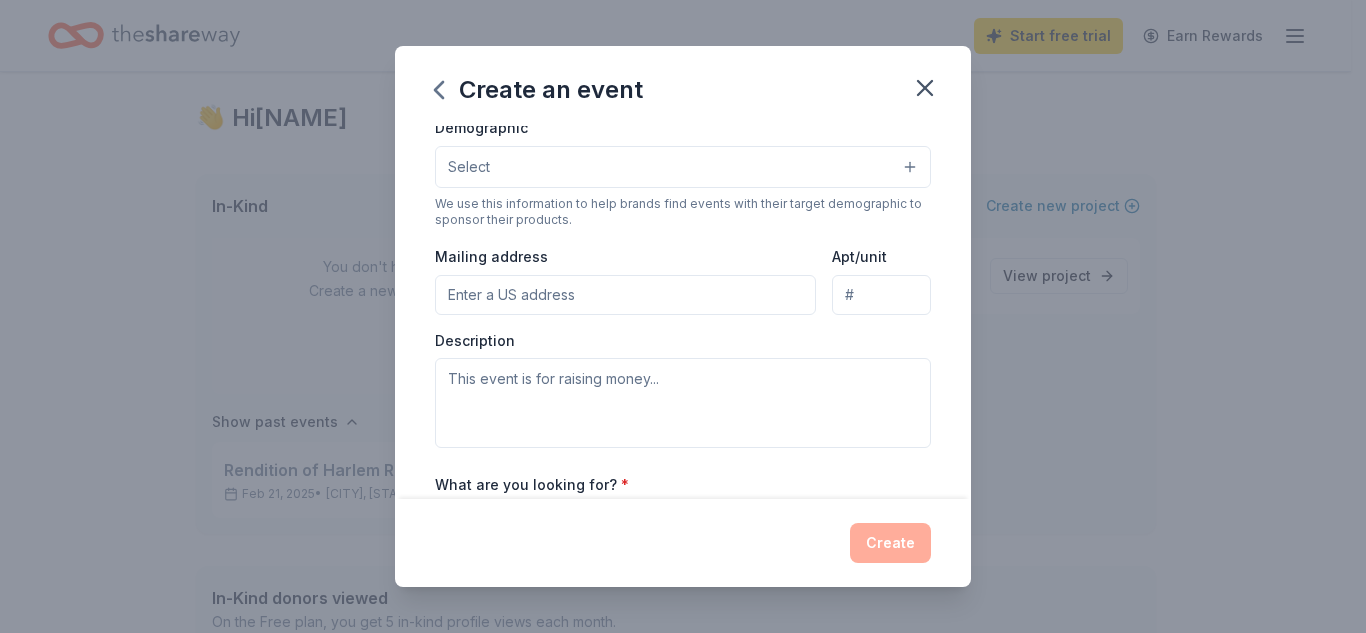 click on "Select" at bounding box center (683, 167) 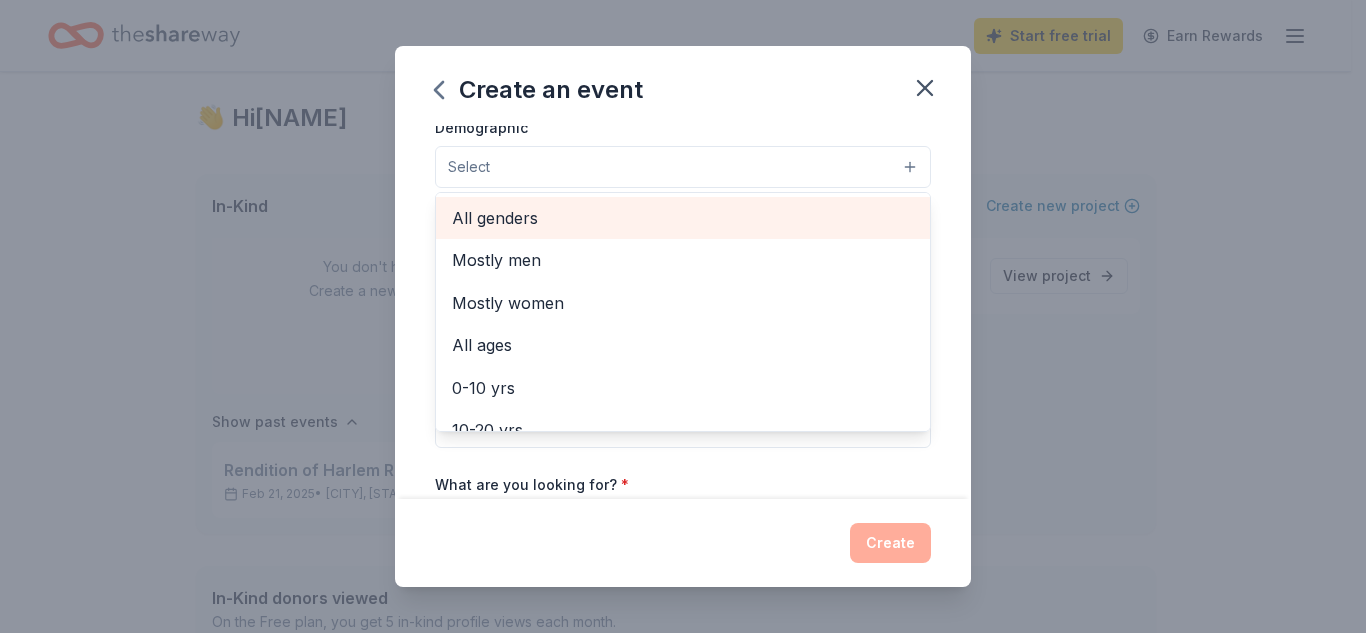 click on "All genders" at bounding box center [683, 218] 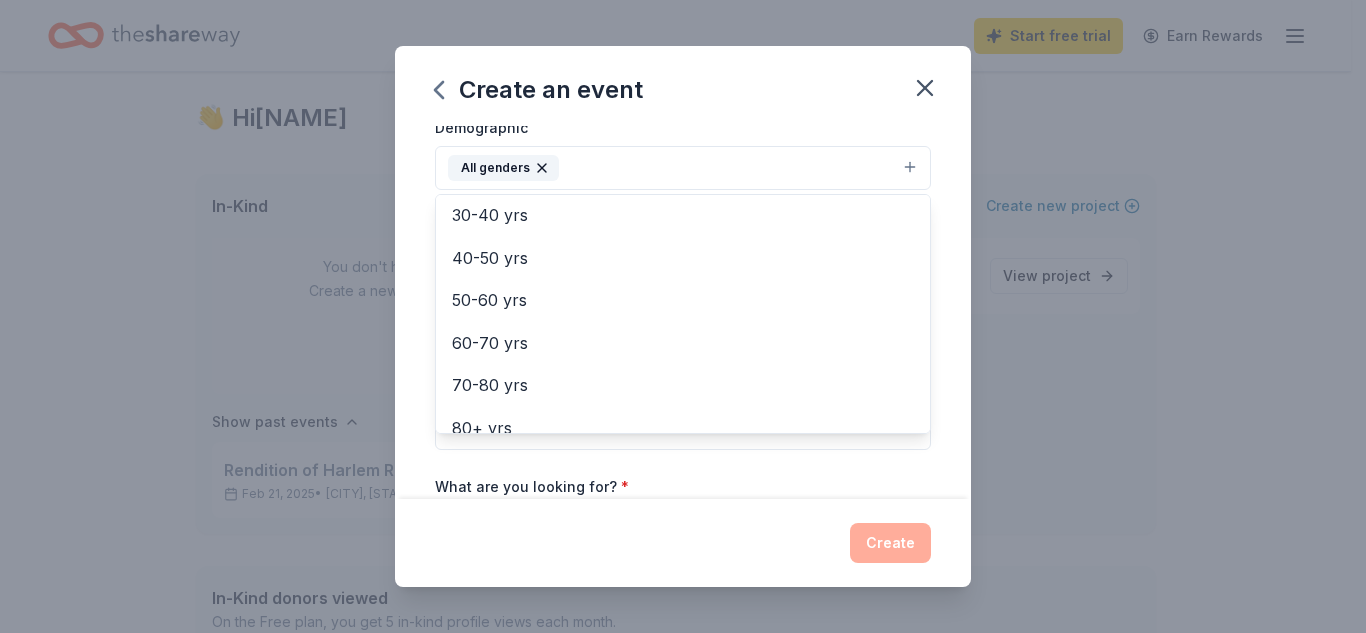 scroll, scrollTop: 279, scrollLeft: 0, axis: vertical 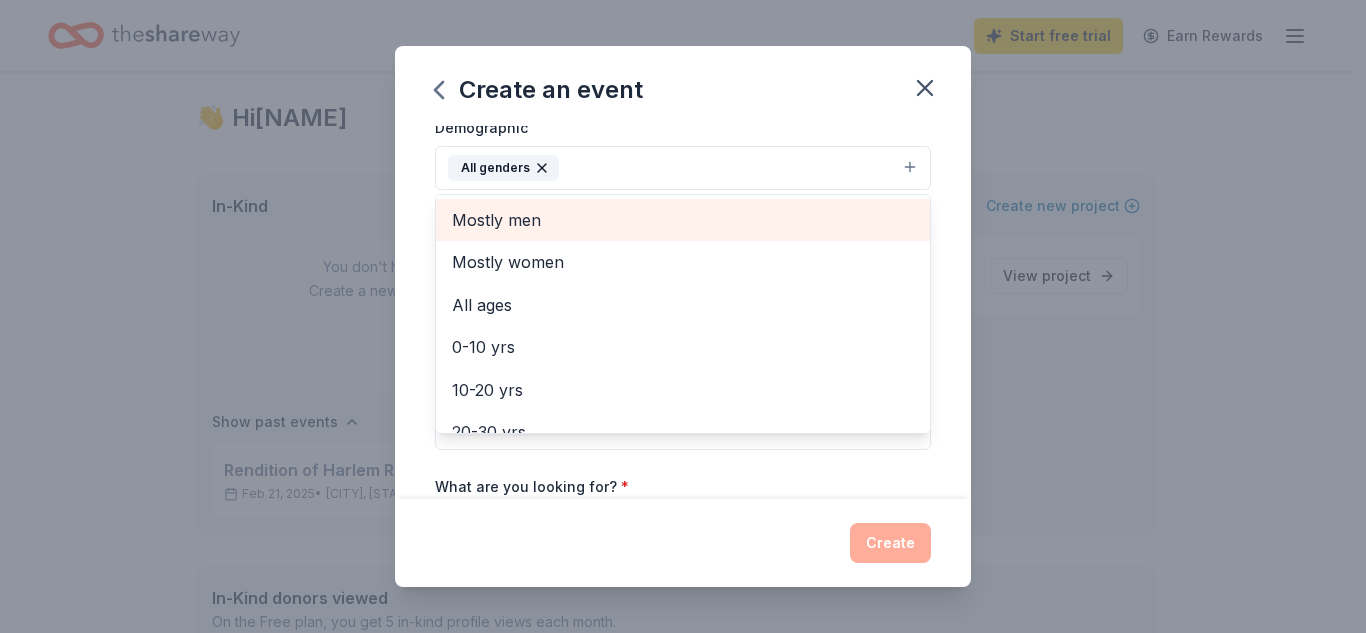 click on "Mostly men" at bounding box center (683, 220) 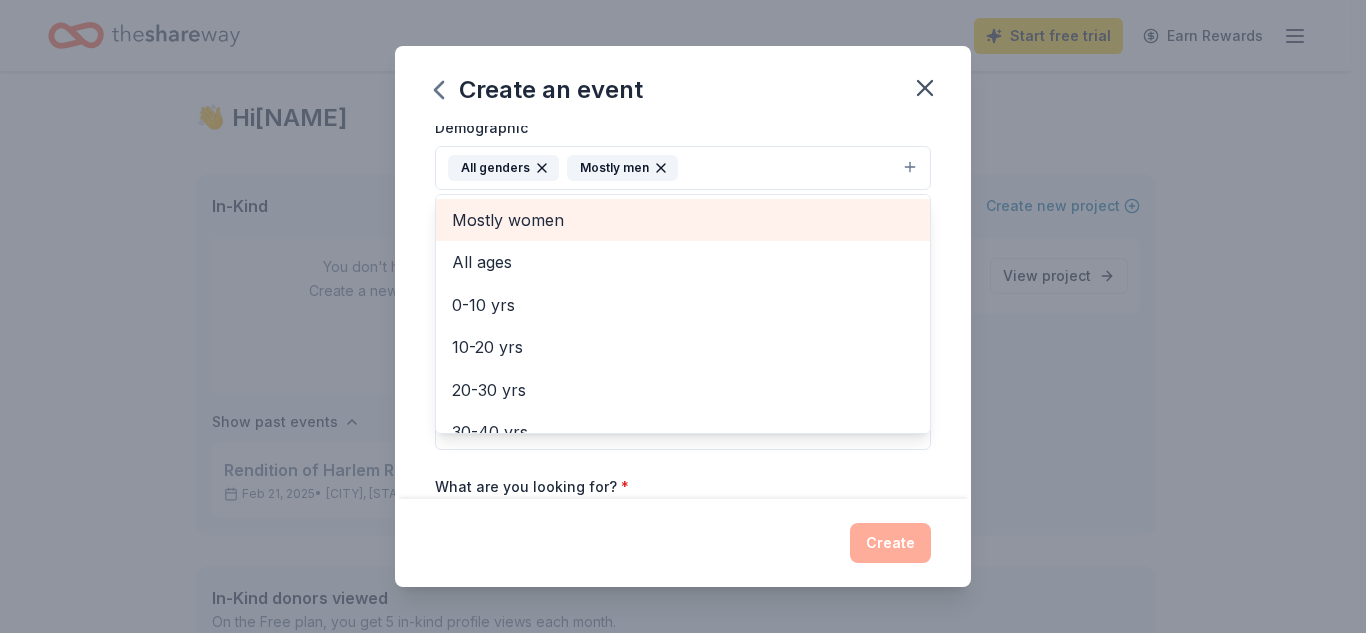 click on "Mostly women" at bounding box center (683, 220) 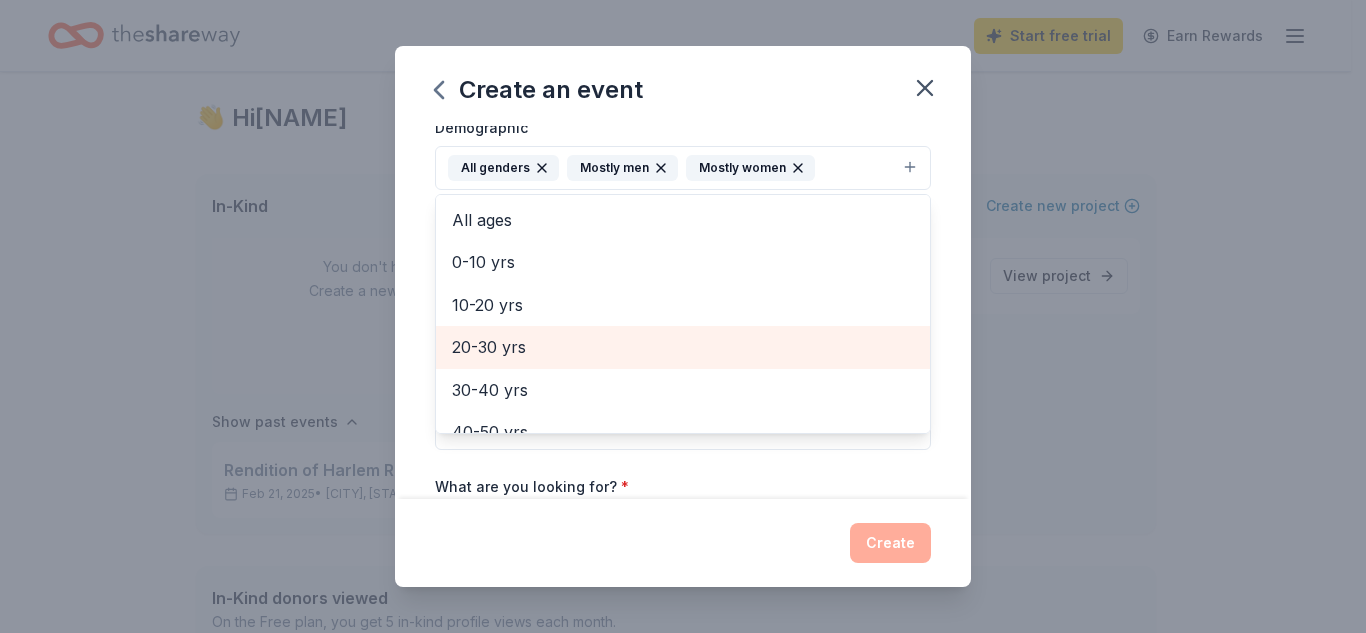 click on "20-30 yrs" at bounding box center [683, 347] 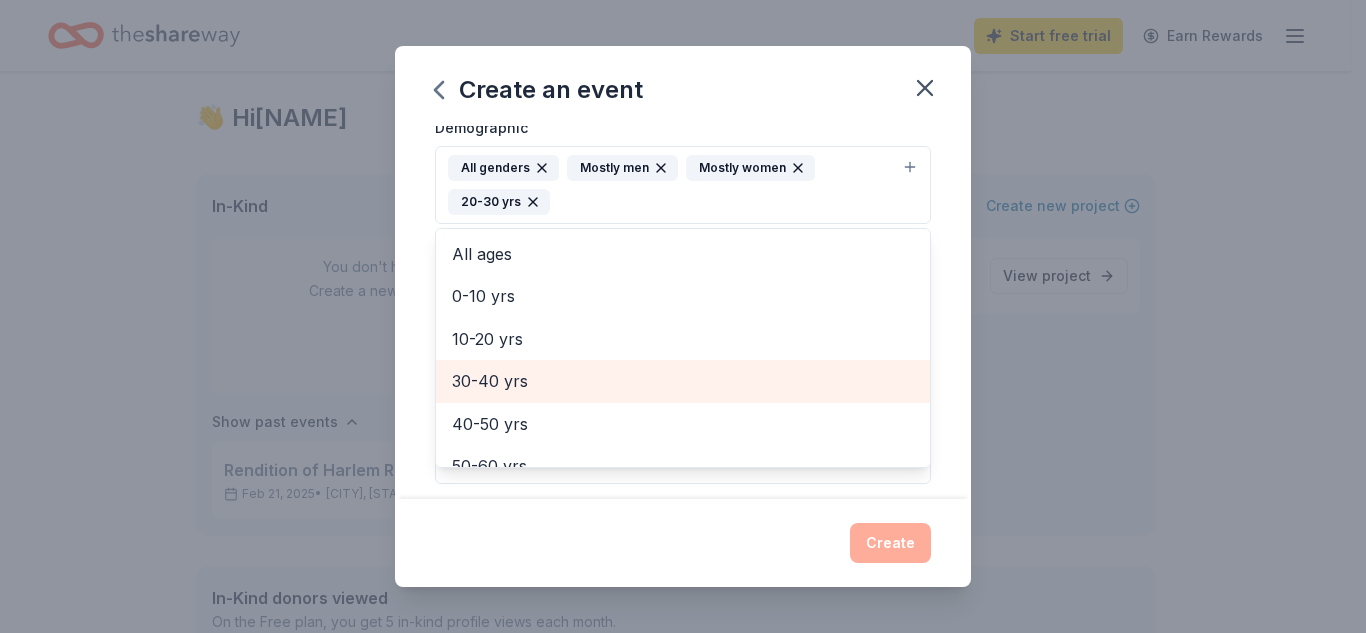 click on "30-40 yrs" at bounding box center (683, 381) 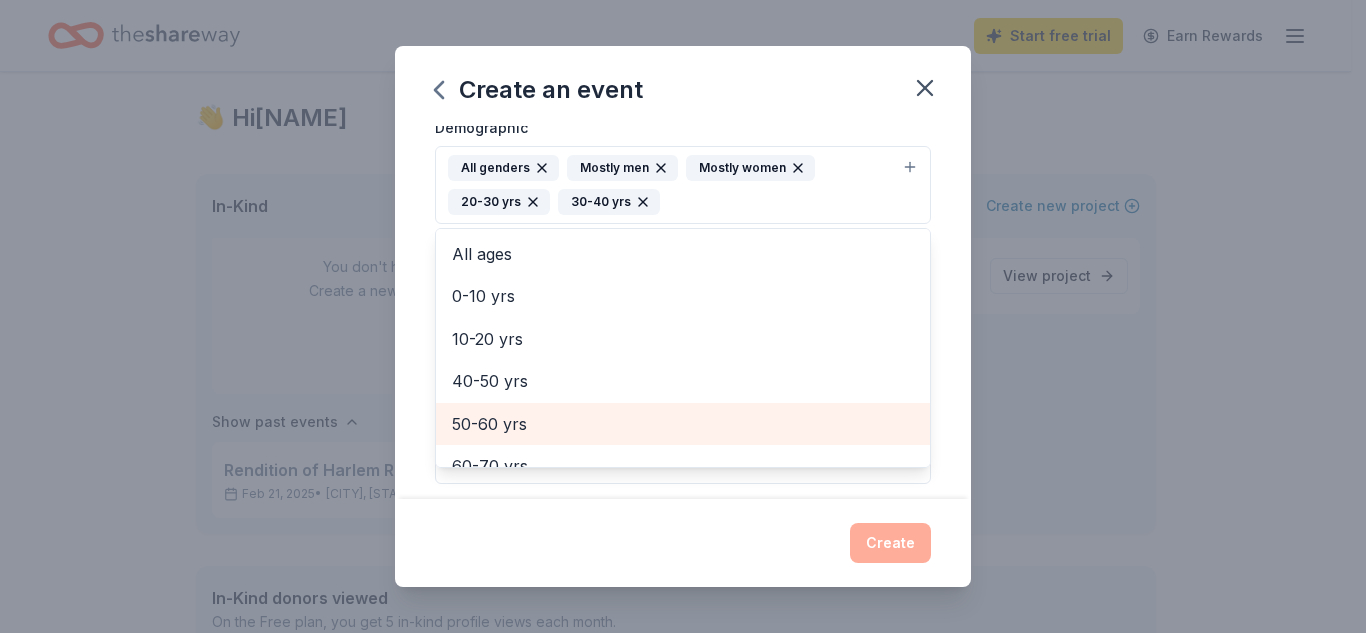 click on "50-60 yrs" at bounding box center (683, 424) 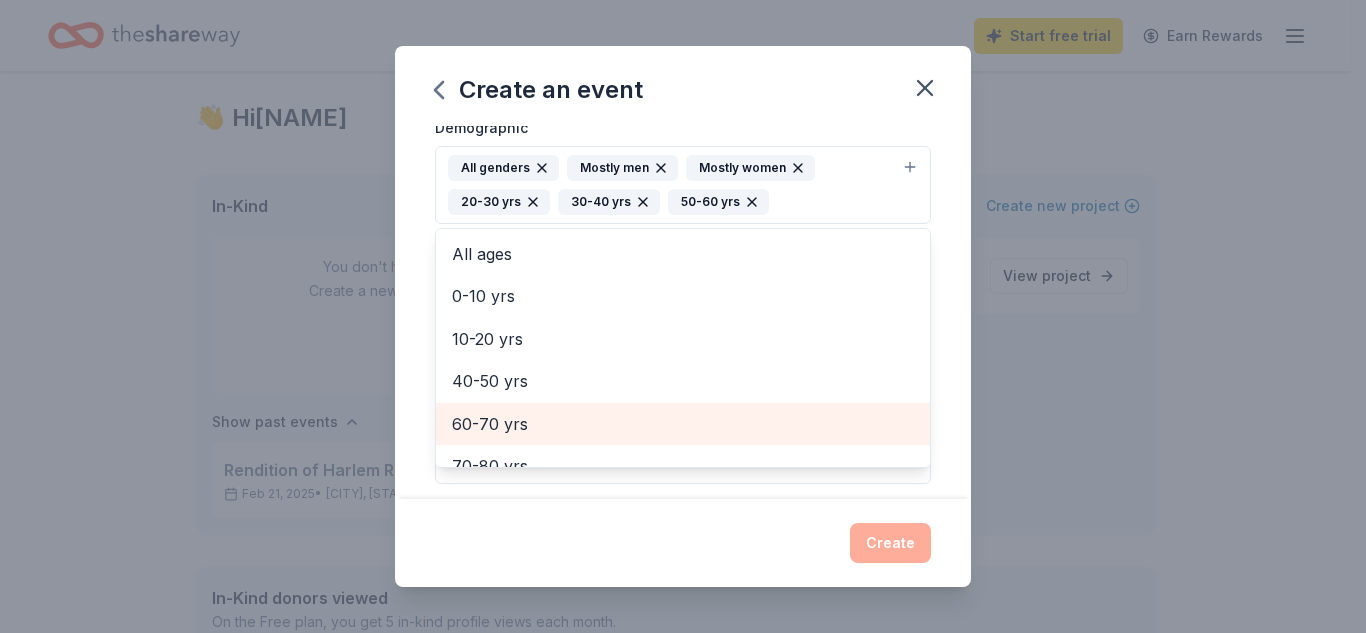 click on "60-70 yrs" at bounding box center (683, 424) 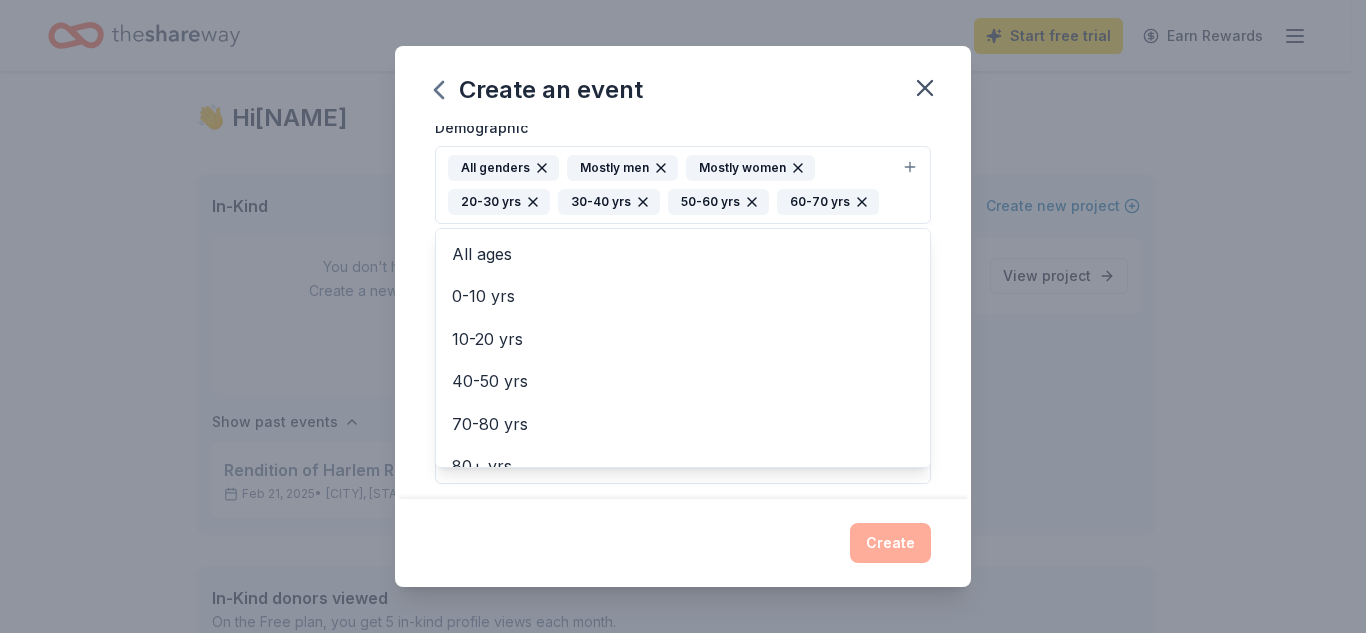 scroll, scrollTop: 621, scrollLeft: 0, axis: vertical 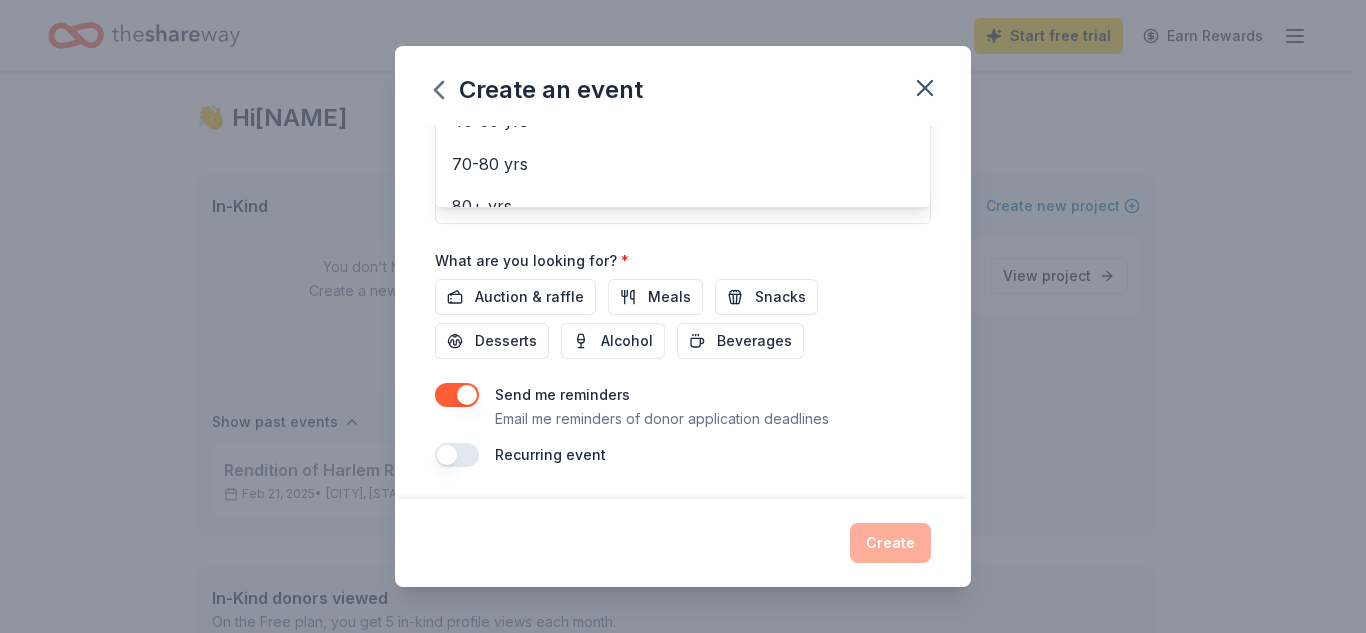 click on "Event name * Magical White Winterland 24 /100 Event website Attendance * 75 Date * 12/14/2025 ZIP code * 30349 Event type * Fundraiser Demographic All genders Mostly men Mostly women 20-30 yrs 30-40 yrs 50-60 yrs 60-70 yrs All ages 0-10 yrs 10-20 yrs 40-50 yrs 70-80 yrs 80+ yrs We use this information to help brands find events with their target demographic to sponsor their products. Mailing address Apt/unit Description What are you looking for? * Auction & raffle Meals Snacks Desserts Alcohol Beverages Send me reminders Email me reminders of donor application deadlines Recurring event" at bounding box center [683, -14] 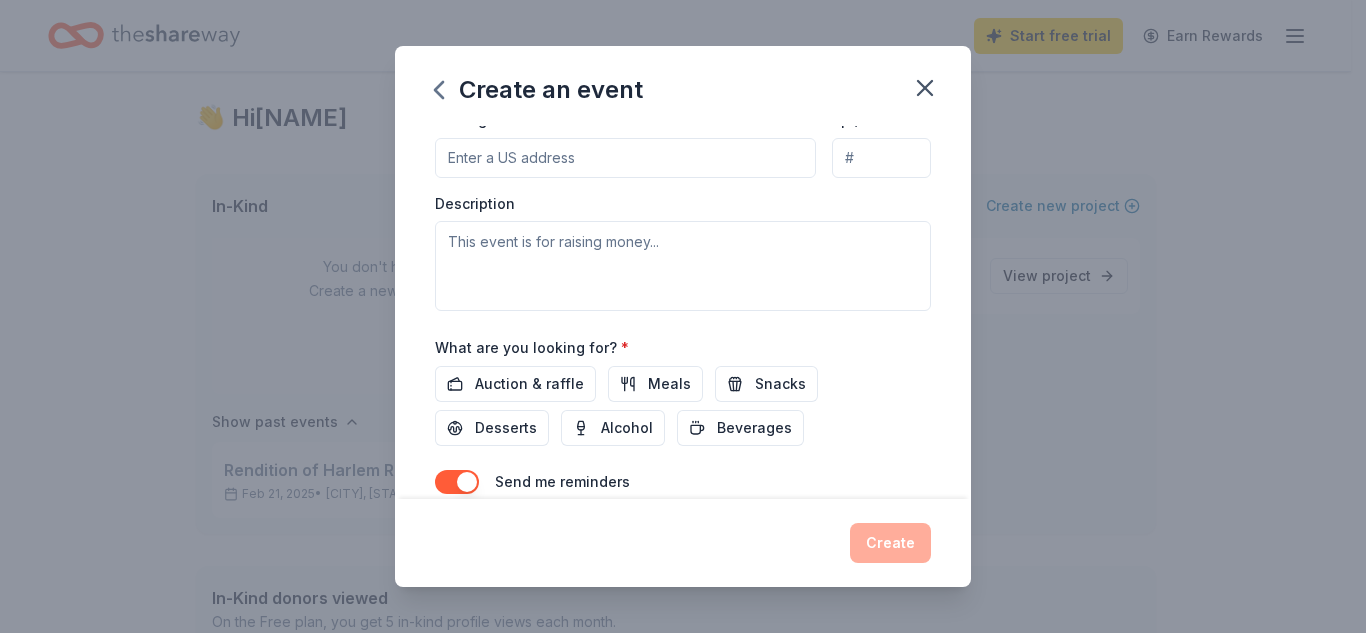 scroll, scrollTop: 621, scrollLeft: 0, axis: vertical 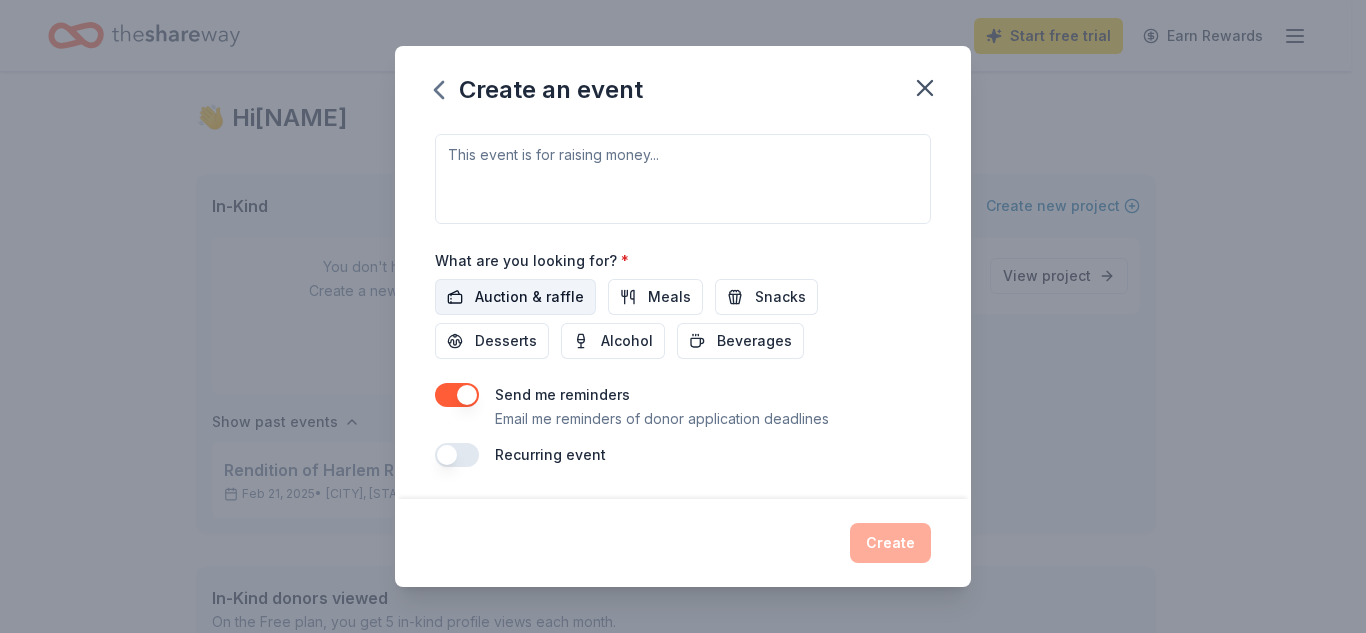 click on "Auction & raffle" at bounding box center [529, 297] 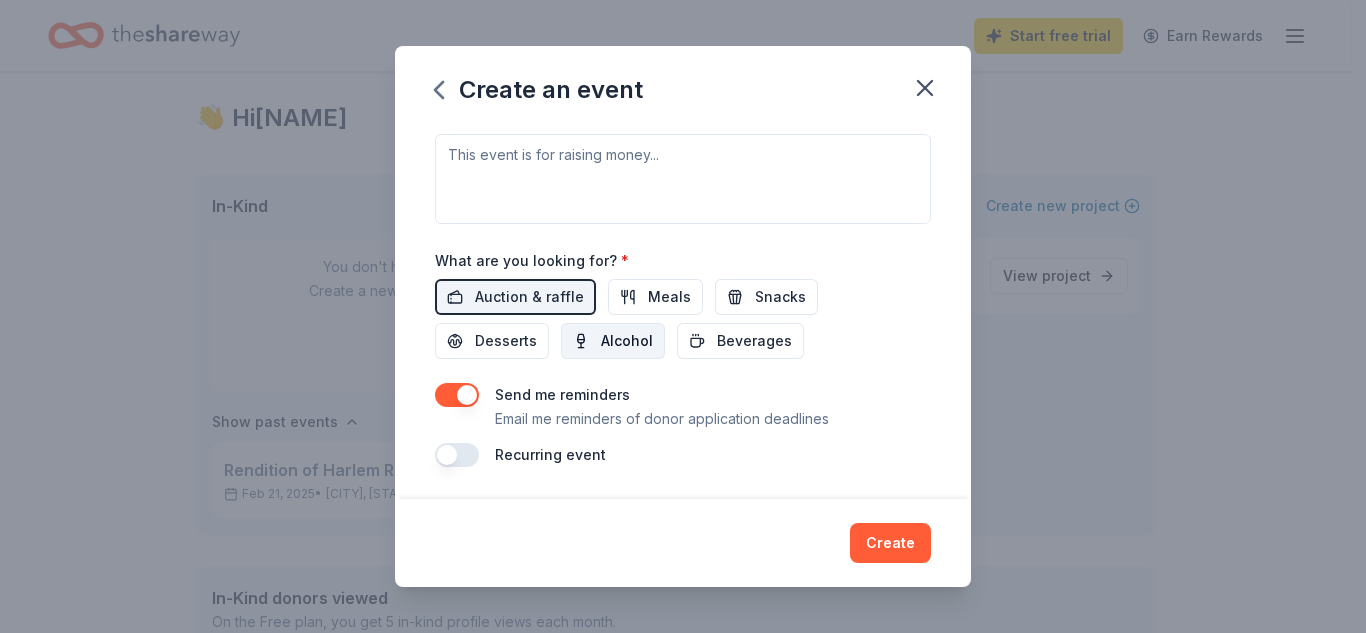 click on "Alcohol" at bounding box center [627, 341] 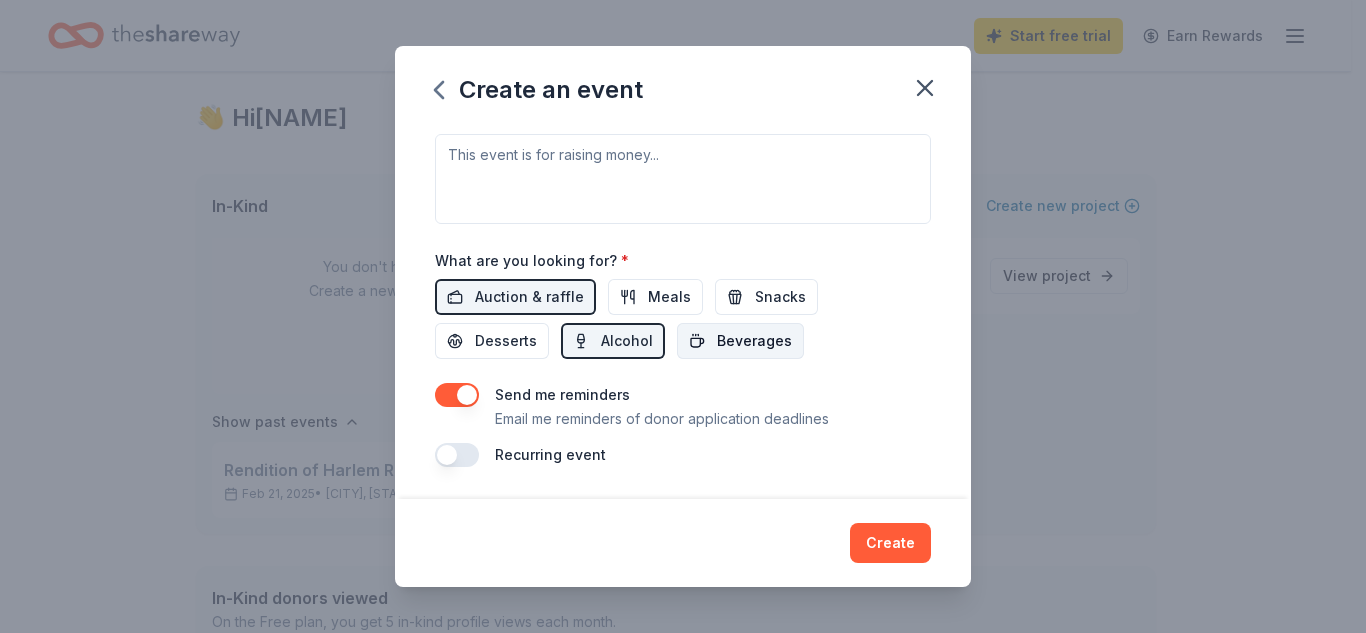 click on "Beverages" at bounding box center [754, 341] 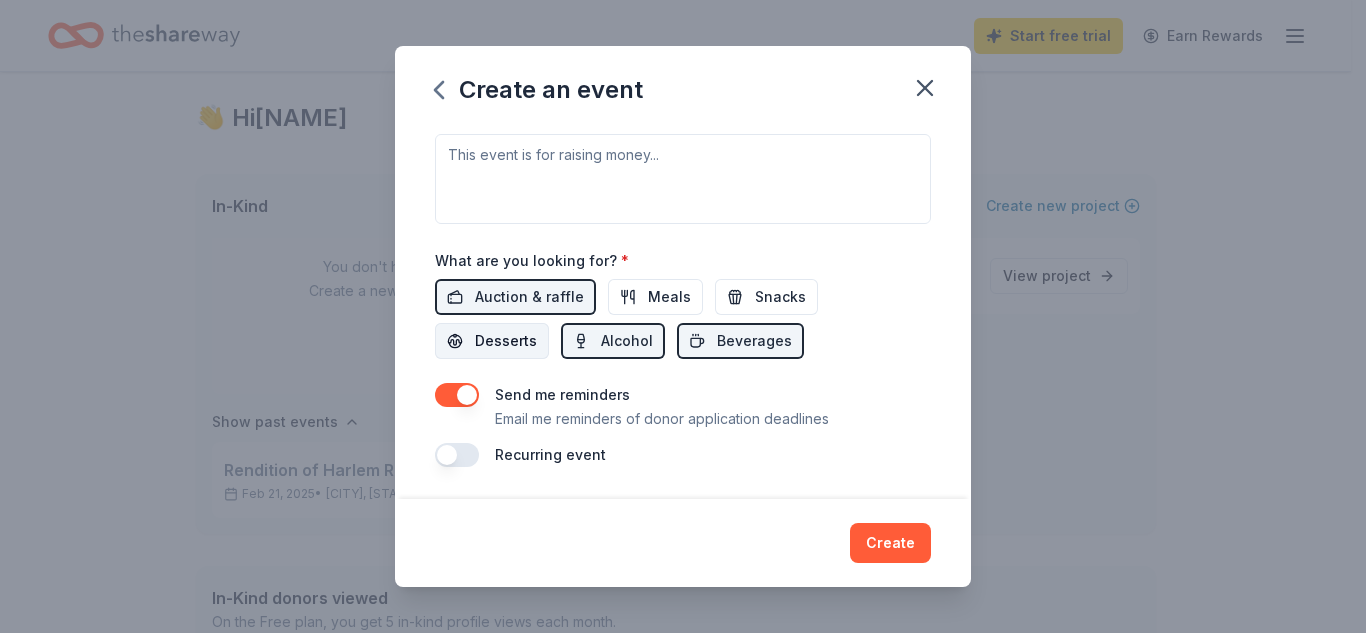 click on "Desserts" at bounding box center (506, 341) 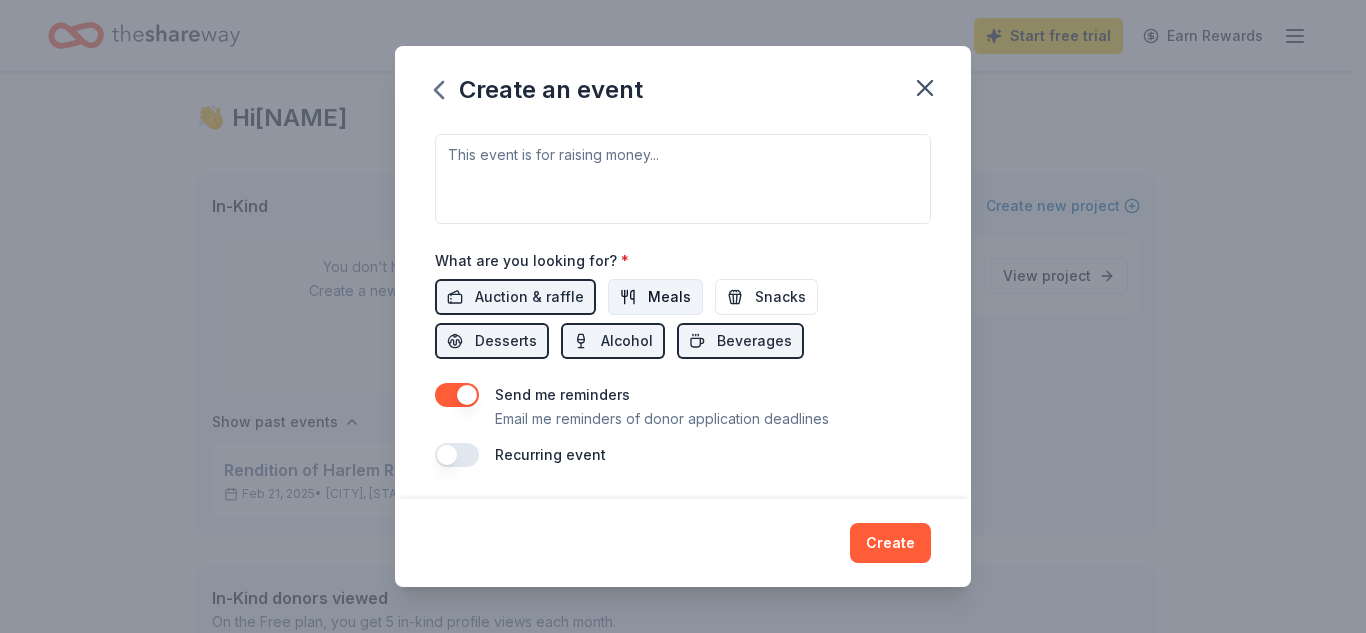 click on "Meals" at bounding box center [669, 297] 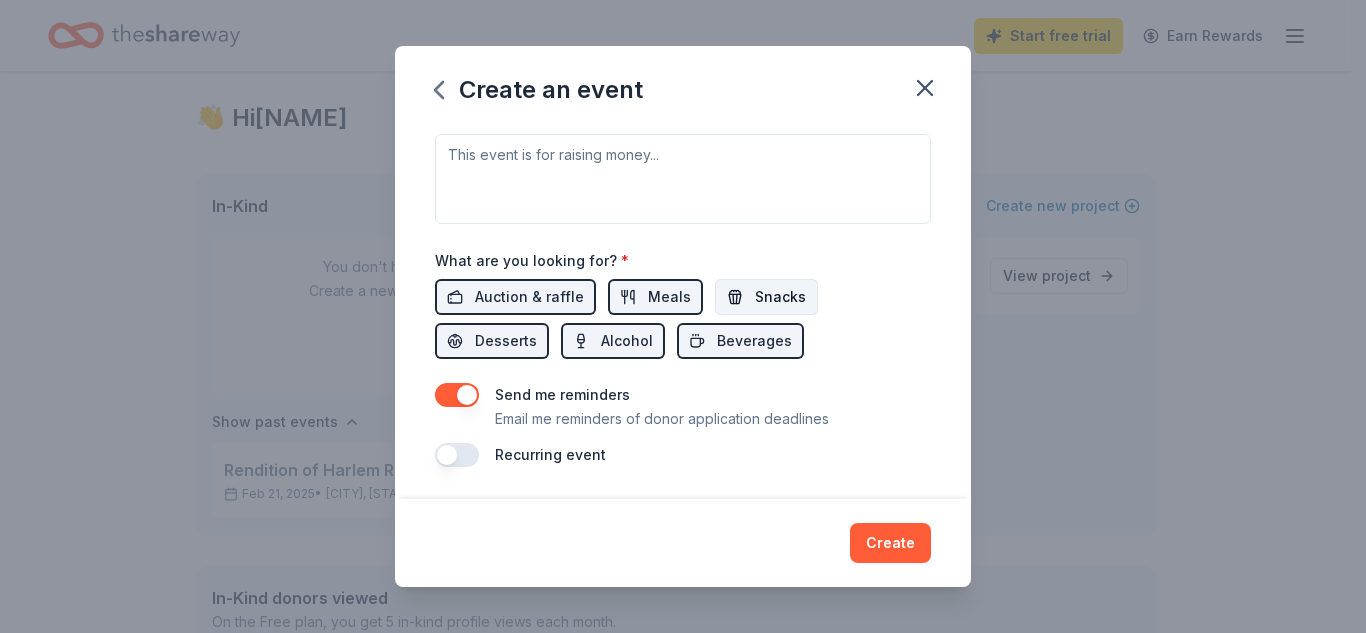 click on "Snacks" at bounding box center (780, 297) 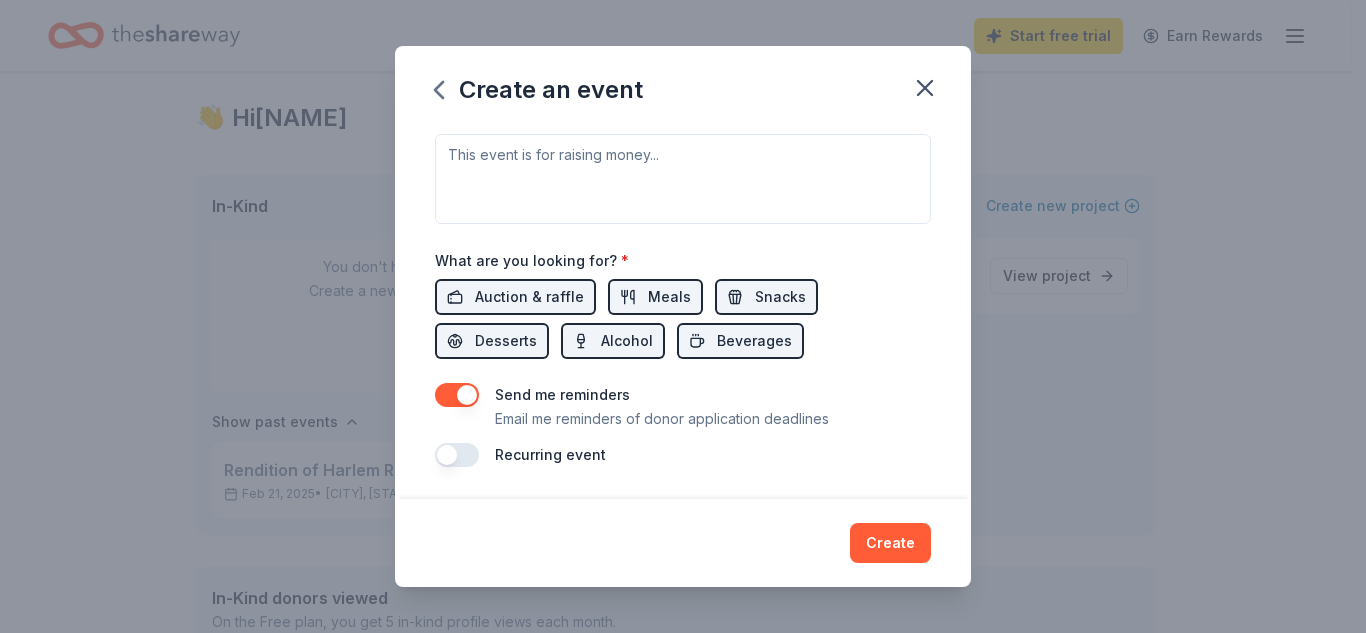 click at bounding box center [457, 395] 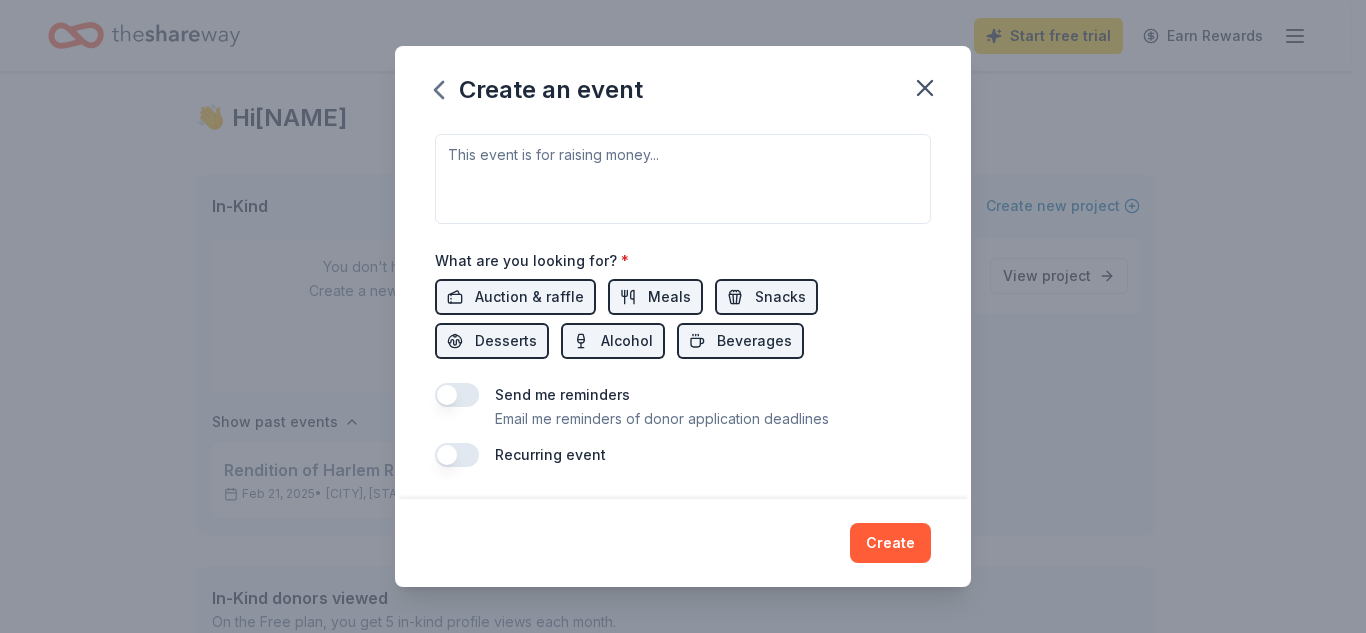 click at bounding box center (457, 395) 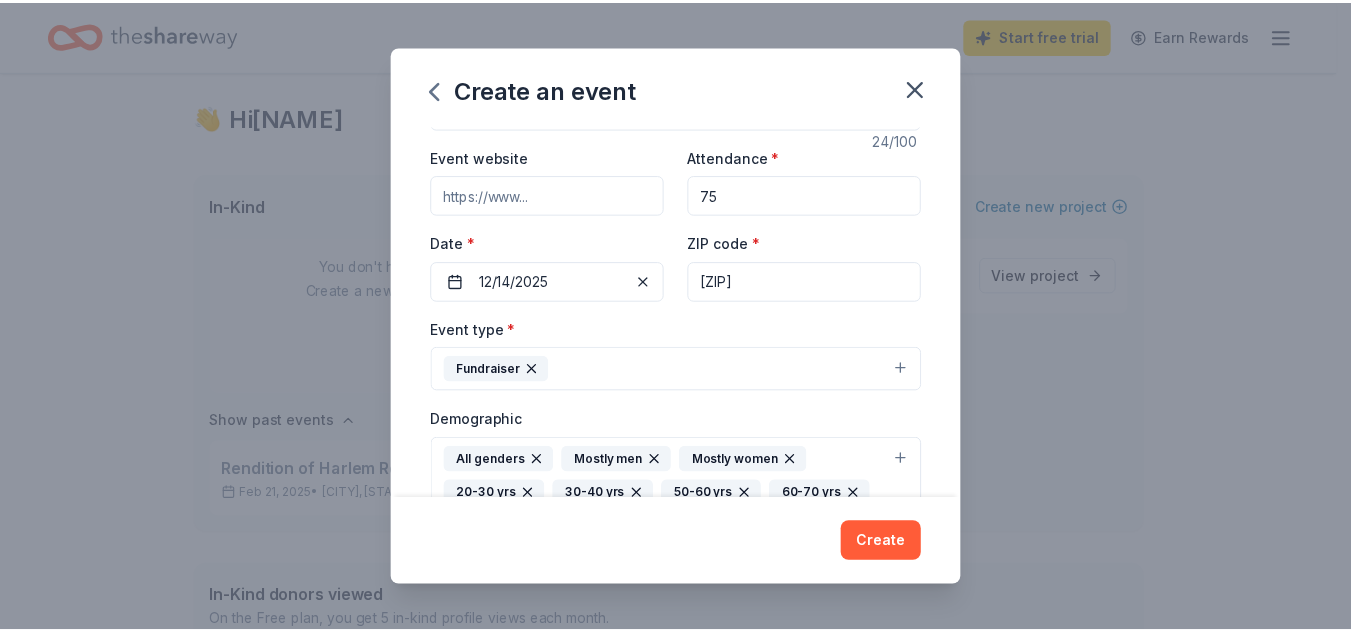 scroll, scrollTop: 0, scrollLeft: 0, axis: both 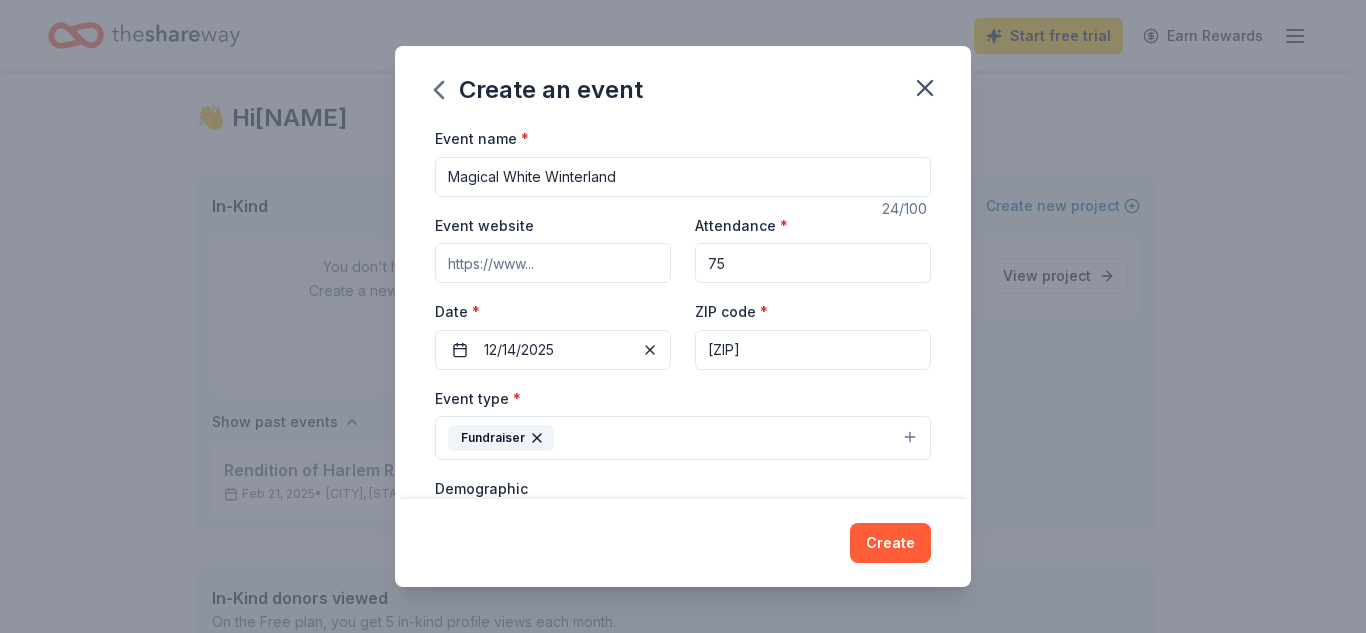 click on "Magical White Winterland" at bounding box center (683, 177) 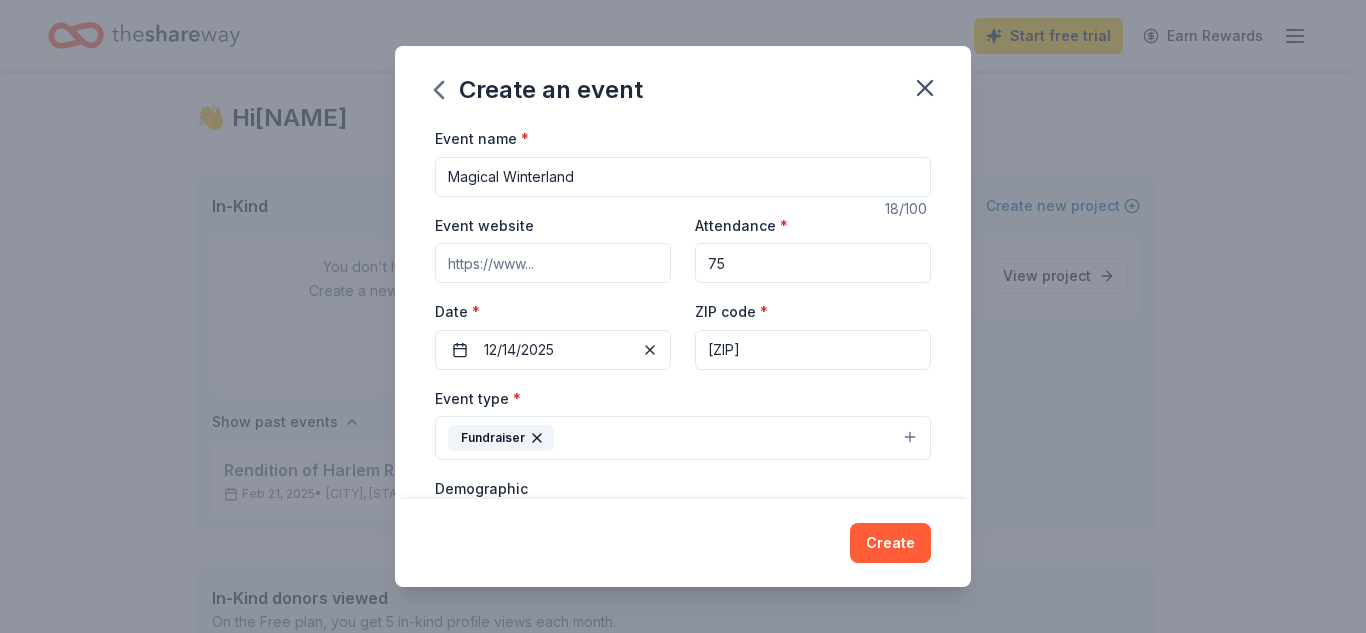 click on "Magical Winterland" at bounding box center [683, 177] 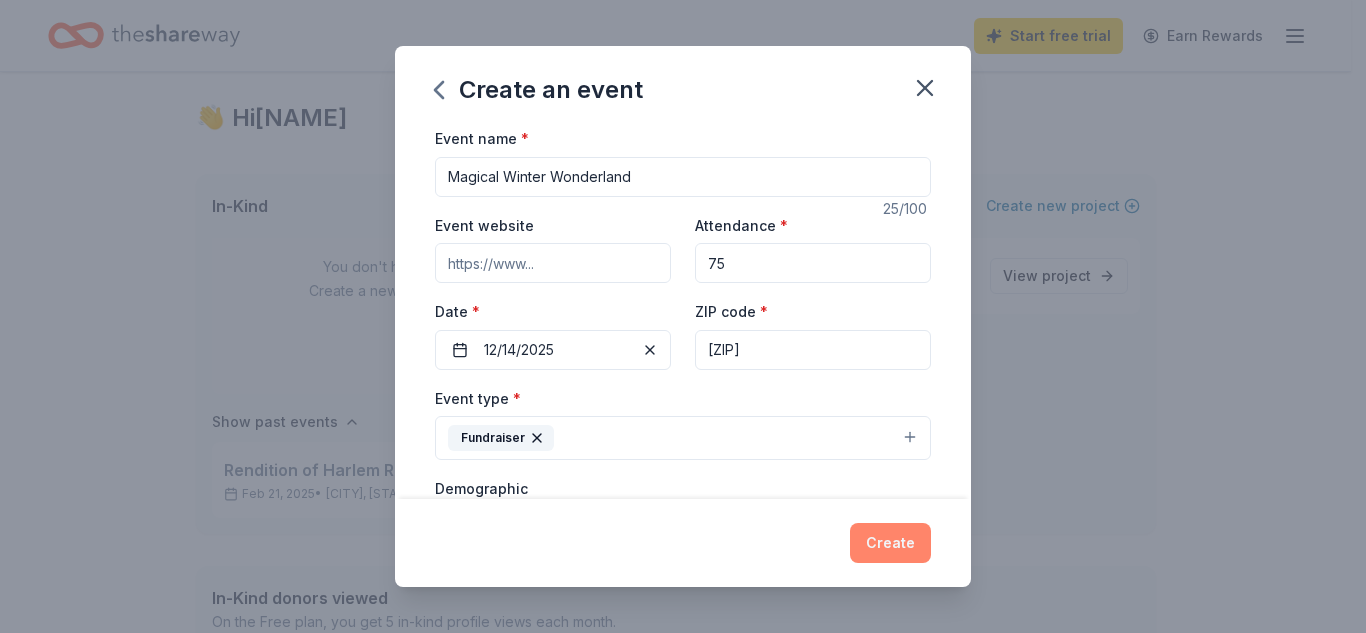 type on "Magical Winter Wonderland" 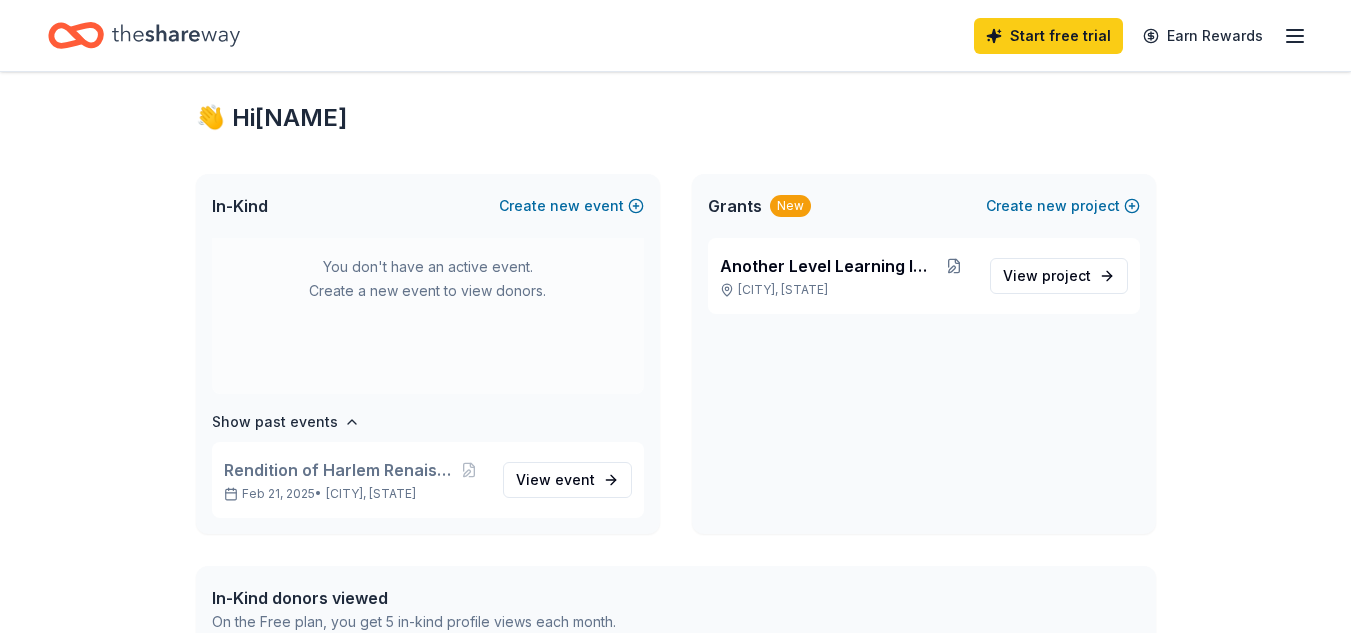 scroll, scrollTop: 0, scrollLeft: 0, axis: both 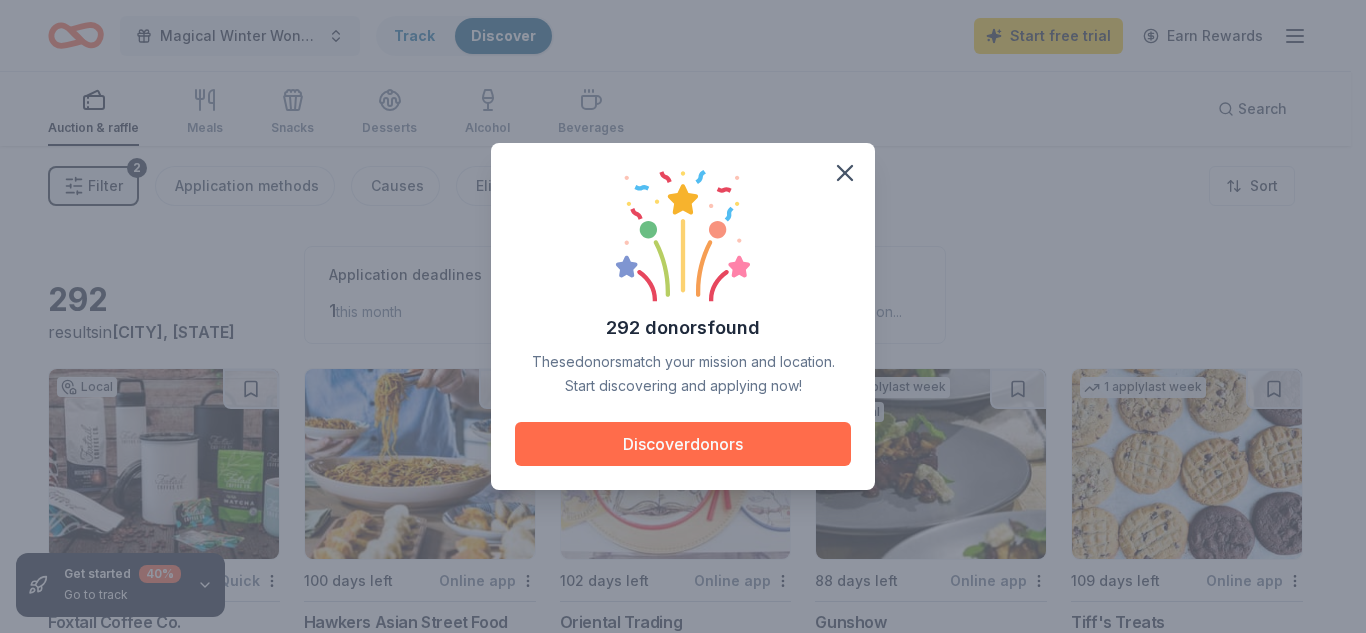 click on "Discover  donors" at bounding box center [683, 444] 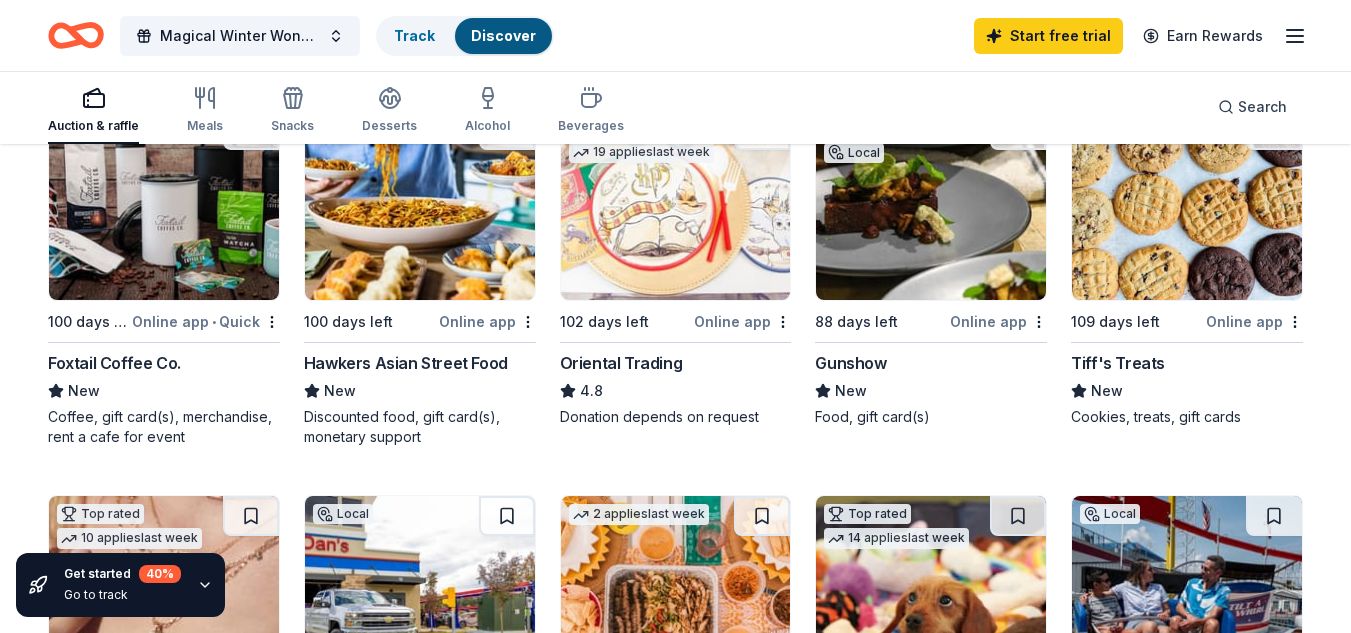 scroll, scrollTop: 264, scrollLeft: 0, axis: vertical 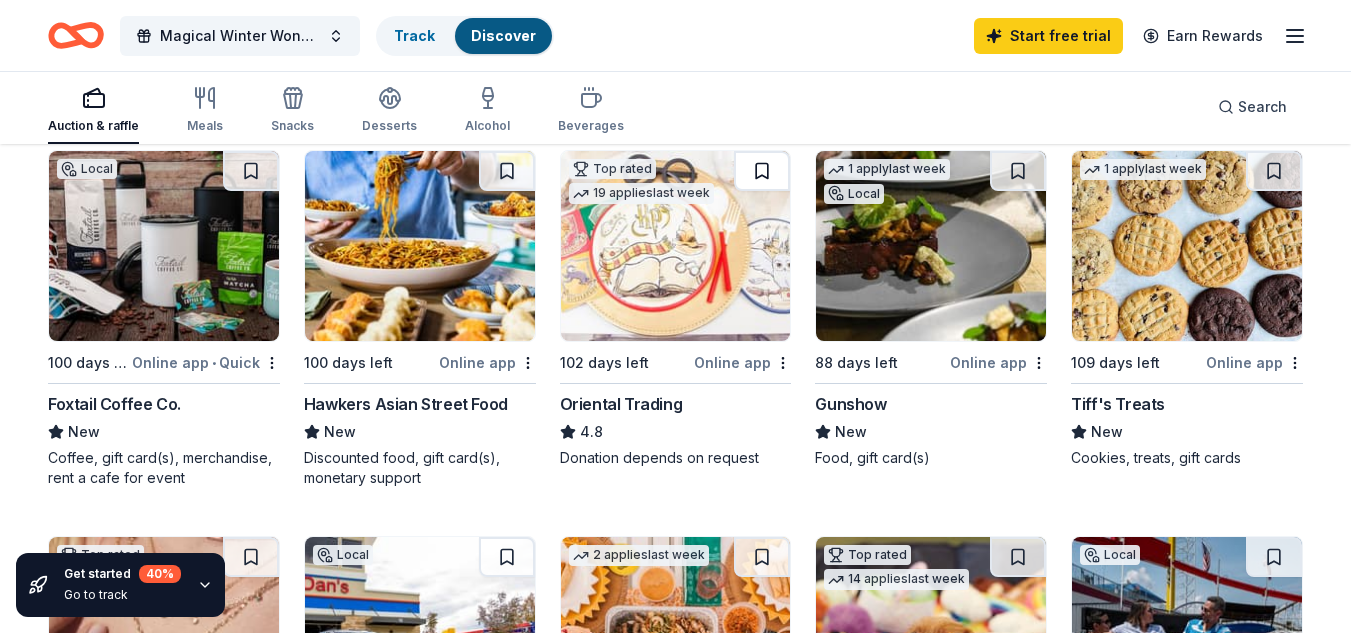 click at bounding box center [762, 171] 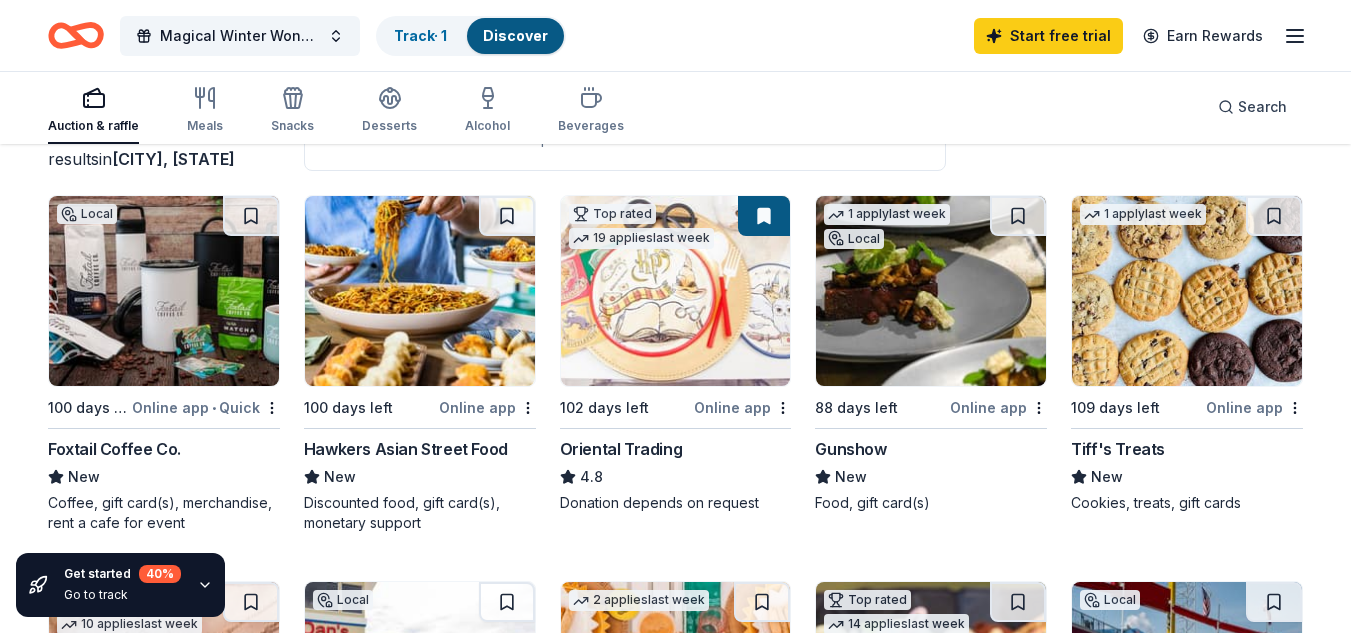 scroll, scrollTop: 177, scrollLeft: 0, axis: vertical 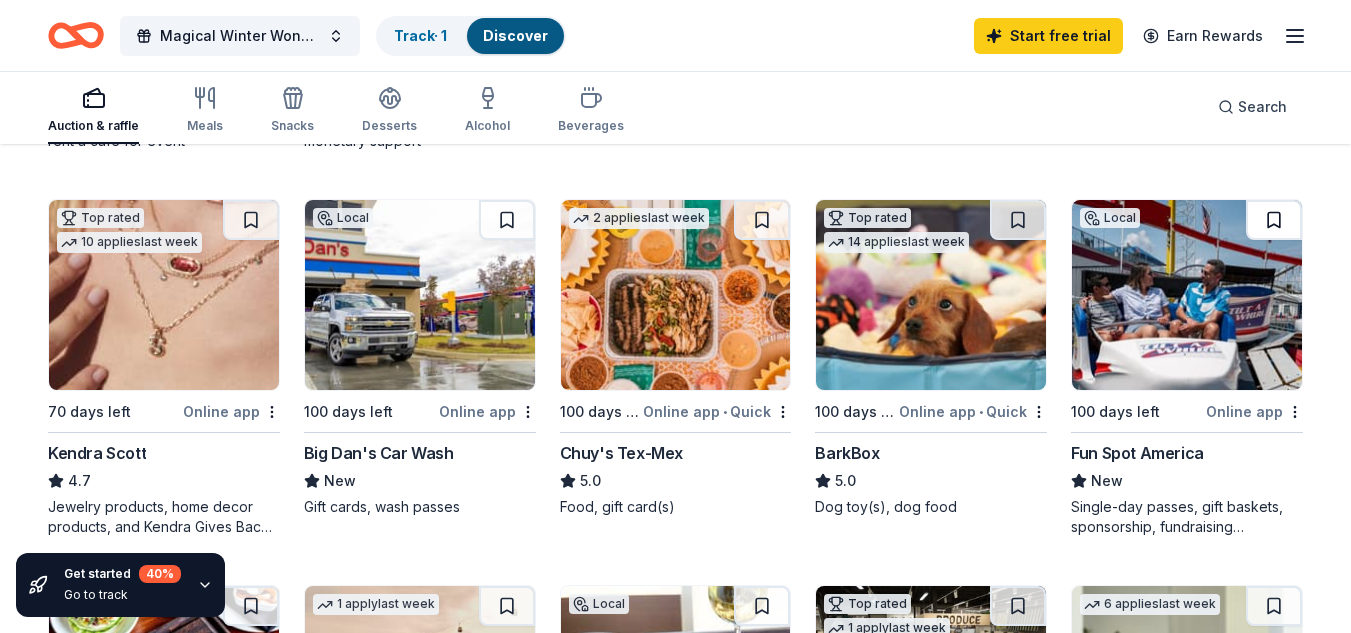 click at bounding box center [1274, 220] 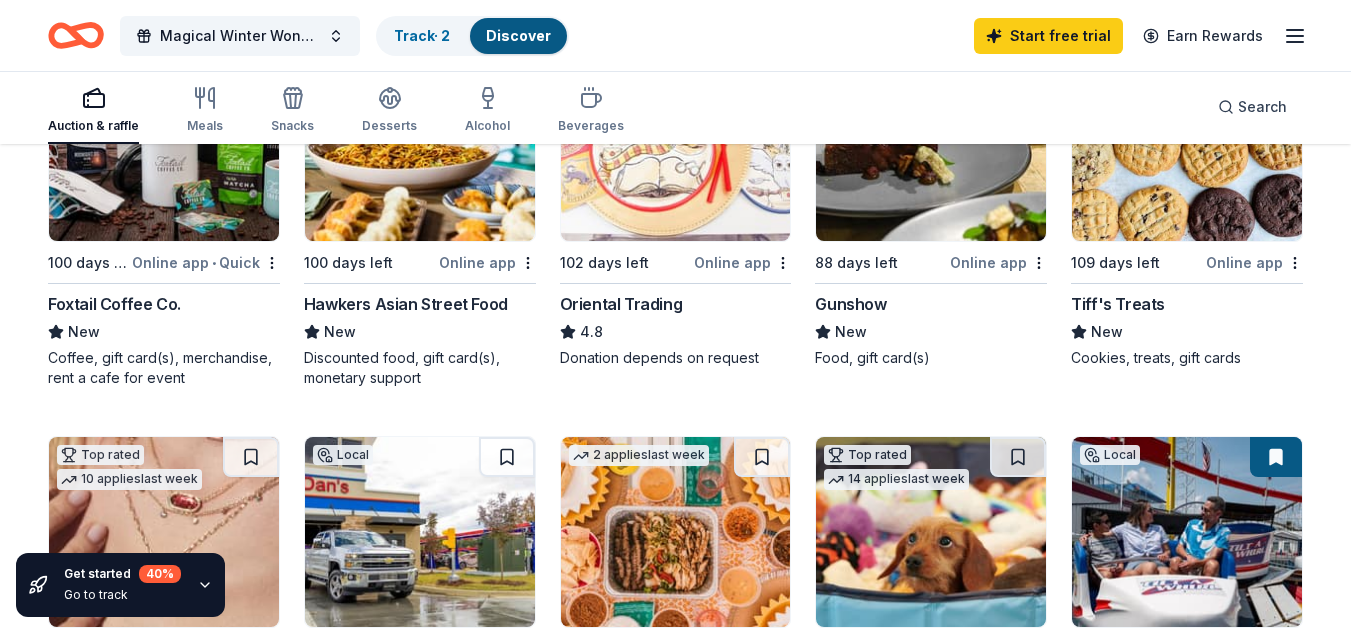 scroll, scrollTop: 282, scrollLeft: 0, axis: vertical 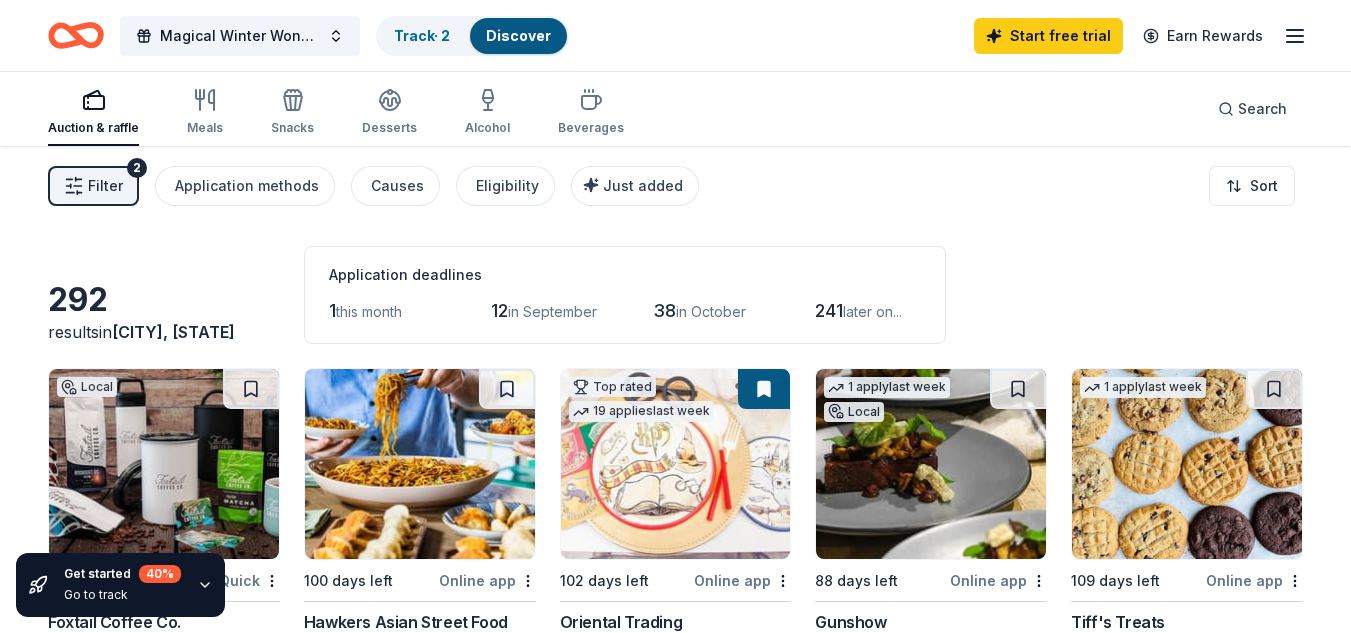 click on "Filter" at bounding box center [105, 186] 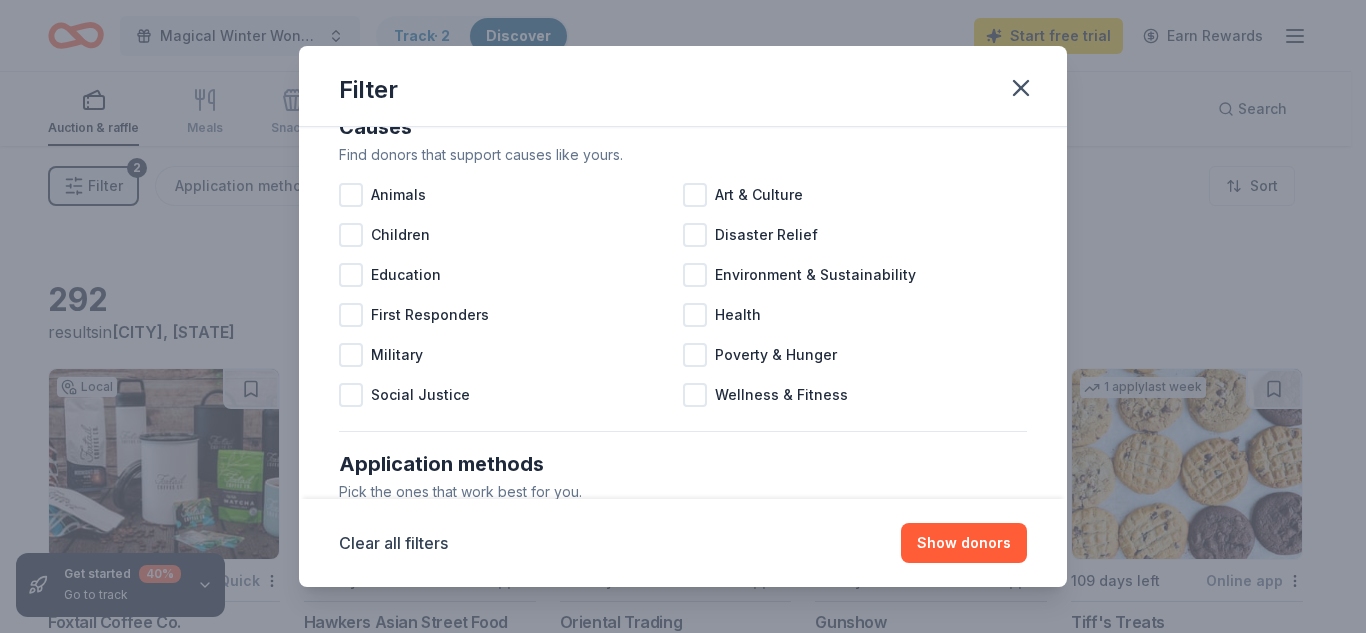 scroll, scrollTop: 52, scrollLeft: 0, axis: vertical 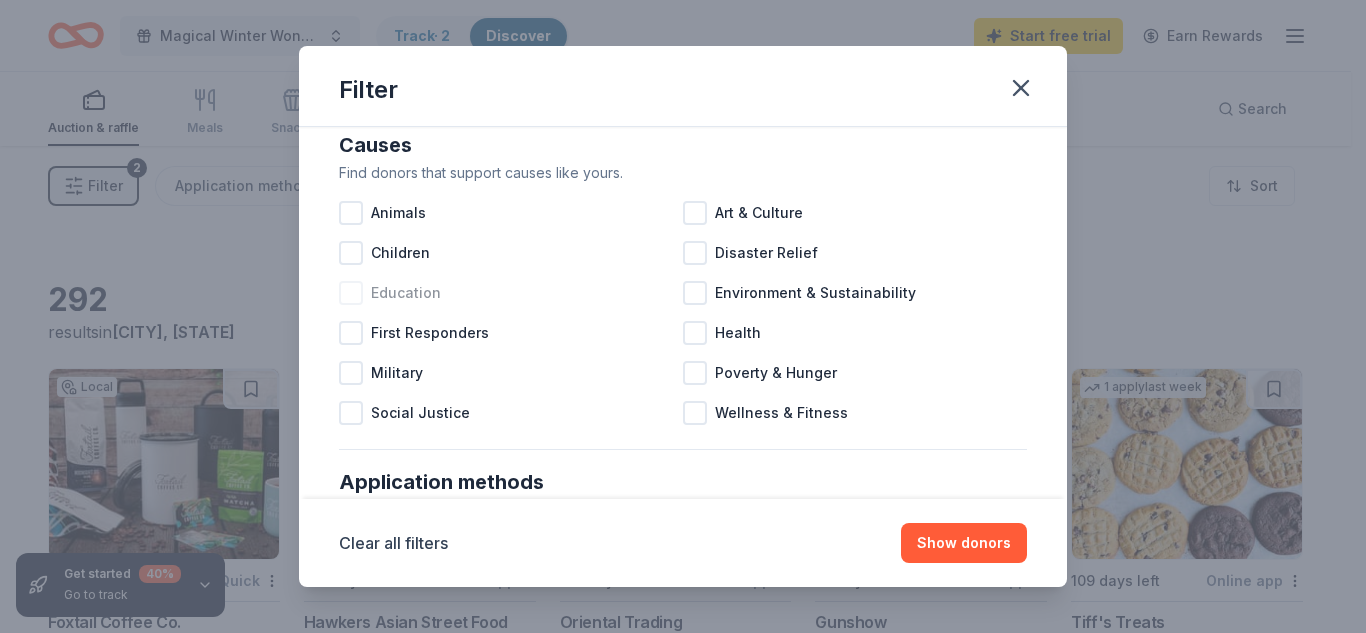 click at bounding box center [351, 293] 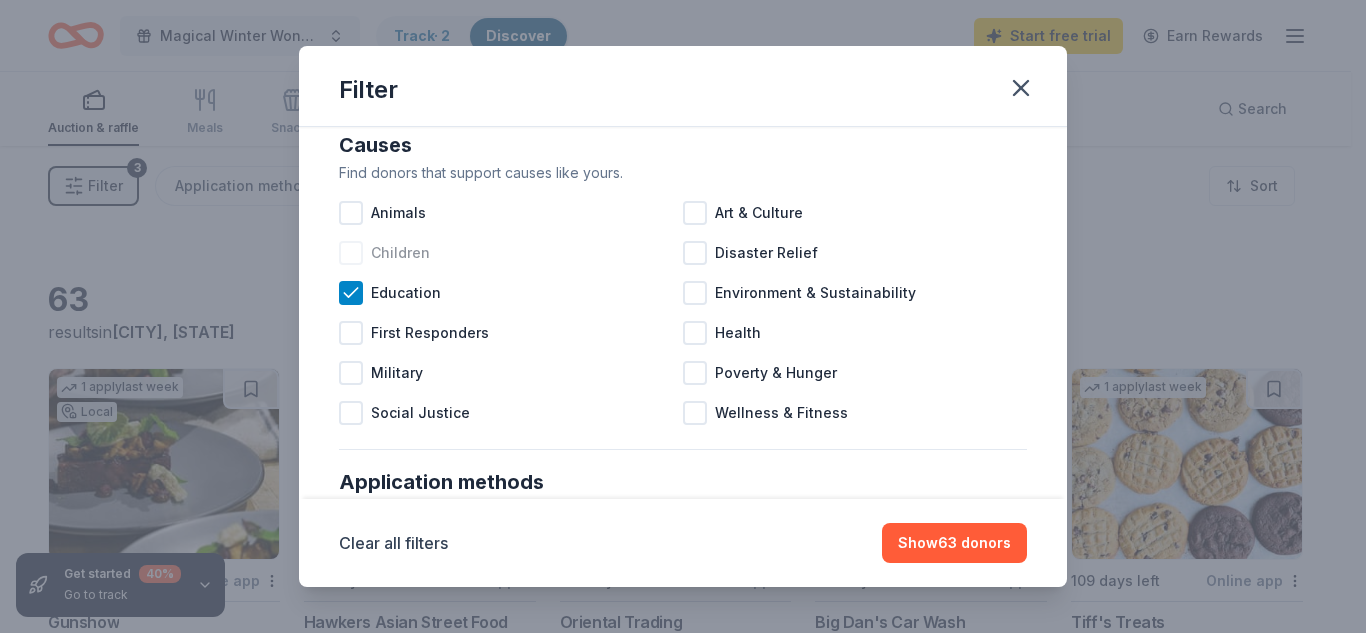 click at bounding box center (351, 253) 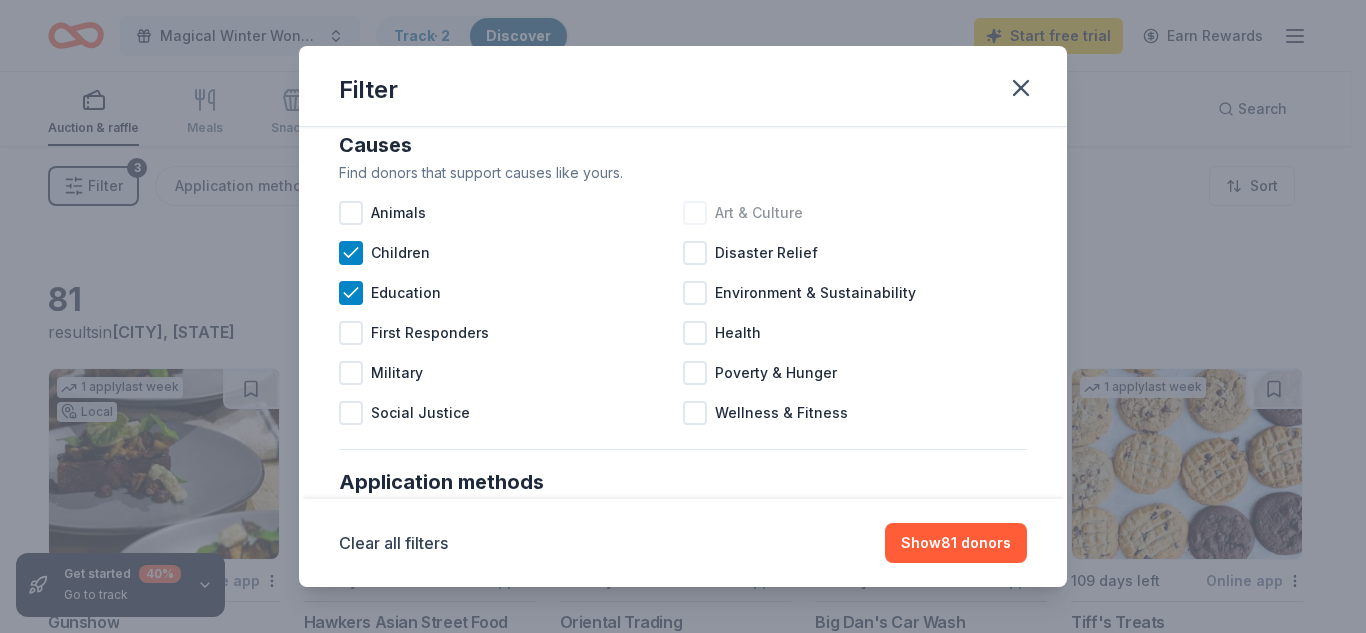 click at bounding box center [695, 213] 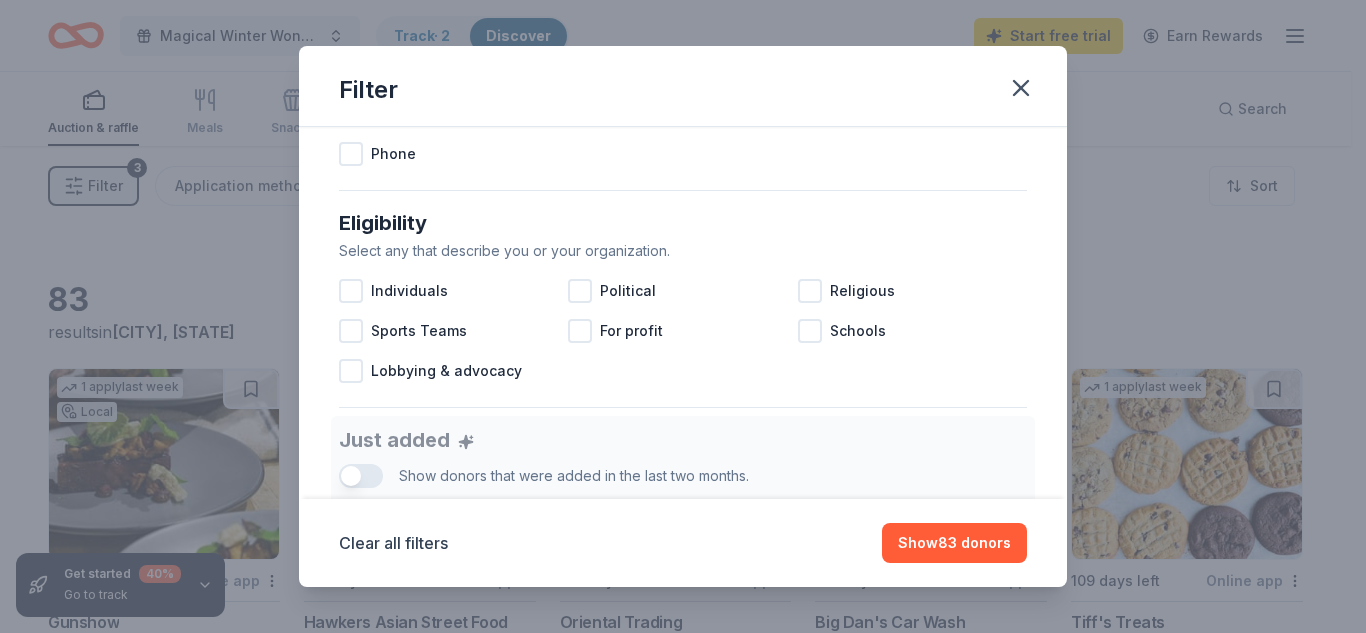 scroll, scrollTop: 485, scrollLeft: 0, axis: vertical 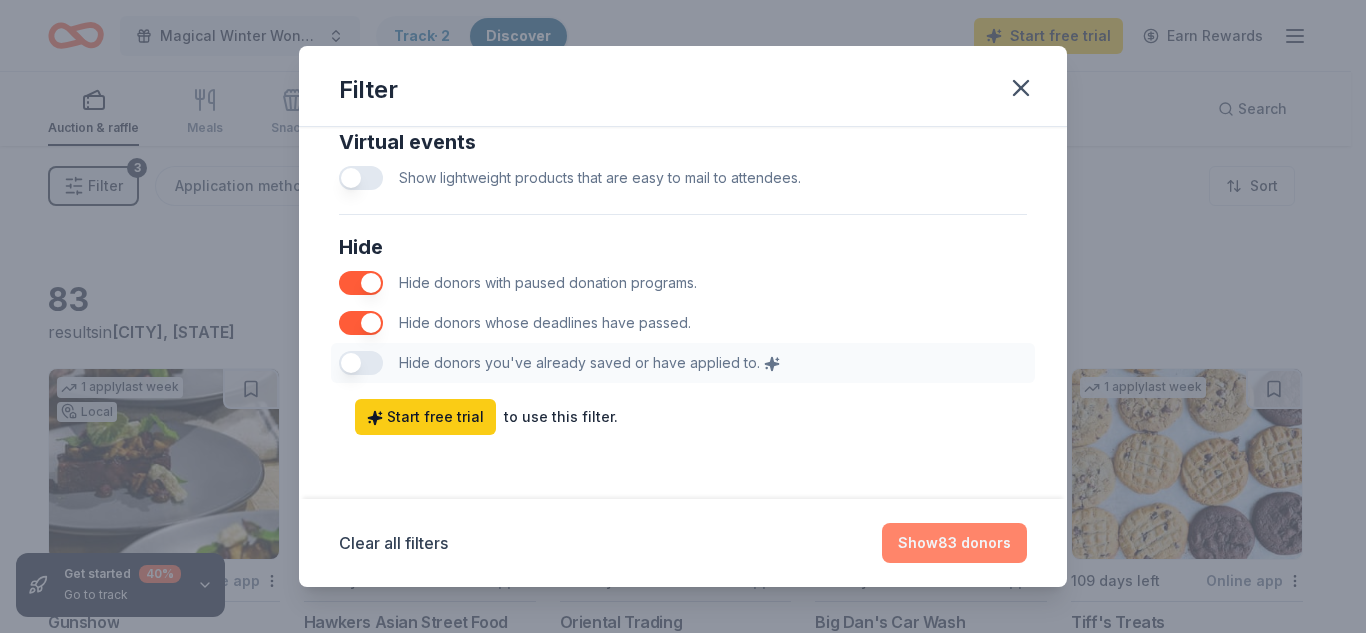 click on "Show  83   donors" at bounding box center [954, 543] 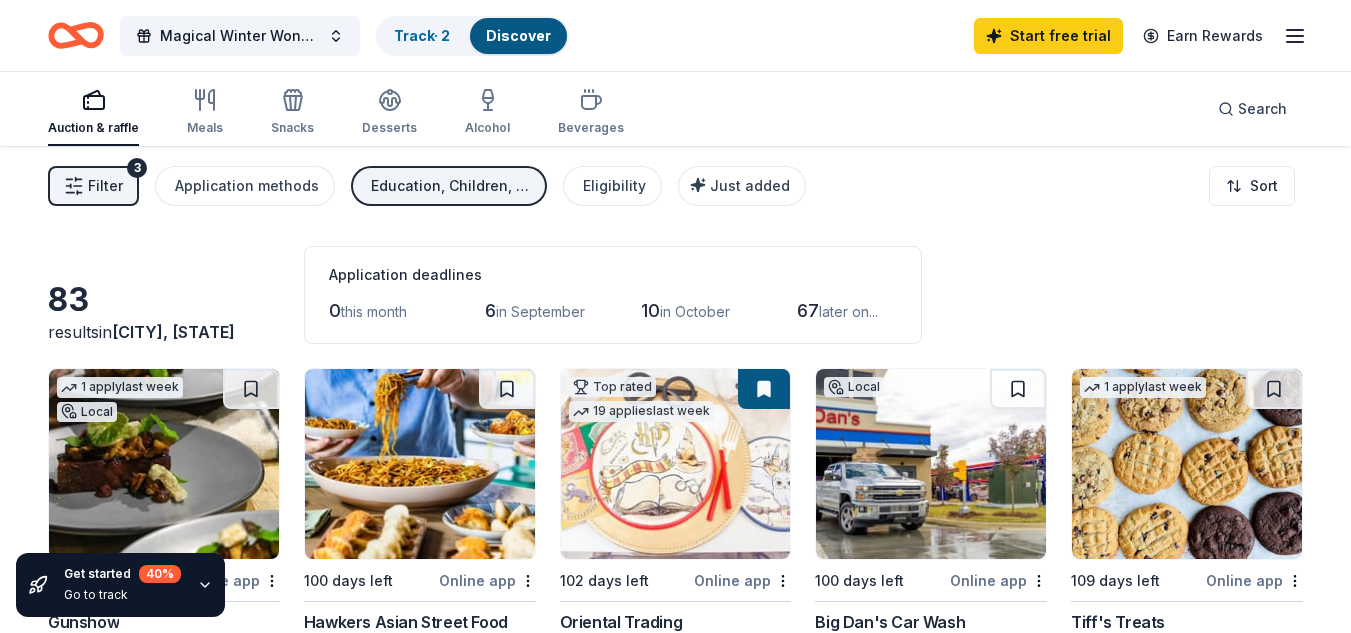 scroll, scrollTop: 0, scrollLeft: 0, axis: both 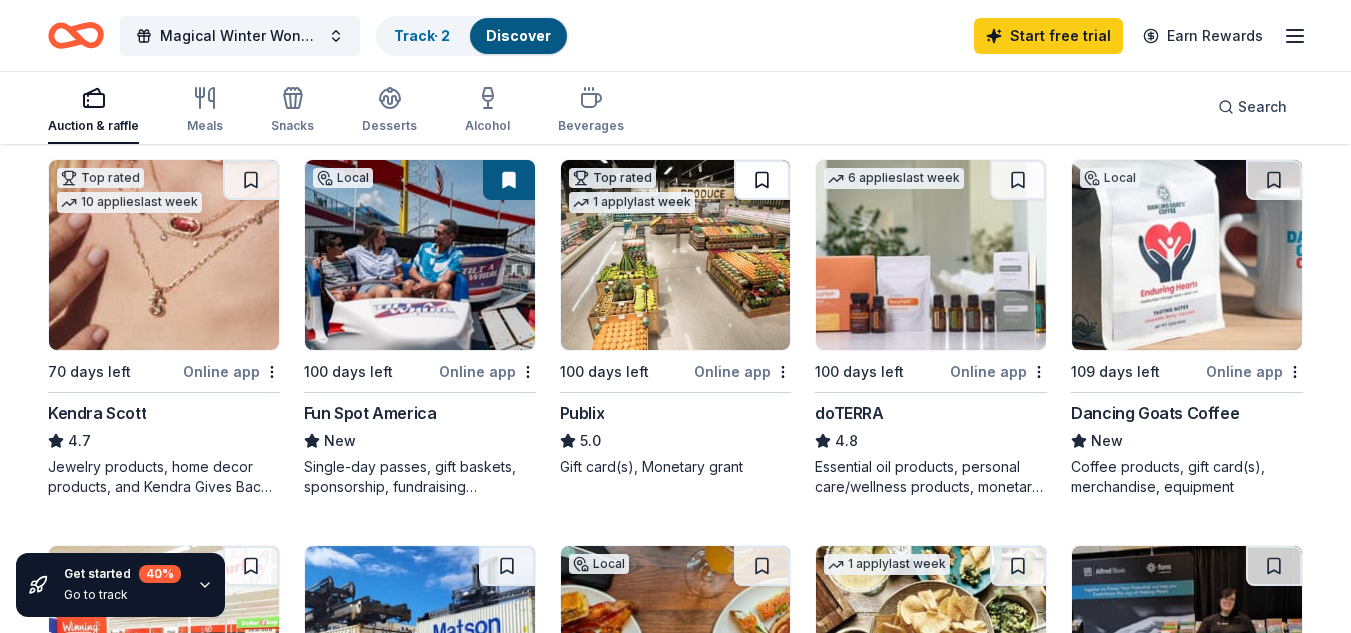 click at bounding box center [762, 180] 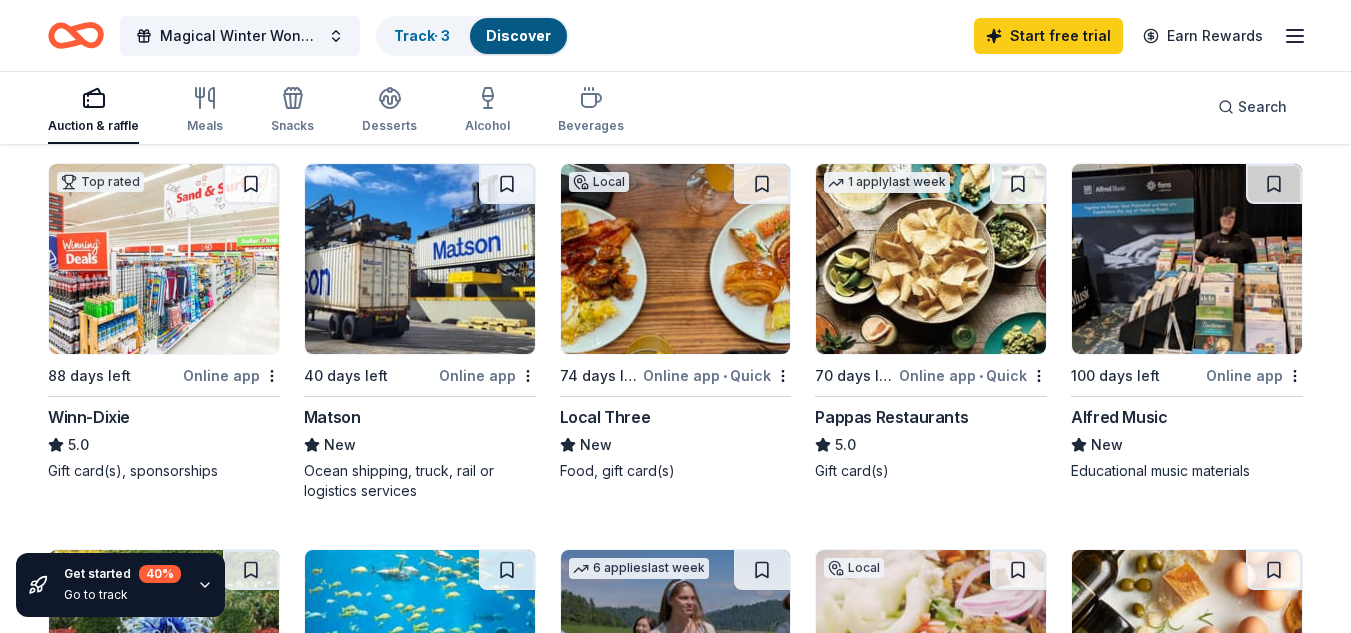 scroll, scrollTop: 981, scrollLeft: 0, axis: vertical 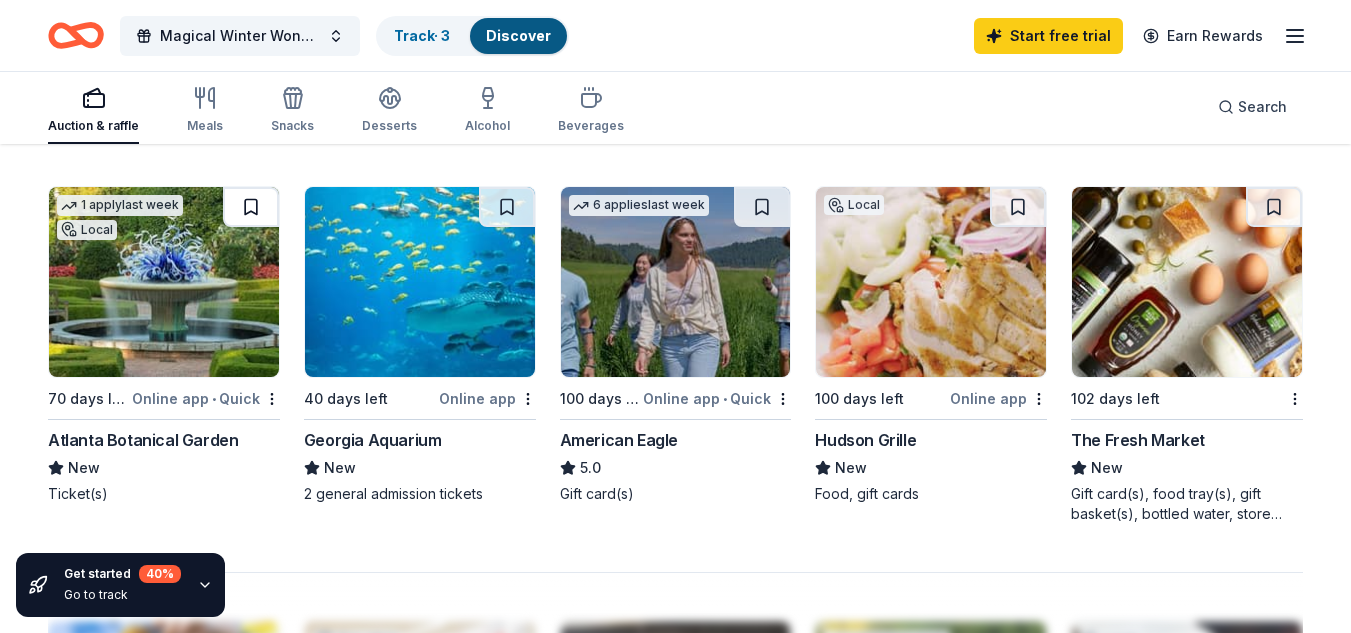 click at bounding box center [251, 207] 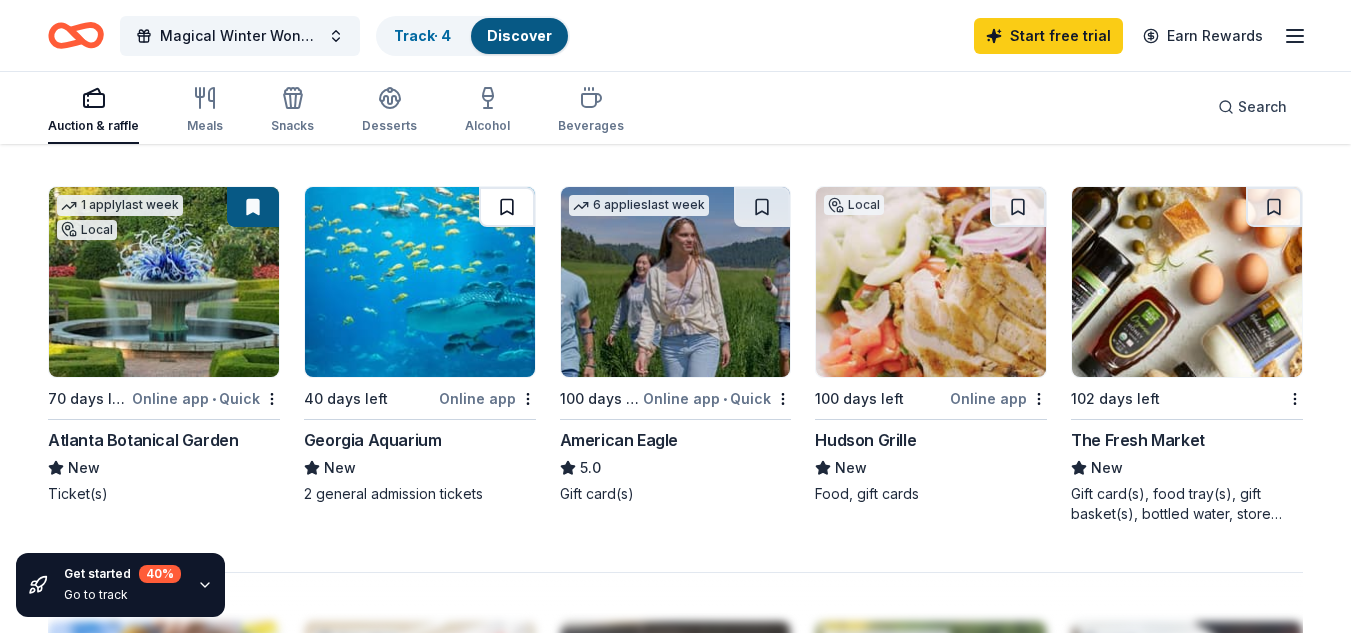 click at bounding box center [507, 207] 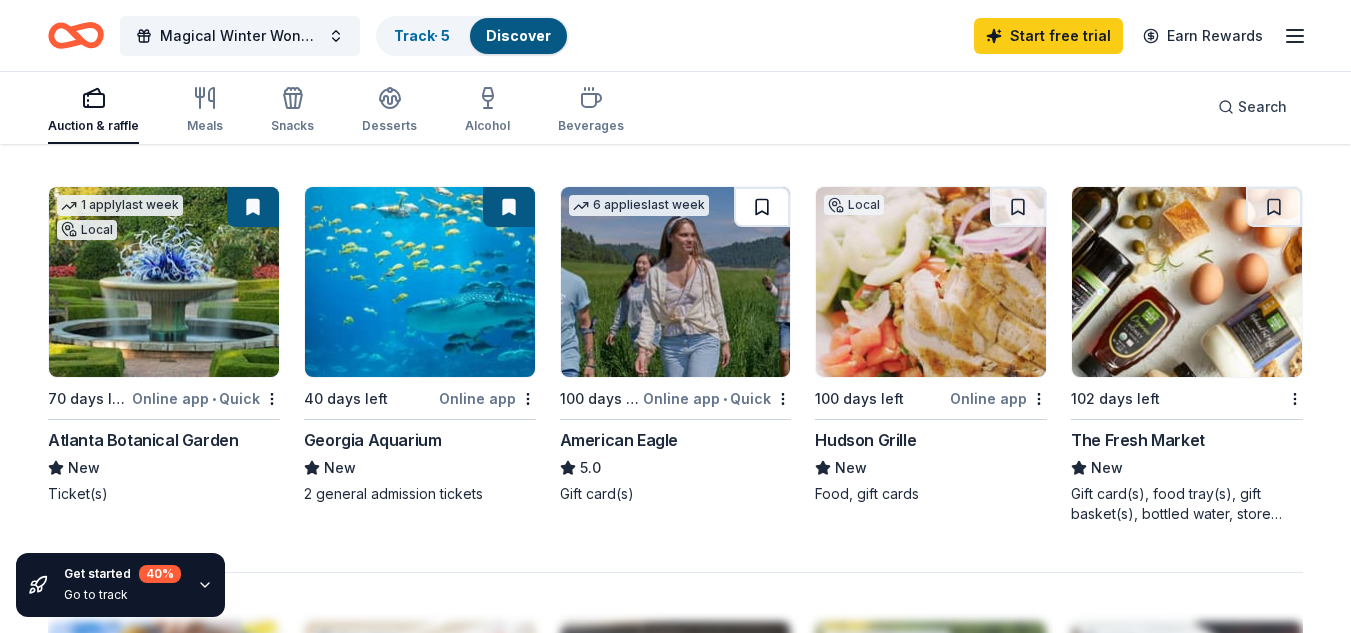 click at bounding box center [762, 207] 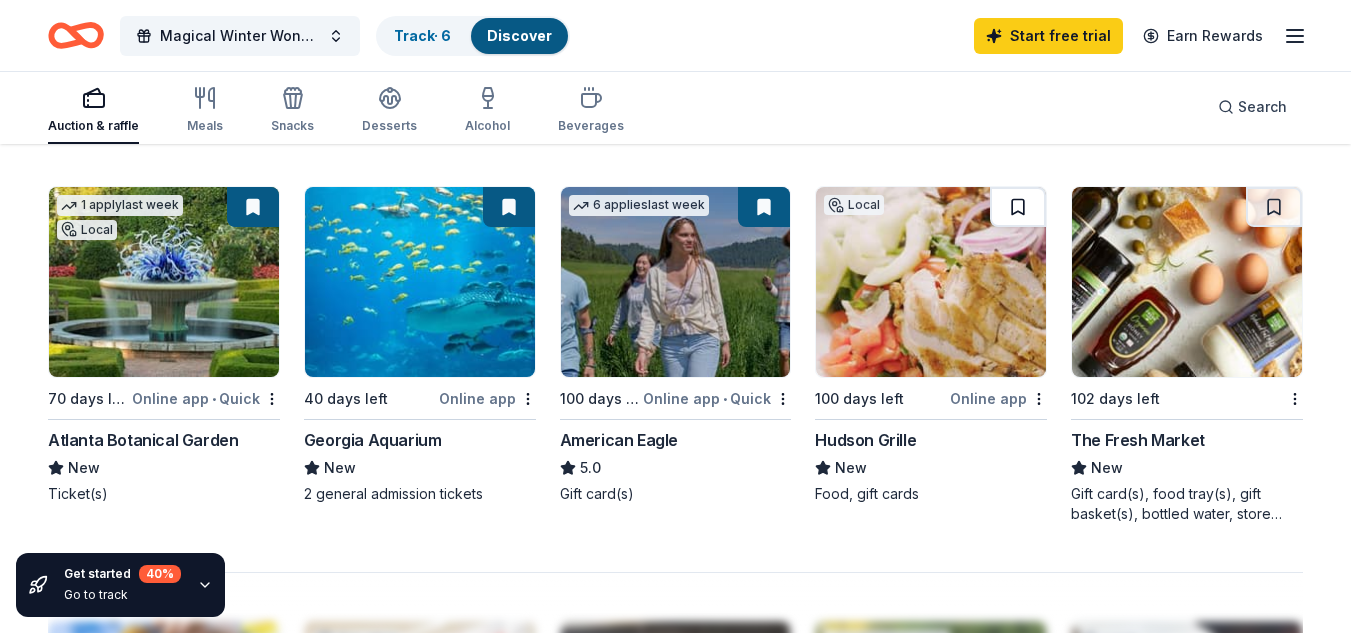 click at bounding box center (1018, 207) 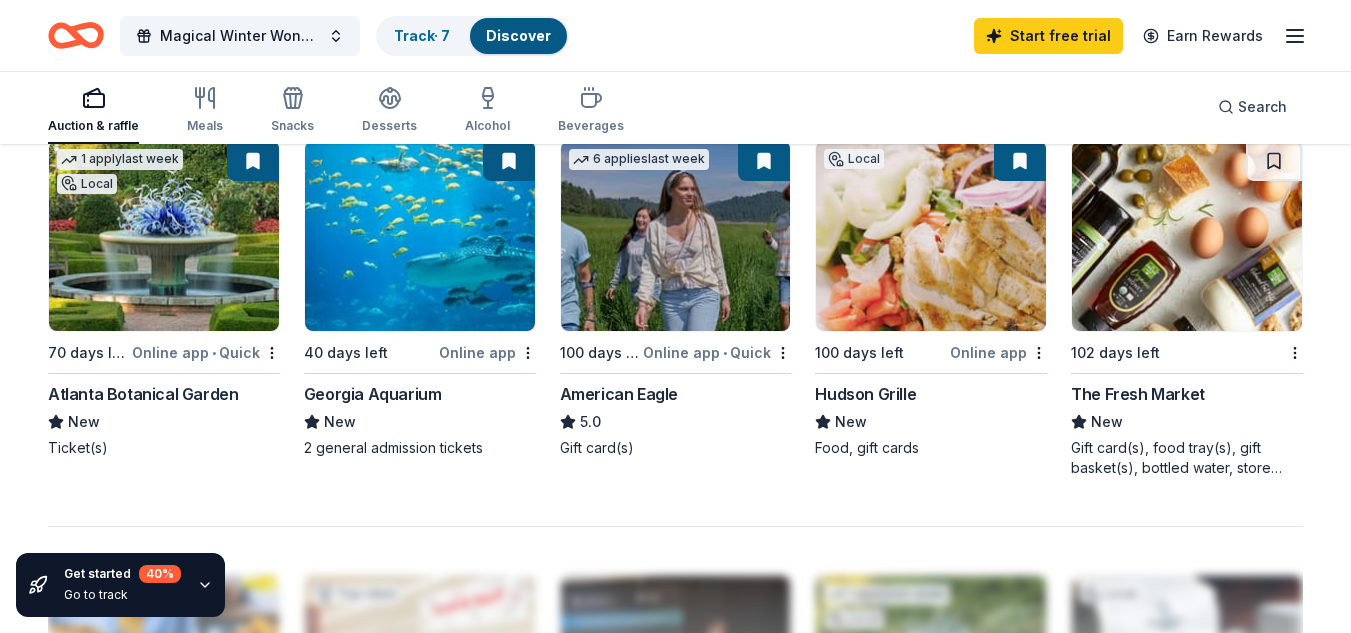 scroll, scrollTop: 1390, scrollLeft: 0, axis: vertical 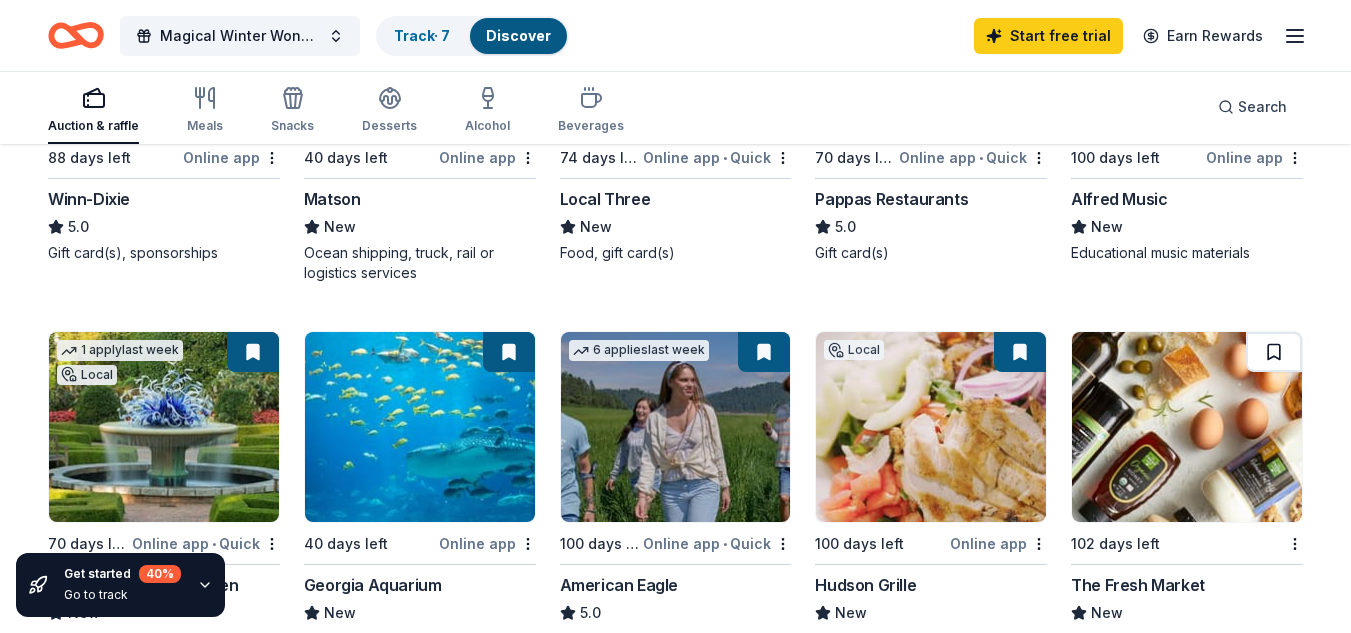 click at bounding box center [1274, 352] 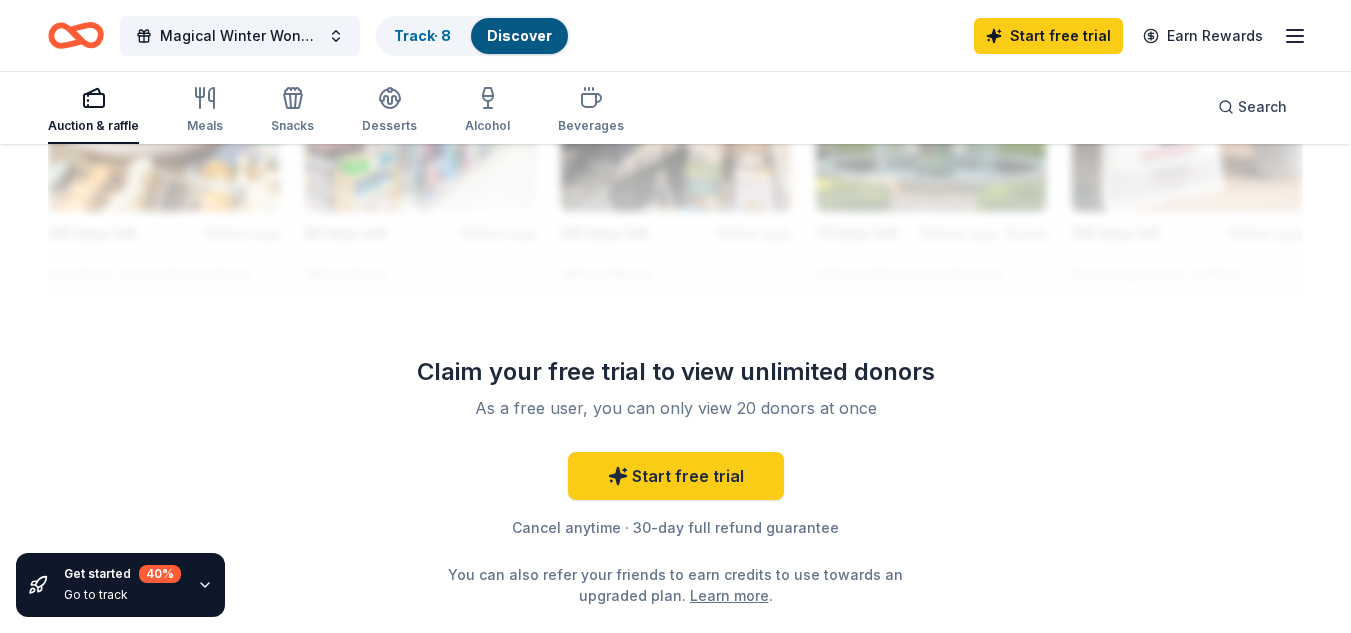 scroll, scrollTop: 1936, scrollLeft: 0, axis: vertical 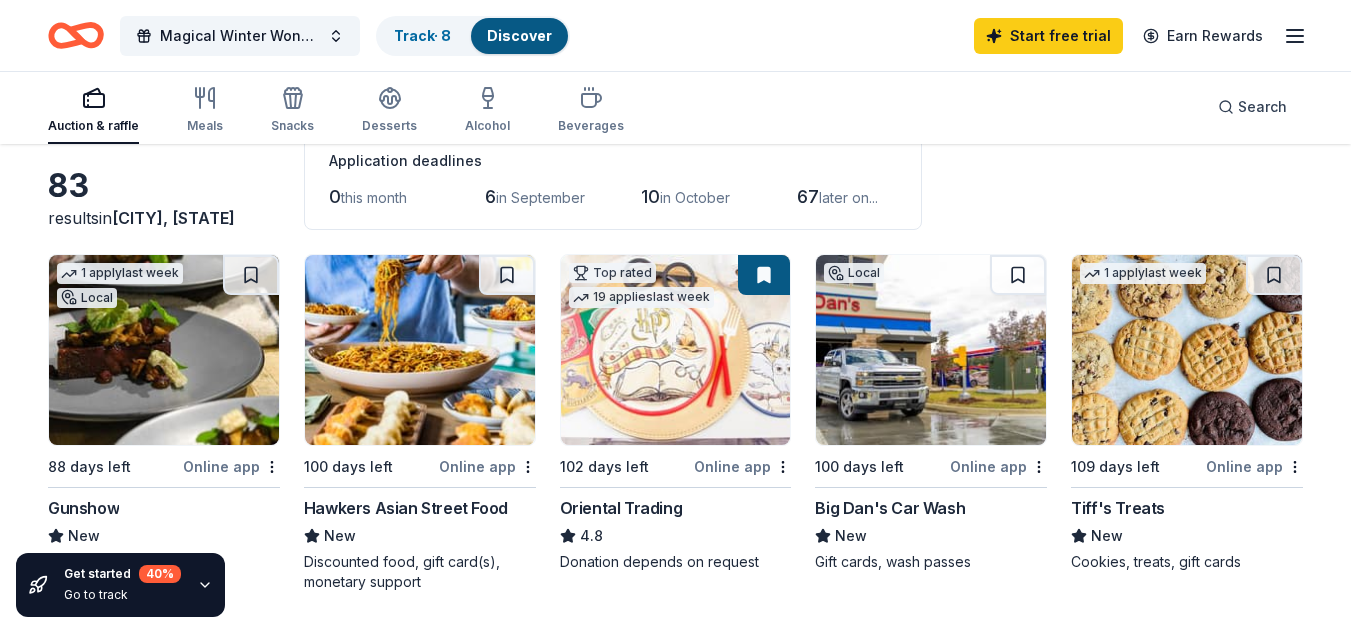 click at bounding box center [676, 350] 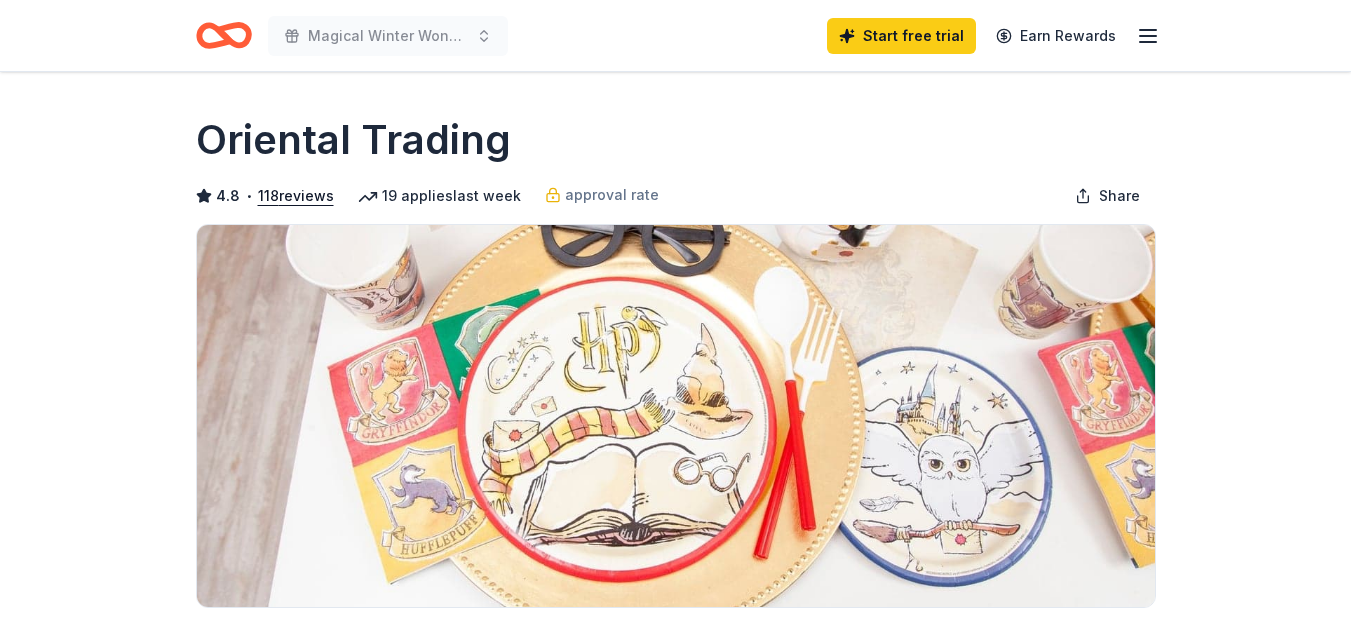 scroll, scrollTop: 0, scrollLeft: 0, axis: both 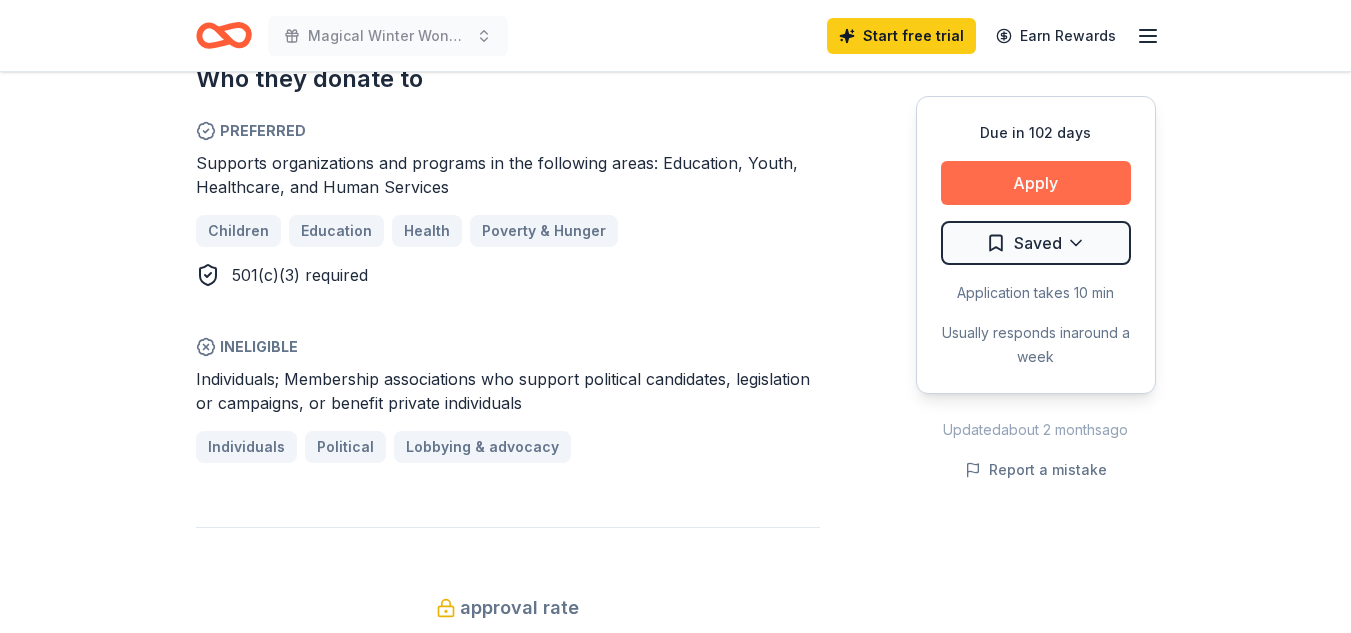 click on "Apply" at bounding box center [1036, 183] 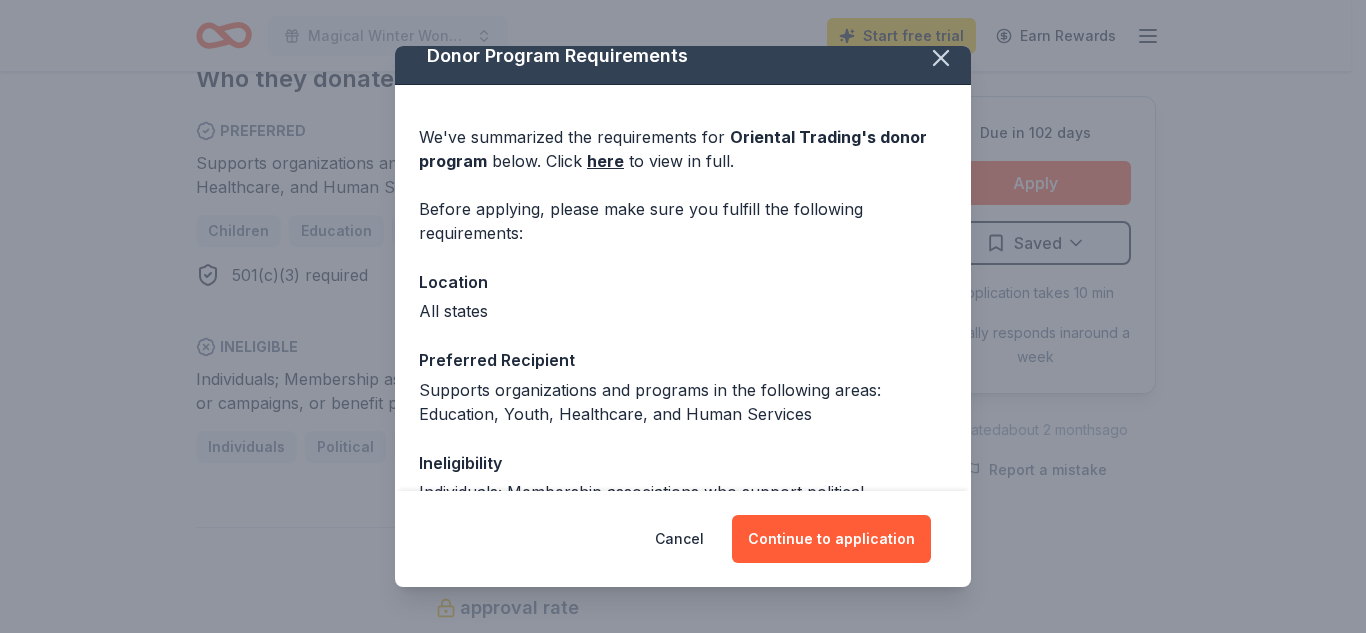 scroll, scrollTop: 20, scrollLeft: 0, axis: vertical 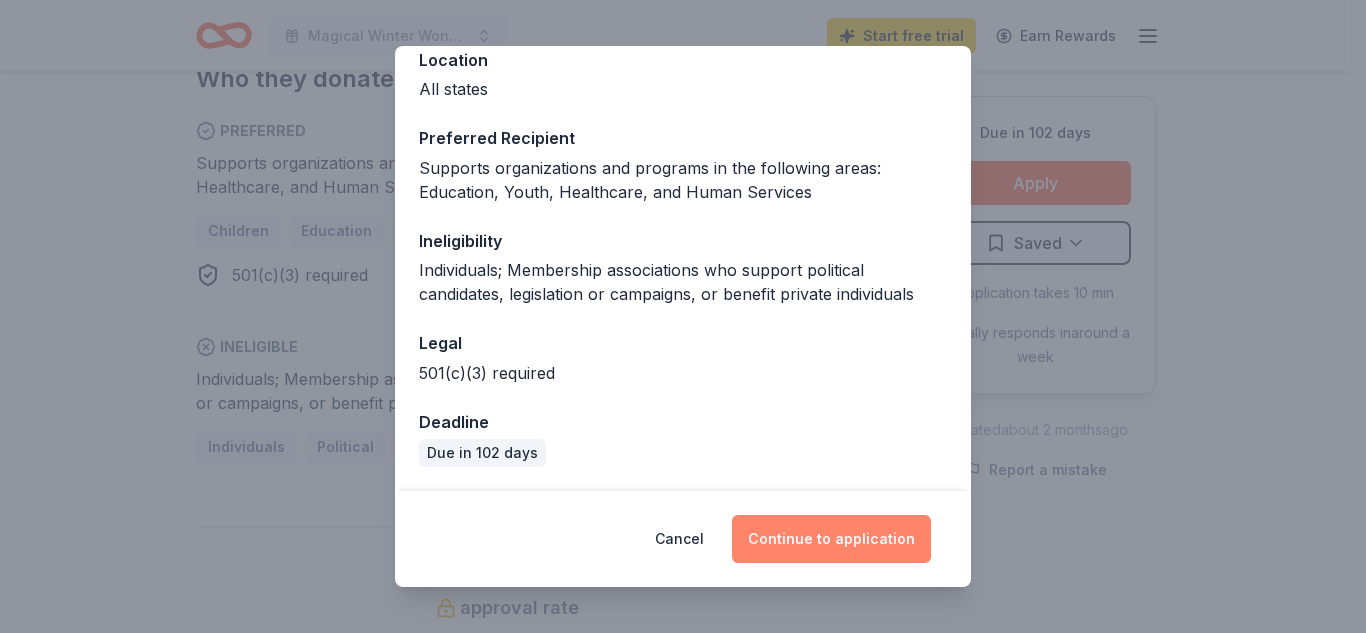 click on "Continue to application" at bounding box center [831, 539] 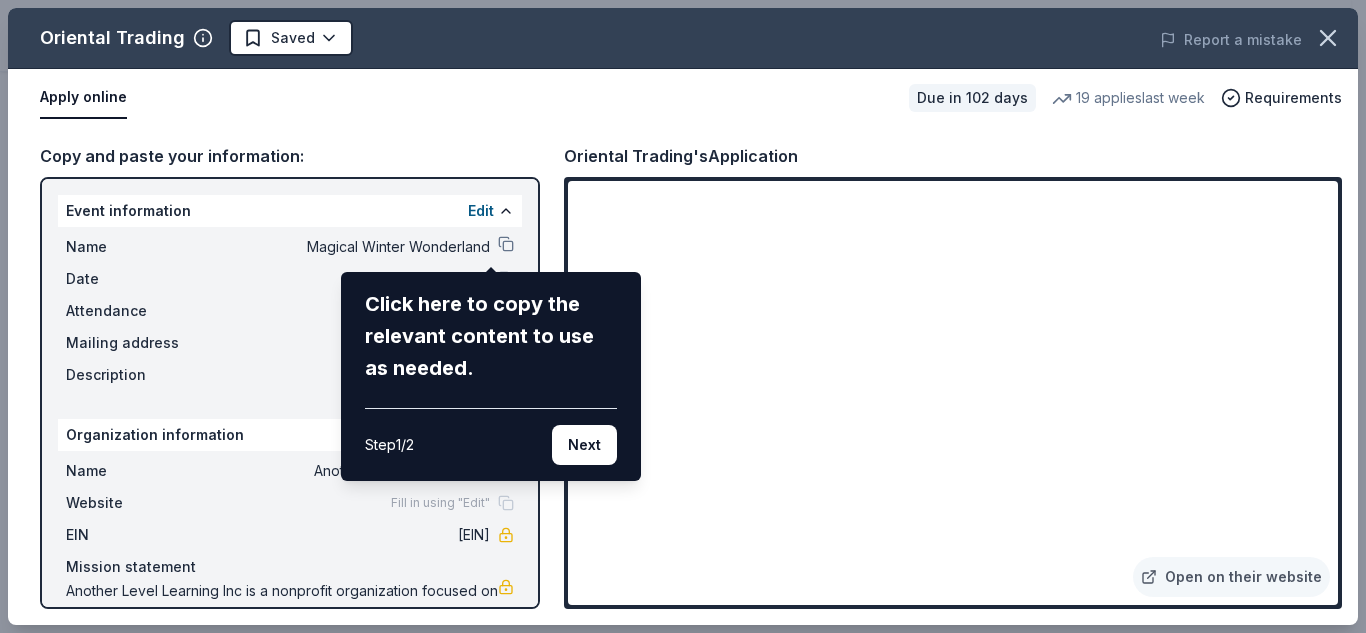 type 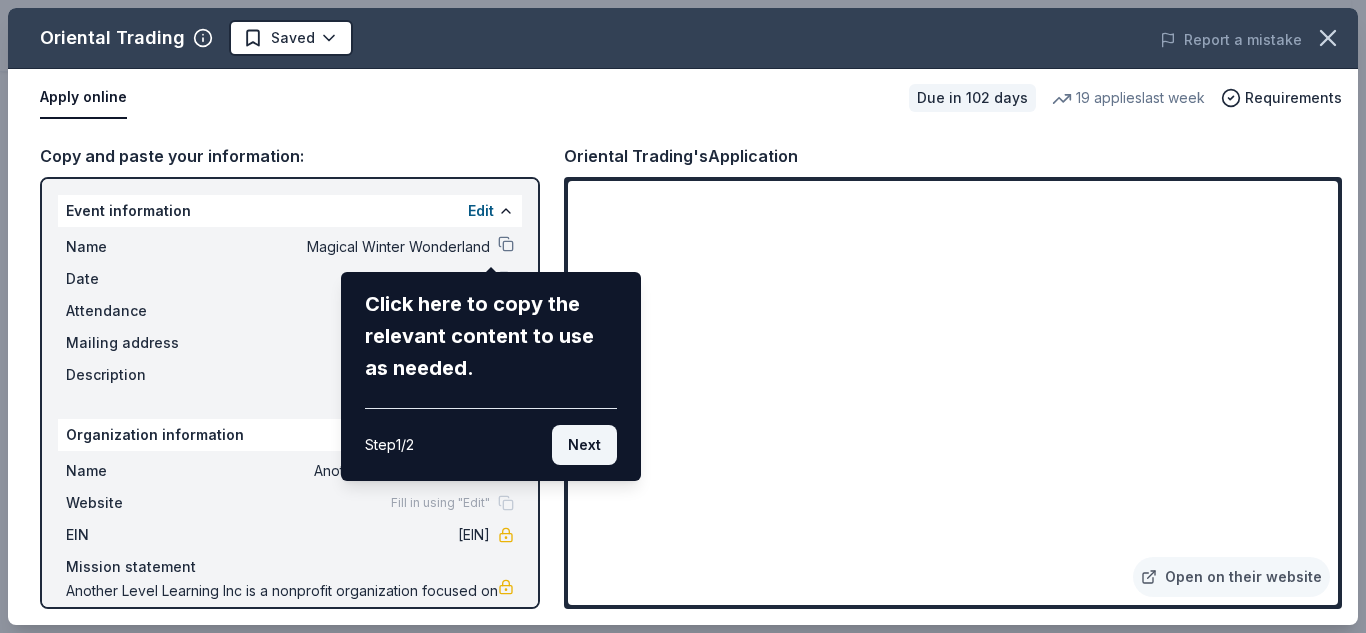 click on "Next" at bounding box center (584, 445) 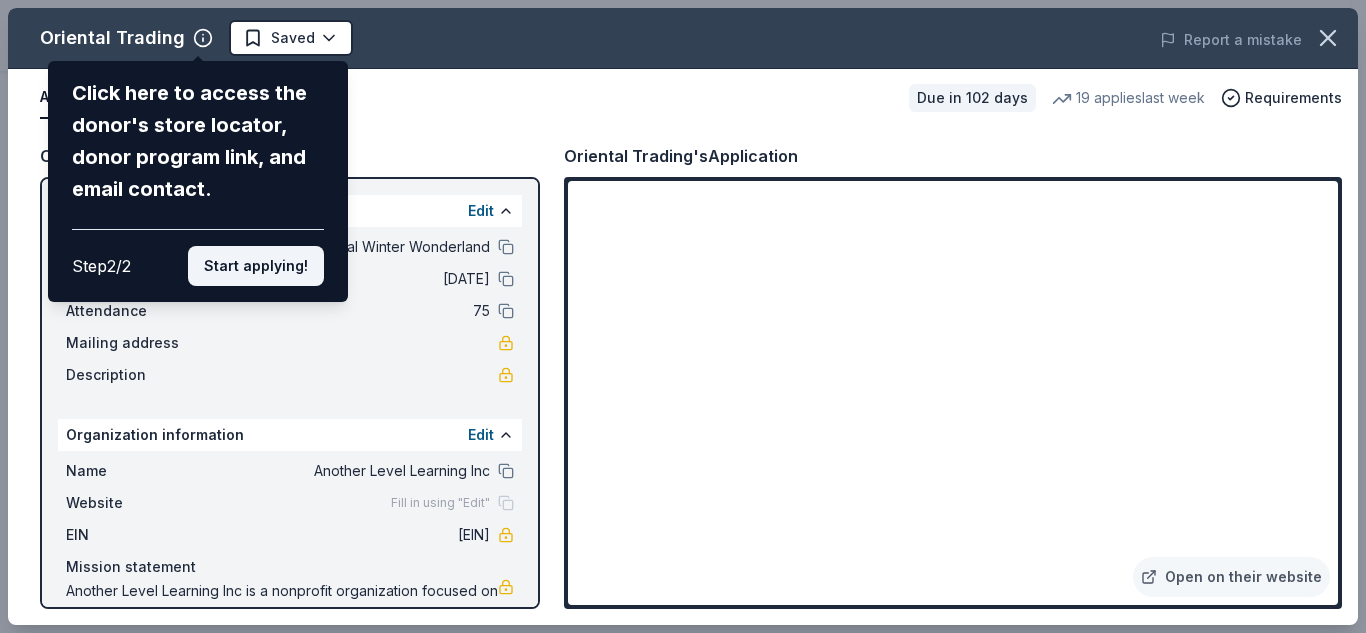 click on "Start applying!" at bounding box center [256, 266] 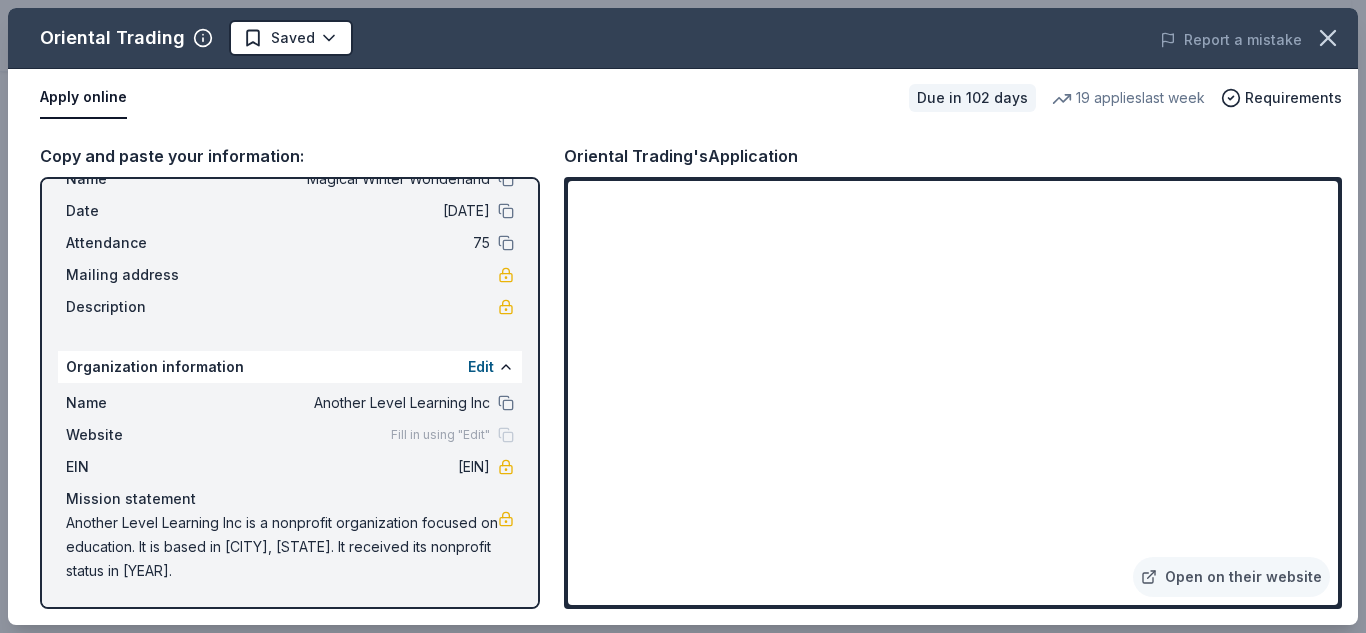scroll, scrollTop: 0, scrollLeft: 0, axis: both 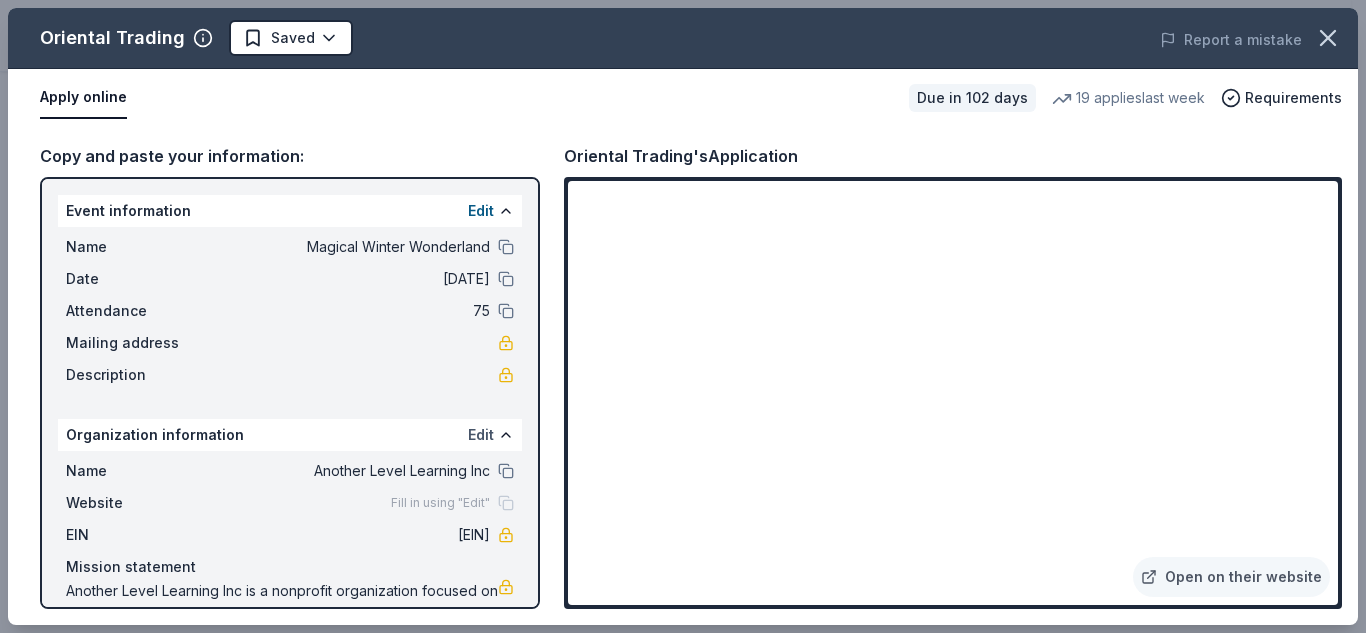 click on "Edit" at bounding box center (481, 435) 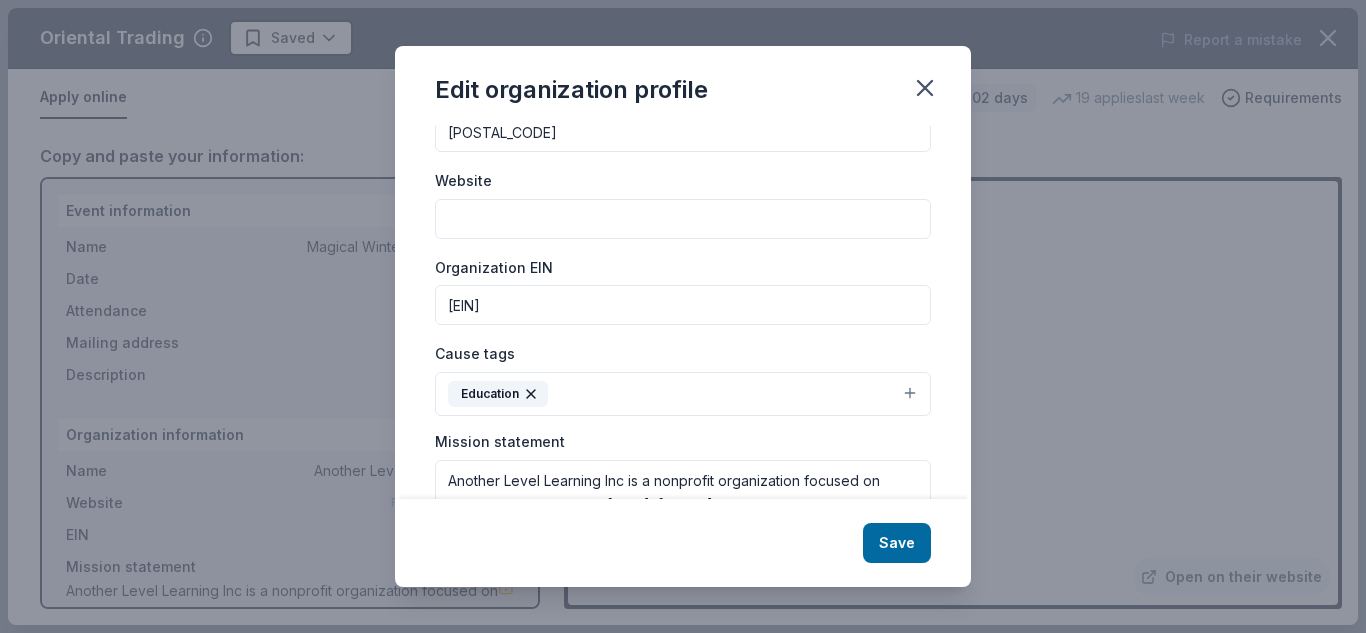 scroll, scrollTop: 298, scrollLeft: 0, axis: vertical 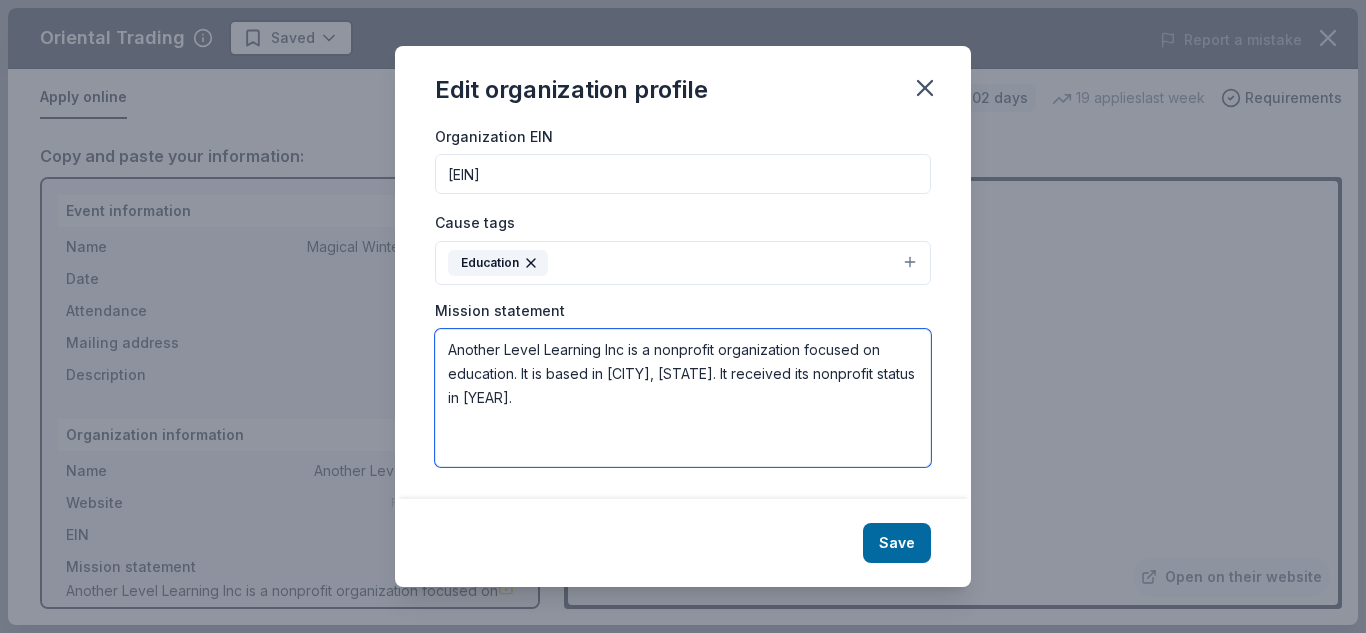 click on "Another Level Learning Inc is a nonprofit organization focused on education. It is based in [CITY], [STATE]. It received its nonprofit status in [YEAR]." at bounding box center [683, 398] 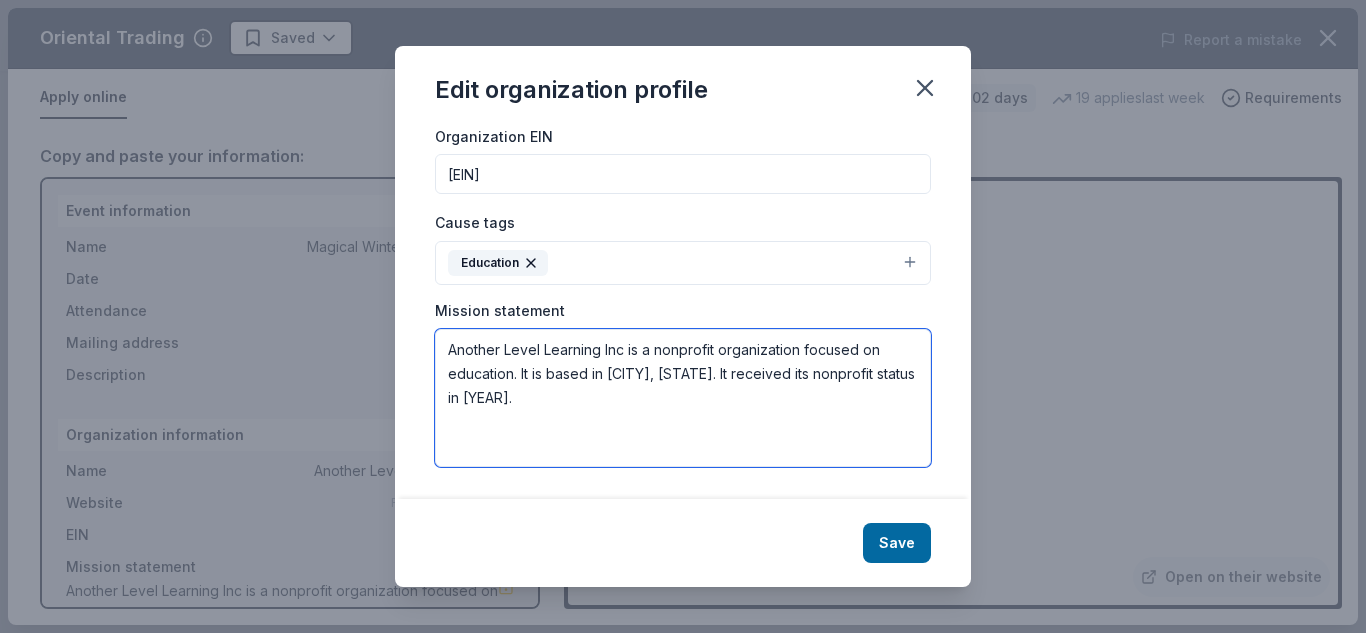 click on "Another Level Learning Inc is a nonprofit organization focused on education. It is based in [CITY], [STATE]. It received its nonprofit status in [YEAR]." at bounding box center [683, 398] 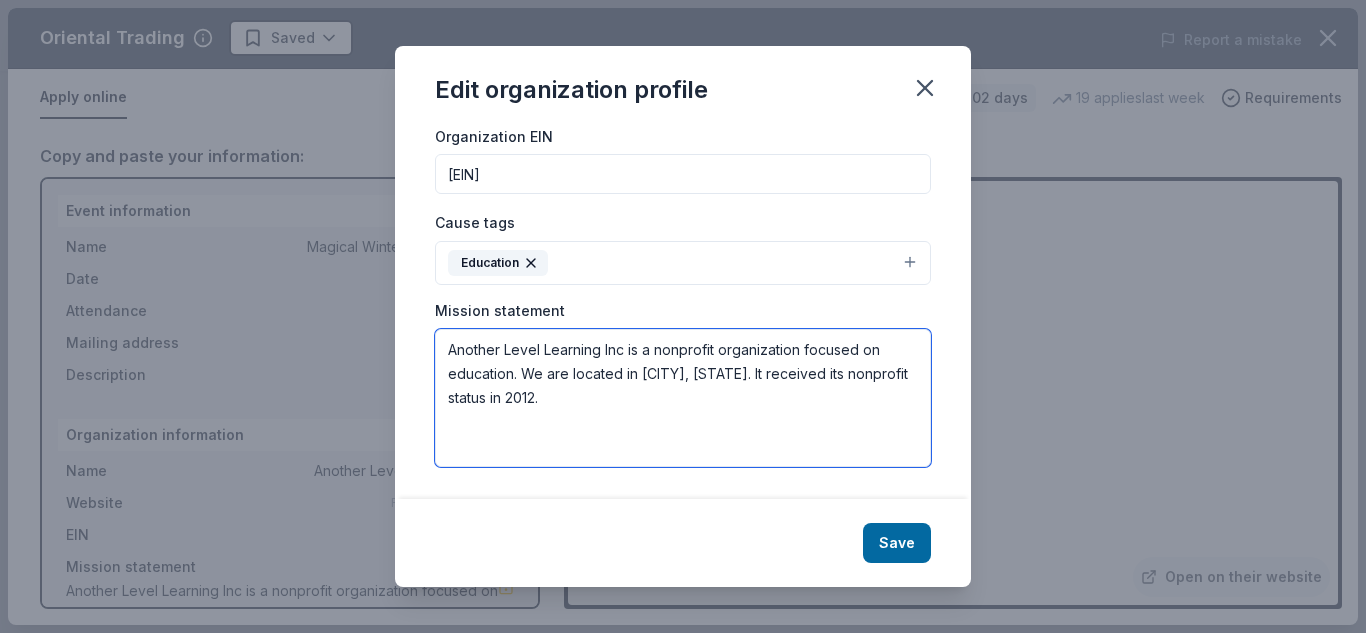 click on "Another Level Learning Inc is a nonprofit organization focused on education. We are located in [CITY], [STATE]. It received its nonprofit status in 2012." at bounding box center [683, 398] 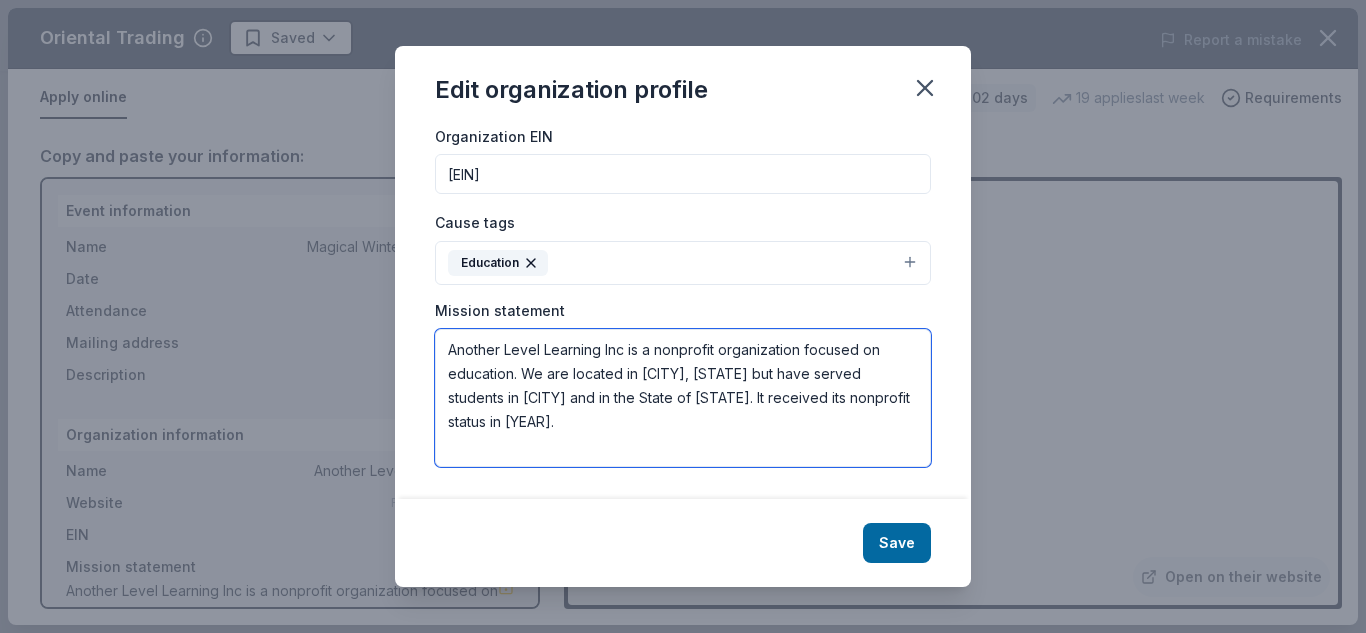 click on "Another Level Learning Inc is a nonprofit organization focused on education. We are located in [CITY], [STATE] but have served students in [CITY] and in the State of [STATE]. It received its nonprofit status in [YEAR]." at bounding box center (683, 398) 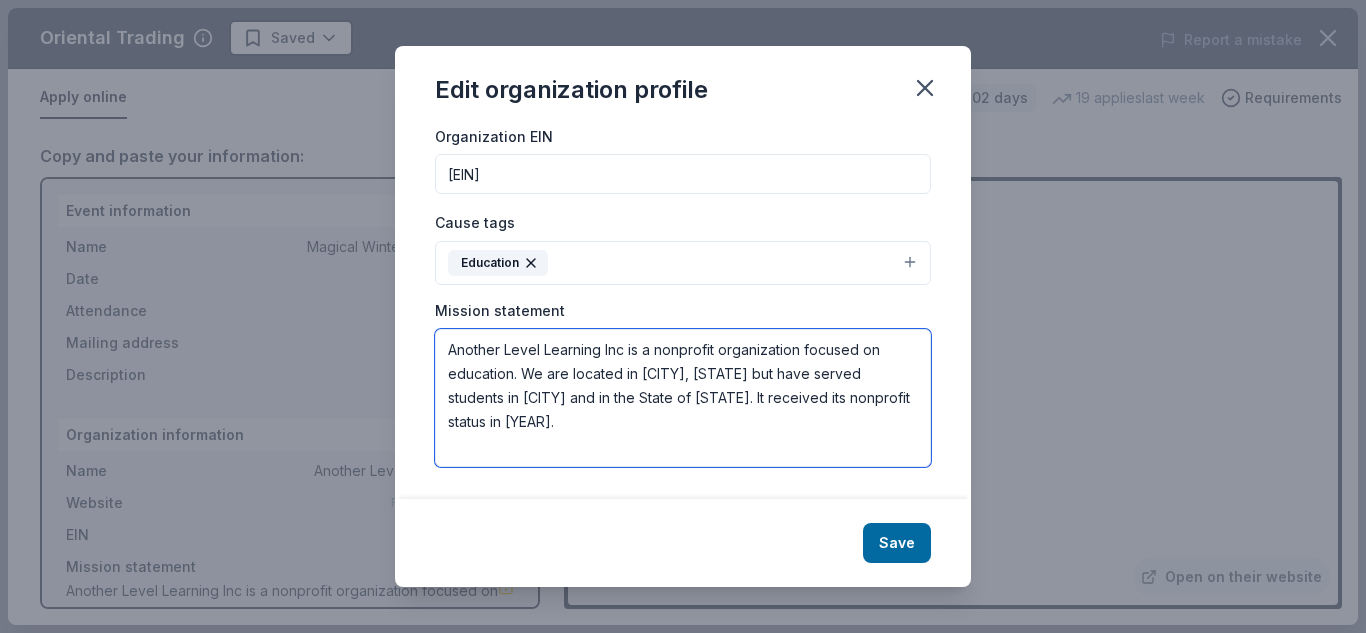 paste on "OUR MISSION IS TO EMPOWER AT-RISK YOUTH LIVING IN UNDERSERVED COMMUNITIES BY PROVIDING ACADEMIC SUPPORT, LIFE SKILLS, AND OPPORTUNITIES TO EXPLORE ENTREPRENEURSHIP." 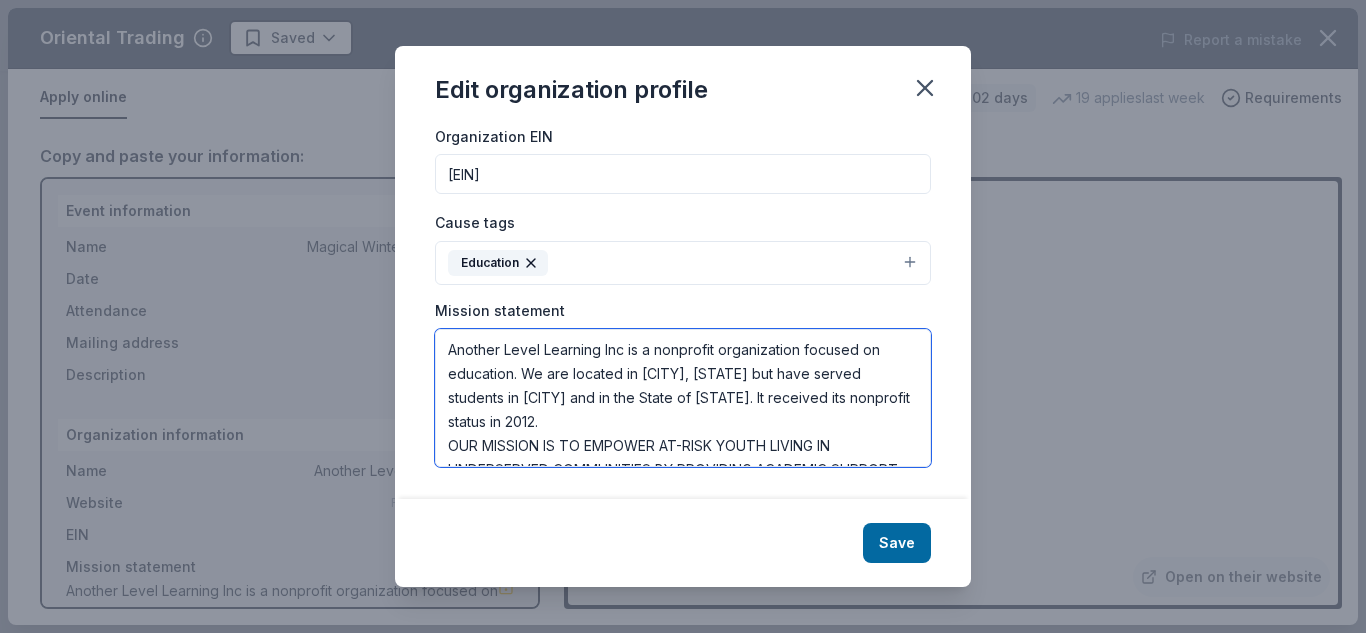 scroll, scrollTop: 60, scrollLeft: 0, axis: vertical 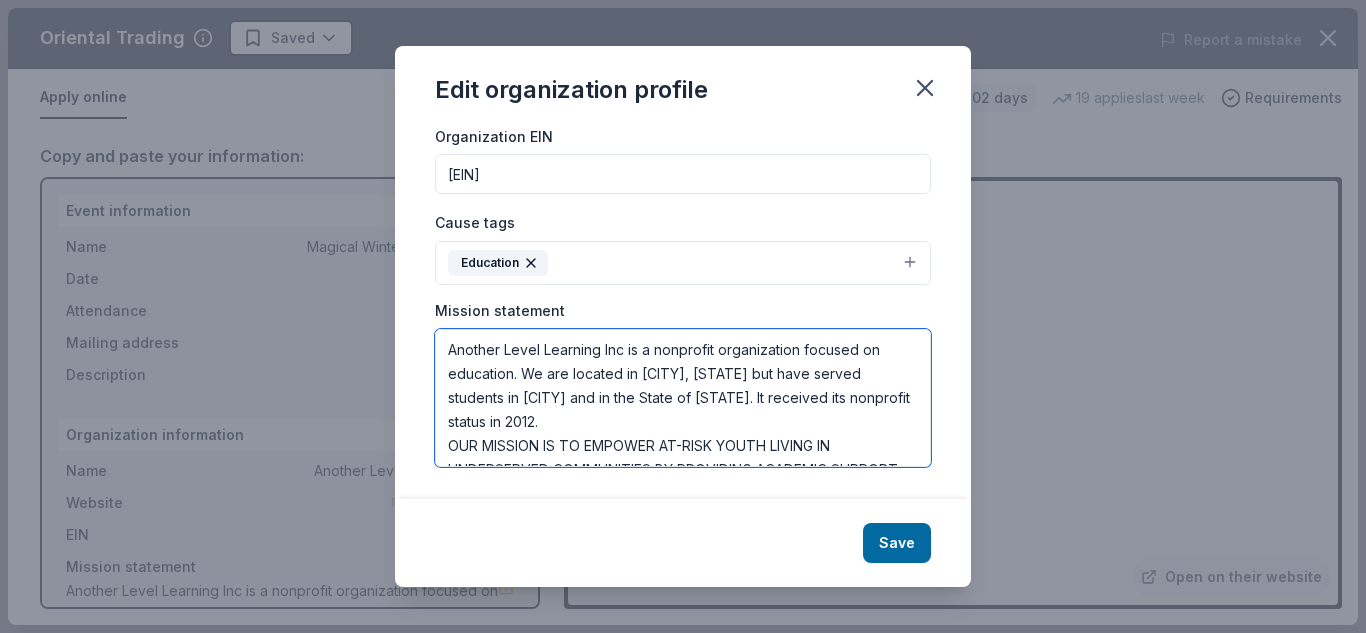 drag, startPoint x: 607, startPoint y: 365, endPoint x: 745, endPoint y: 409, distance: 144.84474 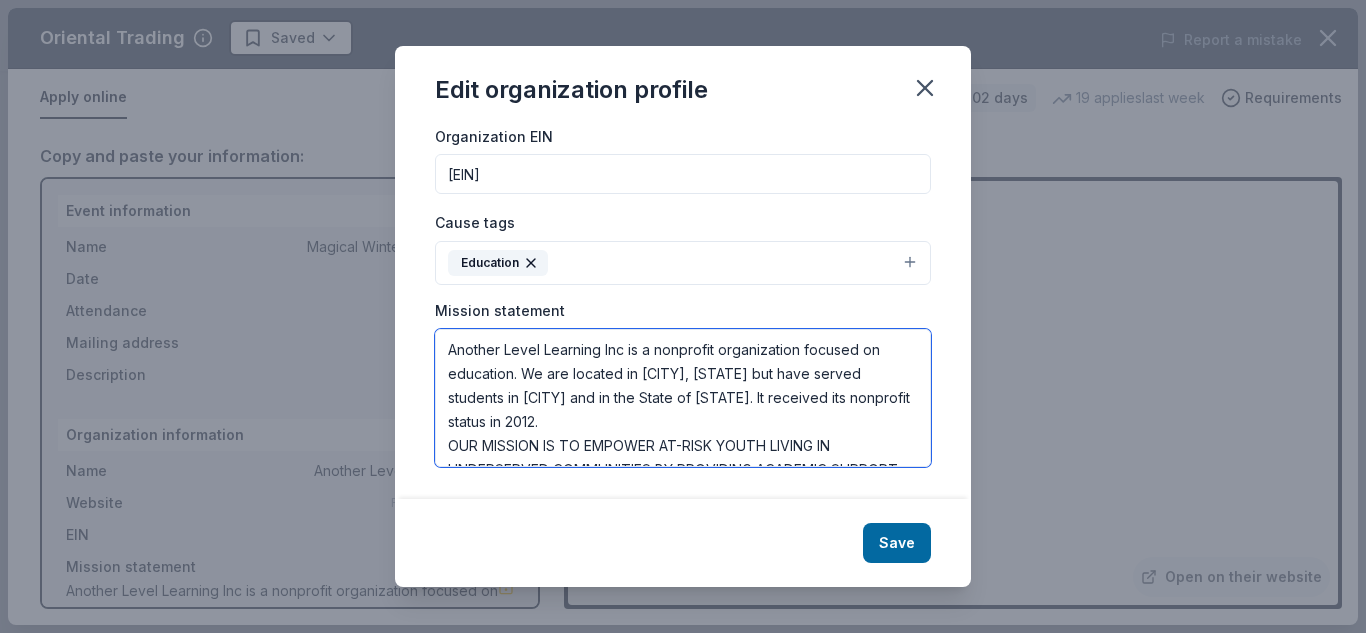 click on "Another Level Learning Inc is a nonprofit organization focused on education. We are located in [CITY], [STATE] but have served students in [CITY] and in the State of [STATE]. It received its nonprofit status in 2012.
OUR MISSION IS TO EMPOWER AT-RISK YOUTH LIVING IN UNDERSERVED COMMUNITIES BY PROVIDING ACADEMIC SUPPORT, LIFE SKILLS, AND OPPORTUNITIES TO EXPLORE ENTREPRENEURSHIP." at bounding box center (683, 398) 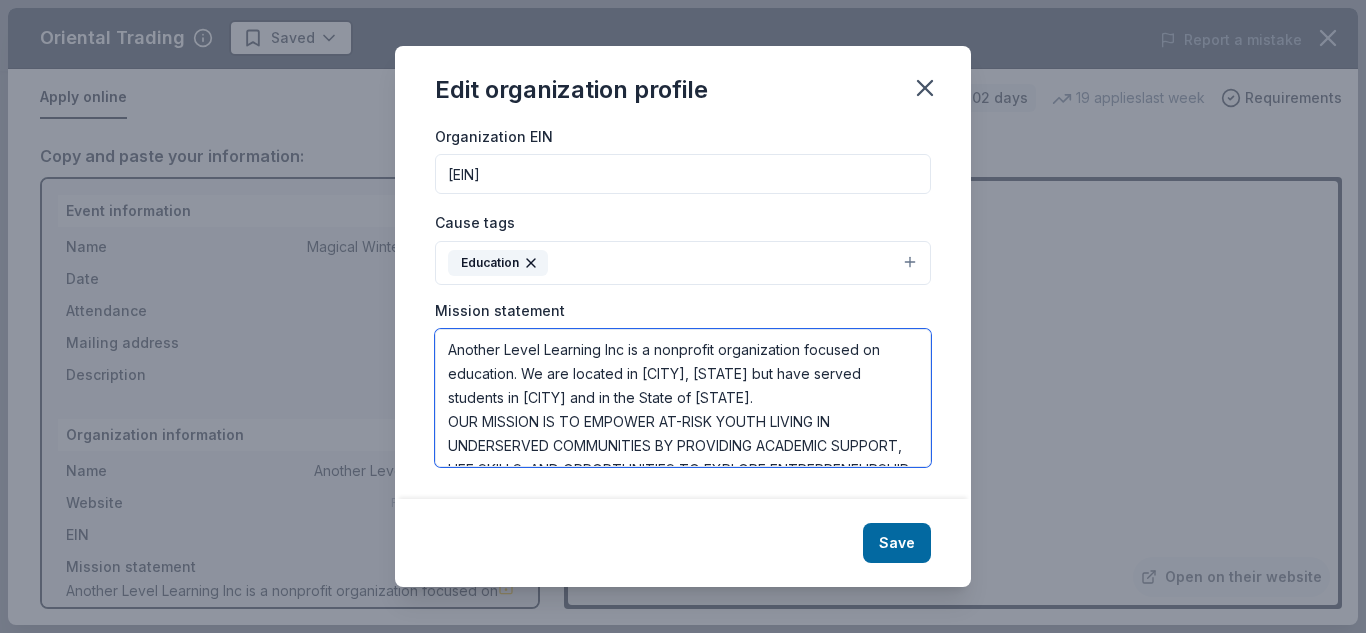 scroll, scrollTop: 48, scrollLeft: 0, axis: vertical 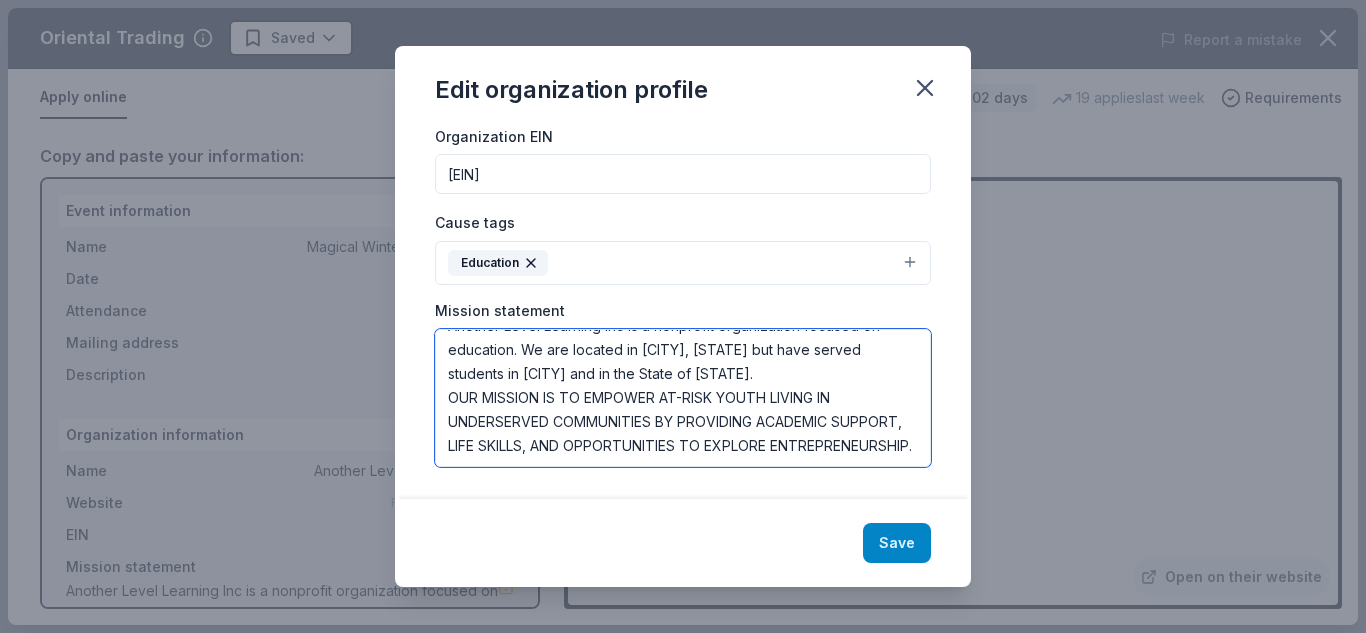 type on "Another Level Learning Inc is a nonprofit organization focused on education. We are located in [CITY], [STATE] but have served students in [CITY] and in the State of [STATE].
OUR MISSION IS TO EMPOWER AT-RISK YOUTH LIVING IN UNDERSERVED COMMUNITIES BY PROVIDING ACADEMIC SUPPORT, LIFE SKILLS, AND OPPORTUNITIES TO EXPLORE ENTREPRENEURSHIP." 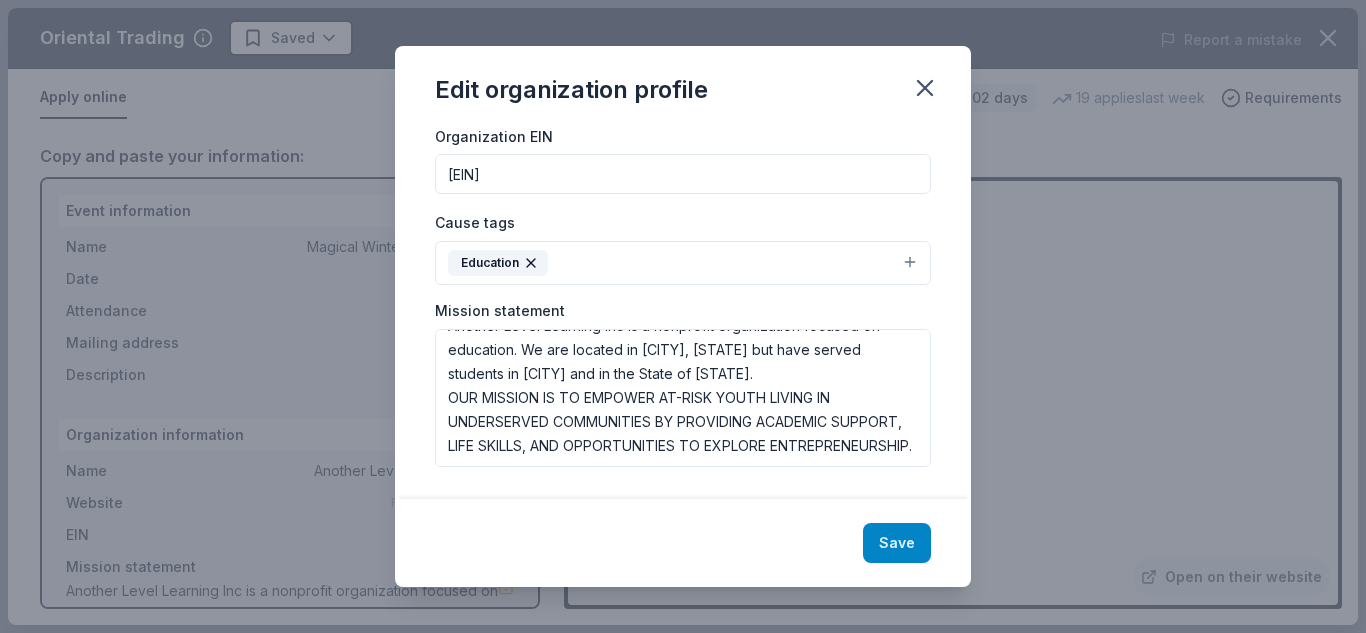 click on "Save" at bounding box center [897, 543] 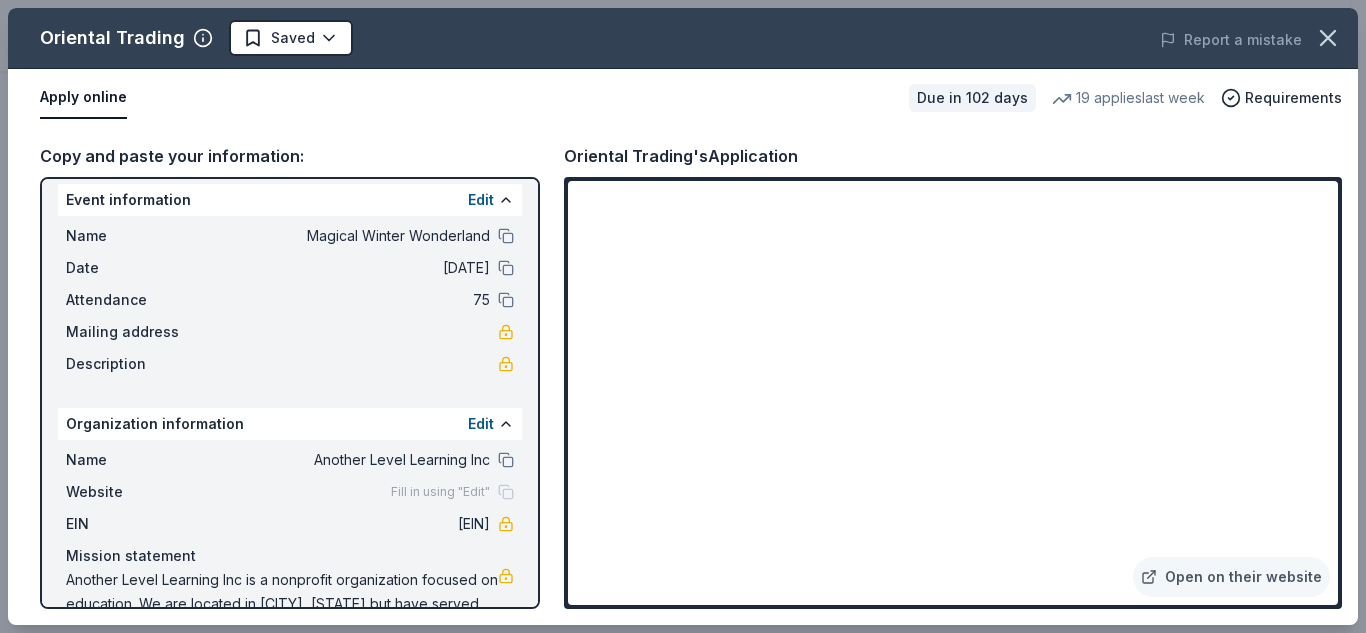 scroll, scrollTop: 0, scrollLeft: 0, axis: both 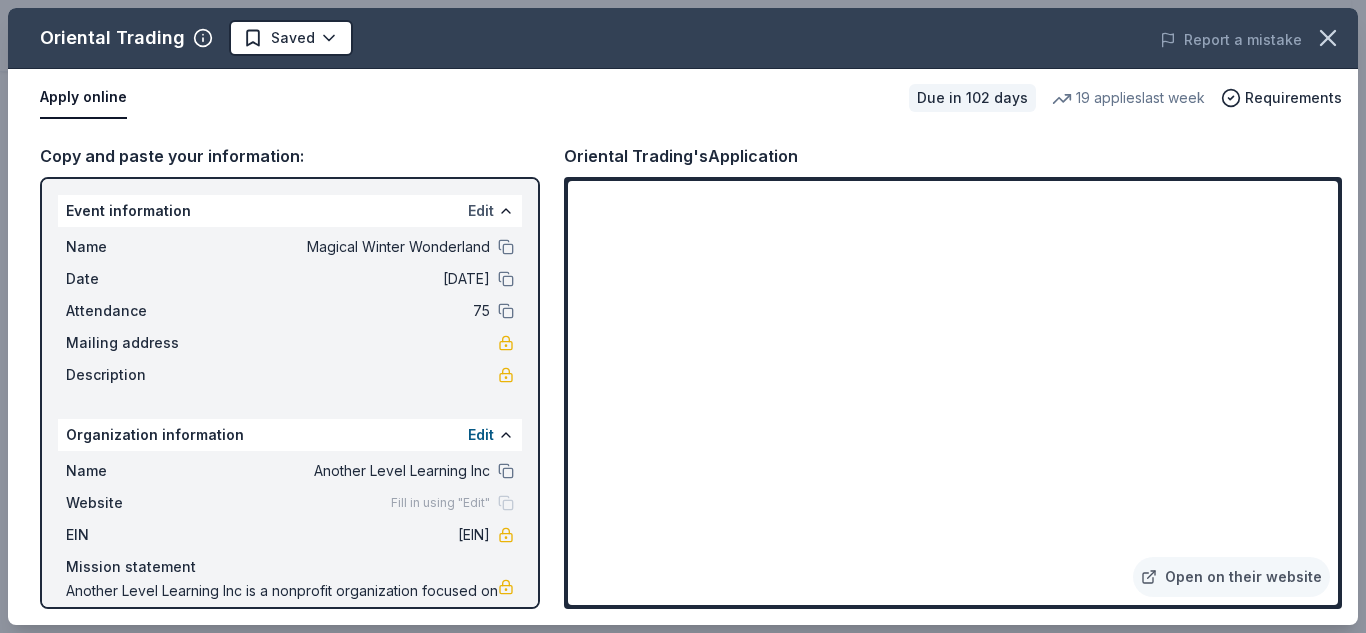 click on "Edit" at bounding box center [481, 211] 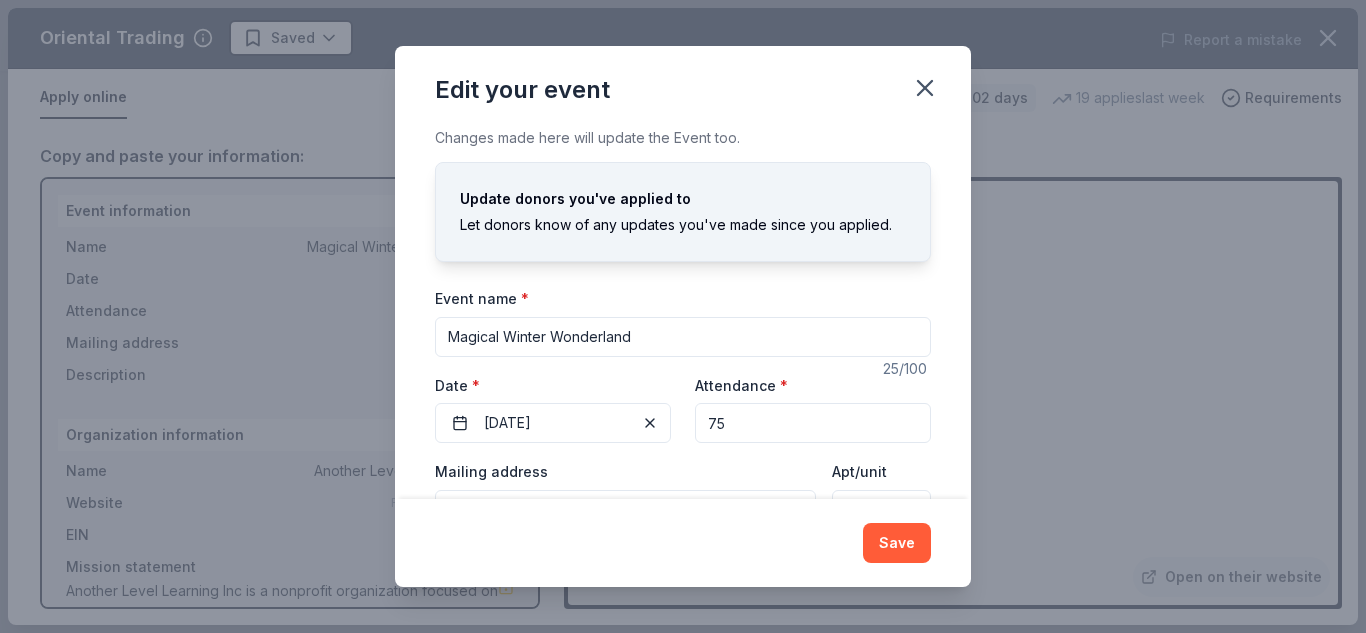 click on "75" at bounding box center (813, 423) 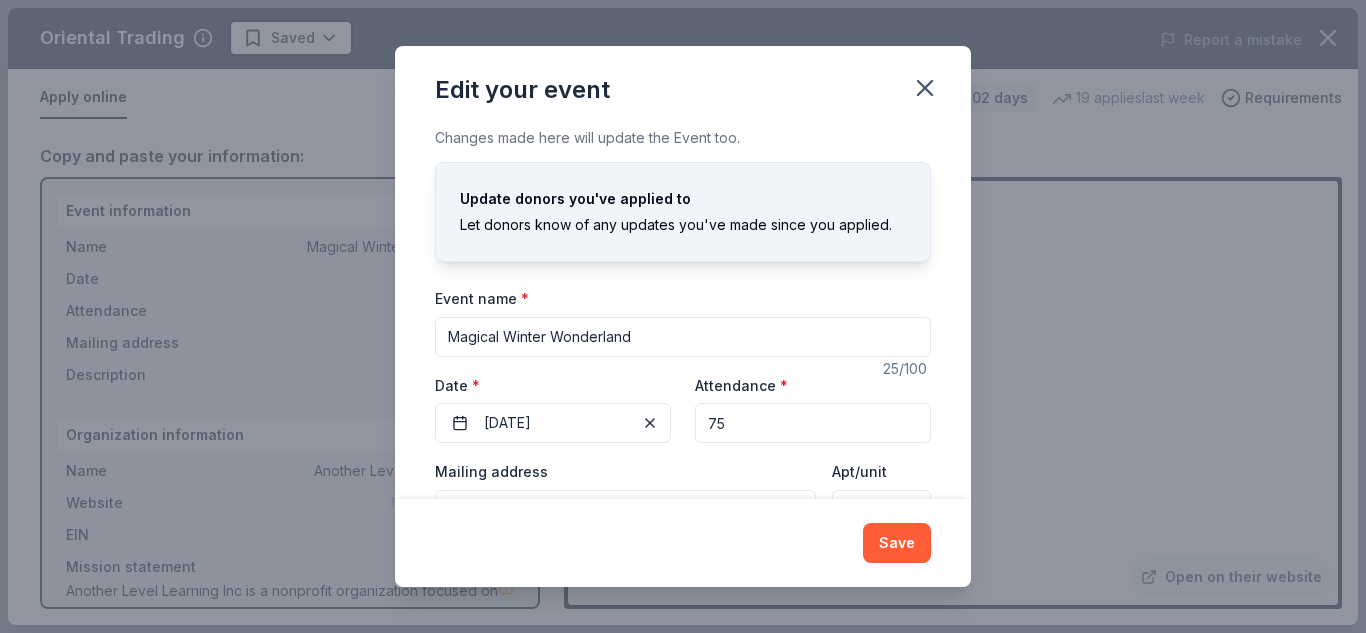 type on "7" 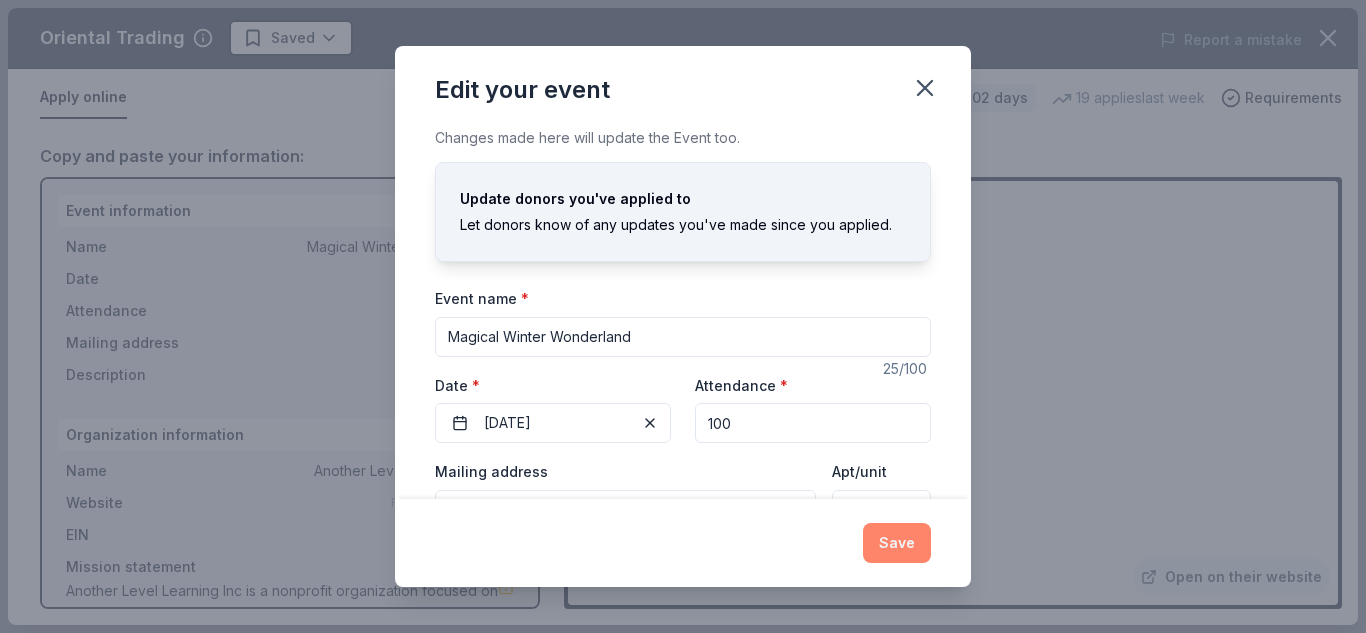type on "100" 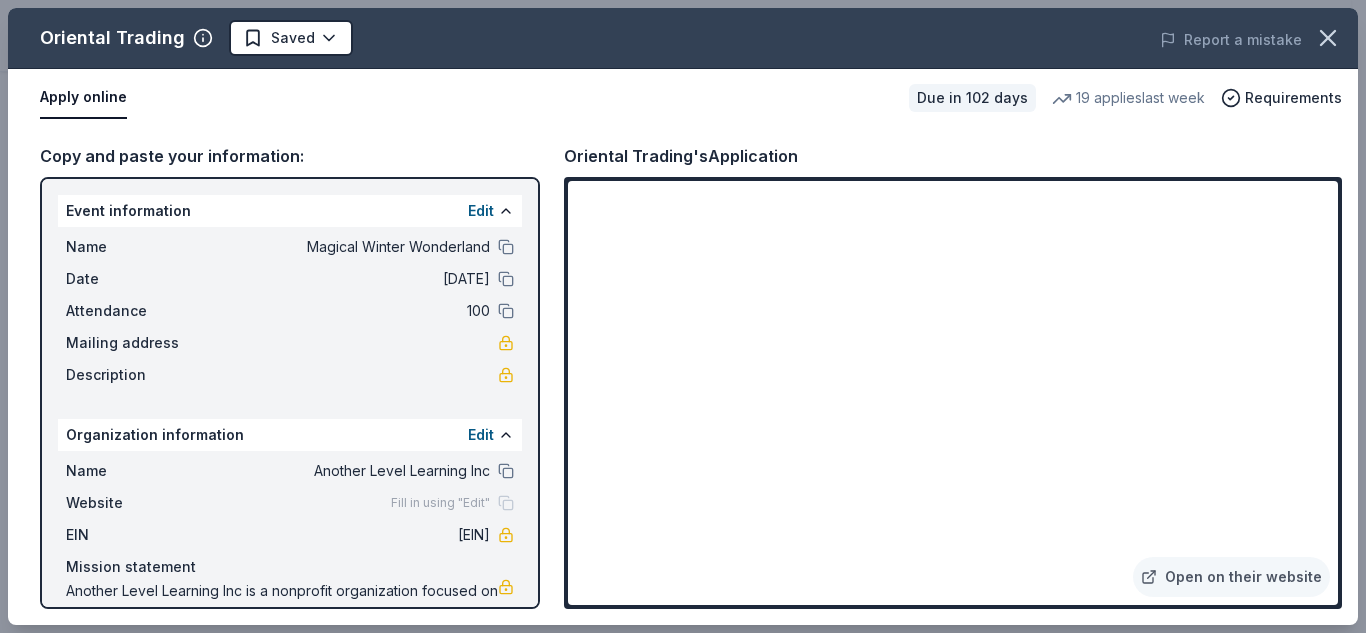 type 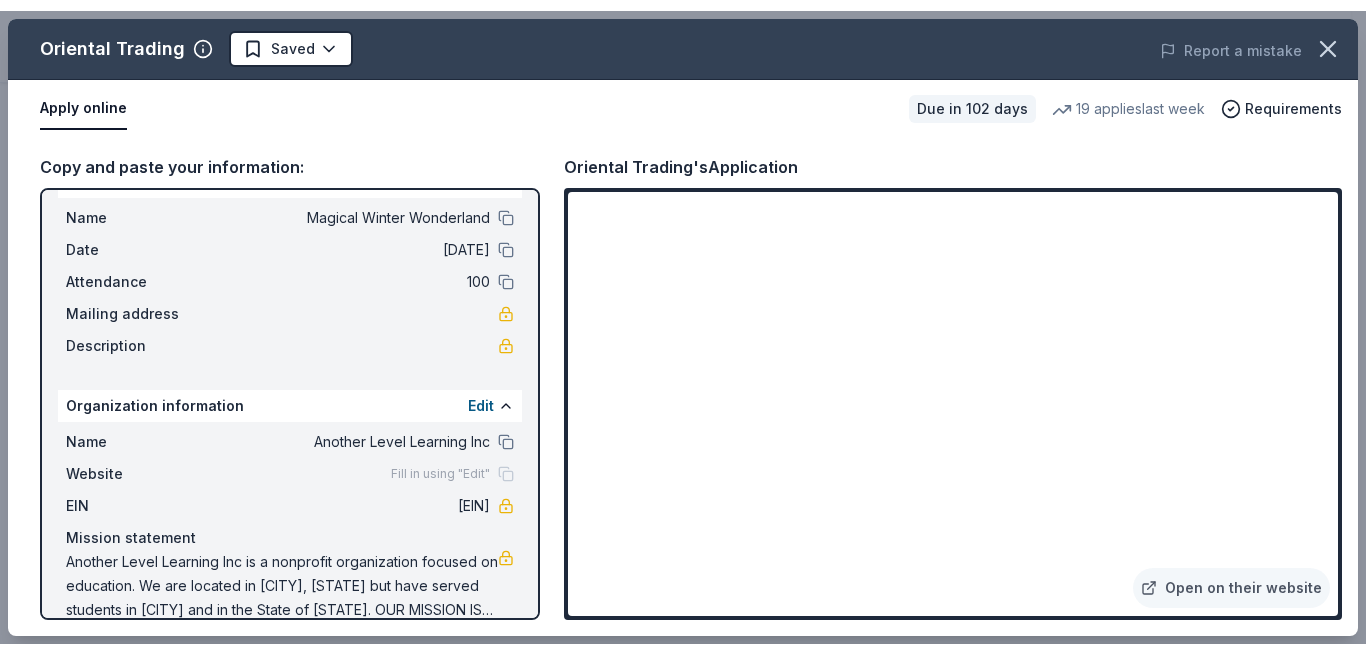 scroll, scrollTop: 68, scrollLeft: 0, axis: vertical 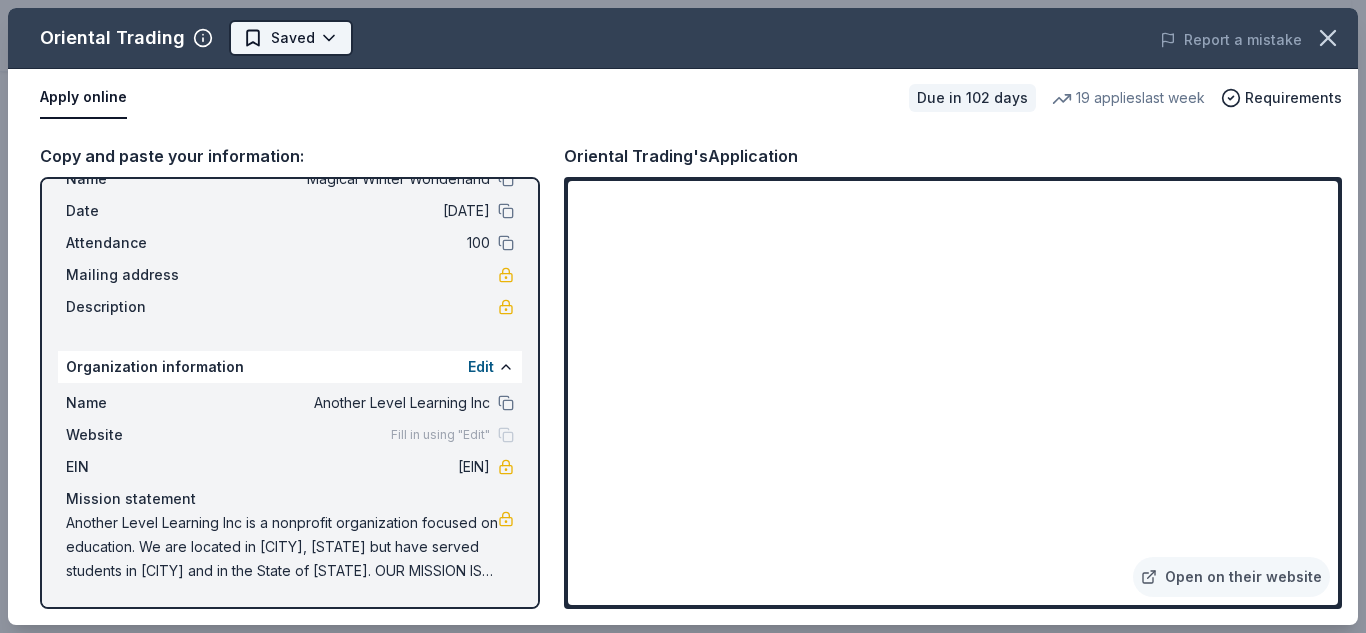 click on "Magical Winter Wonderland Start free  trial Earn Rewards Due in 102 days Share Oriental Trading 4.8 • 118  reviews 19   applies  last week approval rate Share Donating in all states Oriental Trading is a supplier of affordable crafts, party supplies, toys, and novelty items. With over 60,000 unique products, they strive to provide goods and trinkets for every occasion.  What they donate Donation depends on request Auction & raffle Who they donate to  Preferred Supports organizations and programs in the following areas: Education, Youth, Healthcare, and Human Services Children Education Health Poverty & Hunger 501(c)(3) required  Ineligible Individuals; Membership associations who support political candidates, legislation or campaigns, or benefit private individuals  Individuals Political Lobbying & advocacy approval rate 20 % approved 30 % declined 50 % no response Start free Pro trial to view approval rates and average donation values Due in 102 days Apply Saved Application takes 10 min around a week  ago" at bounding box center (675, -799) 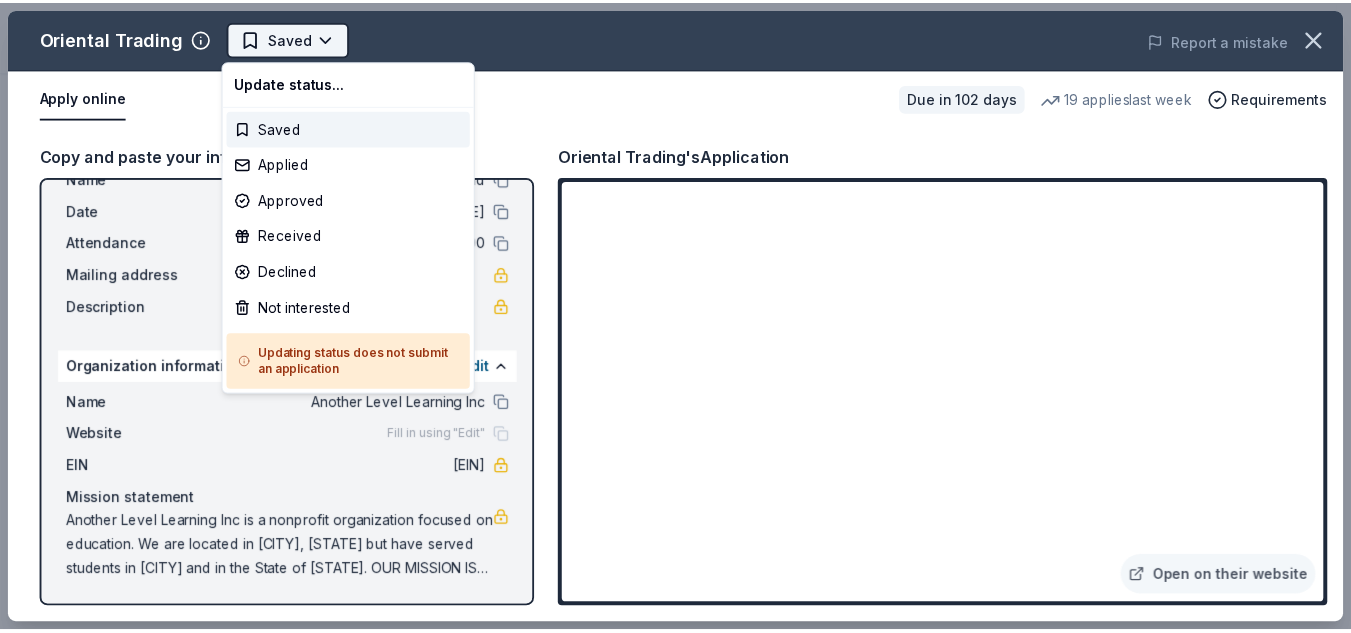 scroll, scrollTop: 0, scrollLeft: 0, axis: both 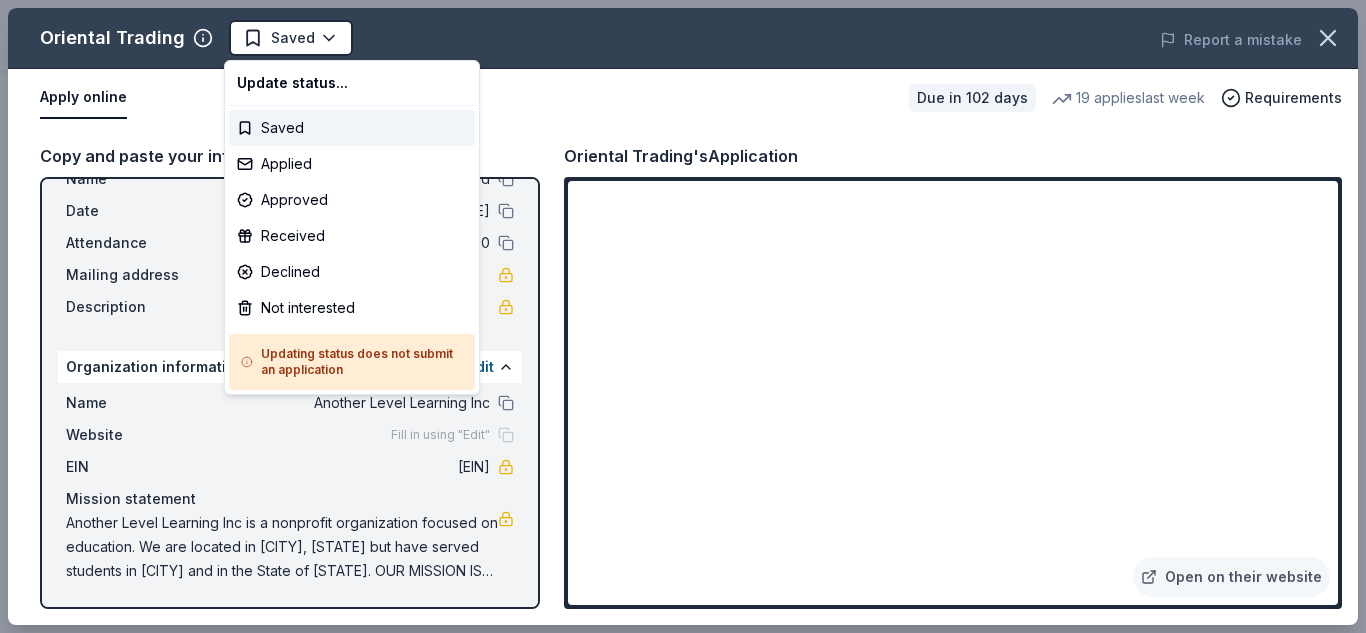click on "Magical Winter Wonderland Saved Apply Due in 102 days Share Oriental Trading 4.8 • 118  reviews 19   applies  last week approval rate Share Donating in all states Oriental Trading is a supplier of affordable crafts, party supplies, toys, and novelty items. With over 60,000 unique products, they strive to provide goods and trinkets for every occasion.  What they donate Donation depends on request Auction & raffle Who they donate to  Preferred Supports organizations and programs in the following areas: Education, Youth, Healthcare, and Human Services Children Education Health Poverty & Hunger 501(c)(3) required  Ineligible Individuals; Membership associations who support political candidates, legislation or campaigns, or benefit private individuals  Individuals Political Lobbying & advocacy approval rate 20 % approved 30 % declined 50 % no response Start free Pro trial to view approval rates and average donation values Due in 102 days Apply Saved Application takes 10 min around a week  ago" at bounding box center [683, 316] 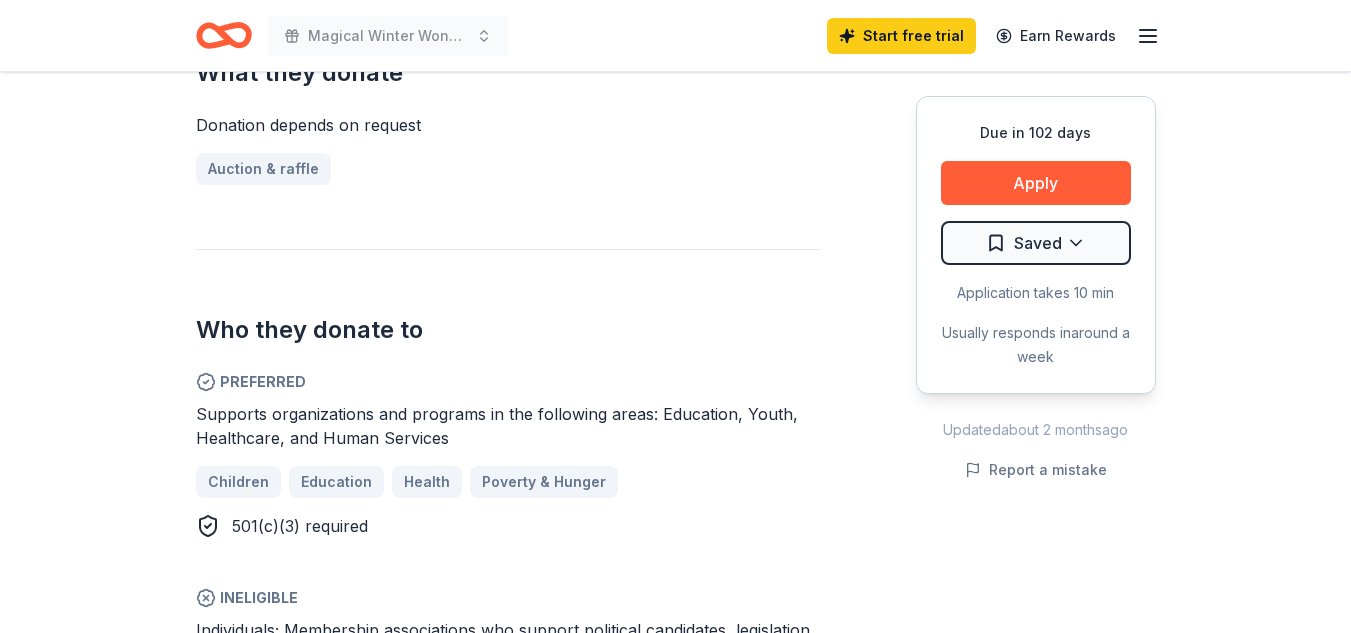 scroll, scrollTop: 840, scrollLeft: 0, axis: vertical 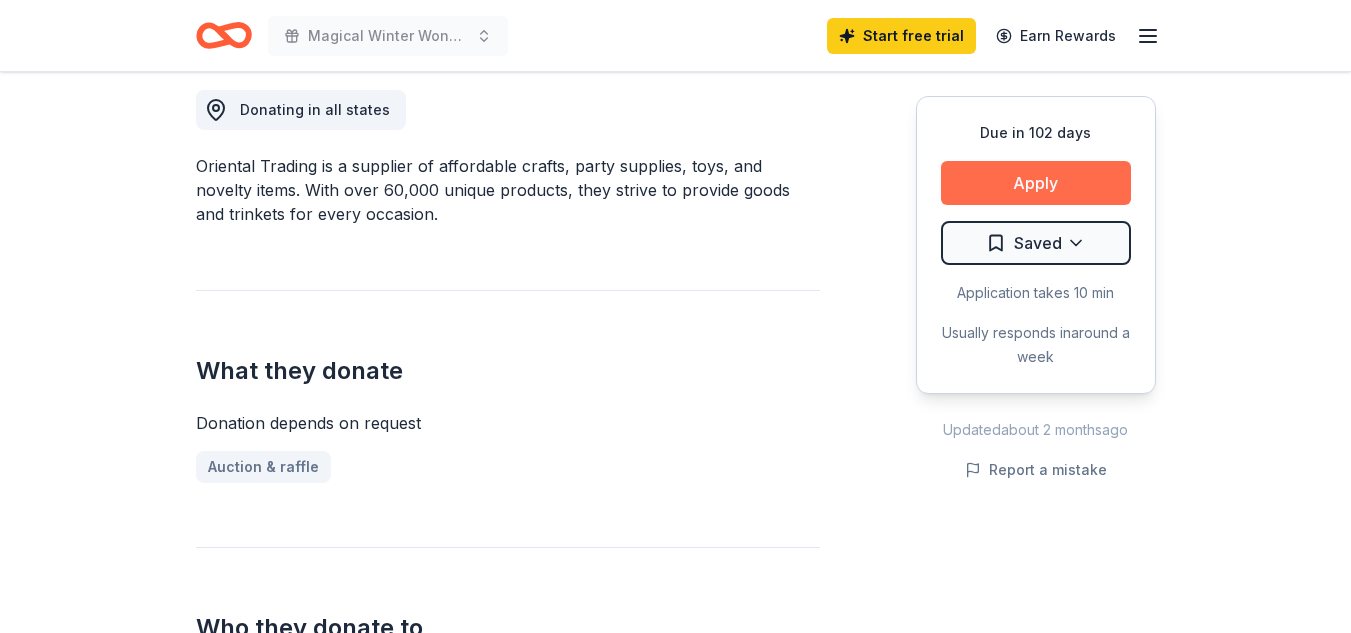 click on "Apply" at bounding box center (1036, 183) 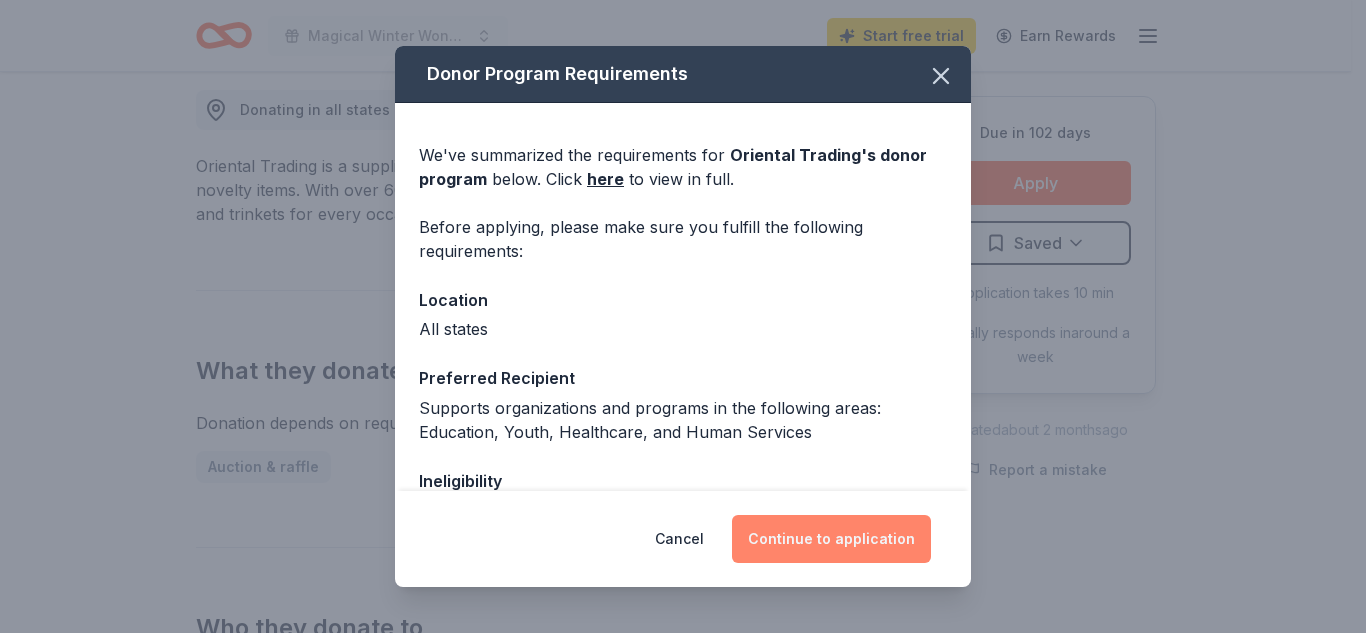click on "Continue to application" at bounding box center (831, 539) 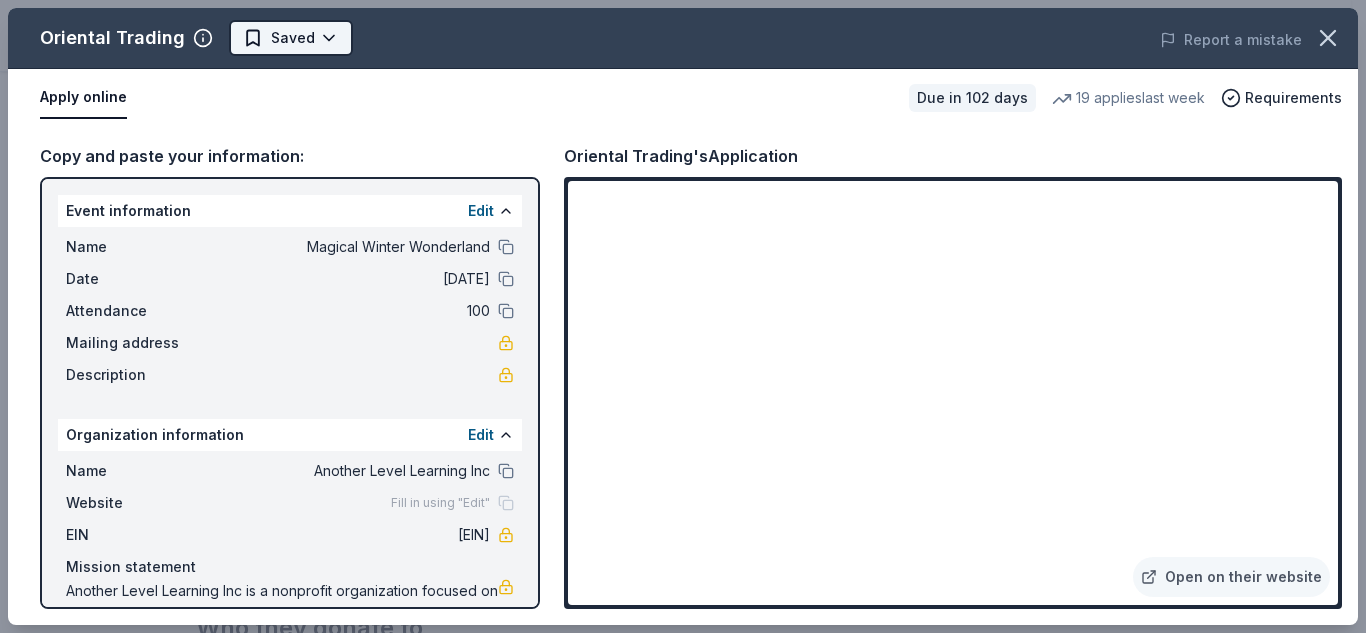 scroll, scrollTop: 0, scrollLeft: 0, axis: both 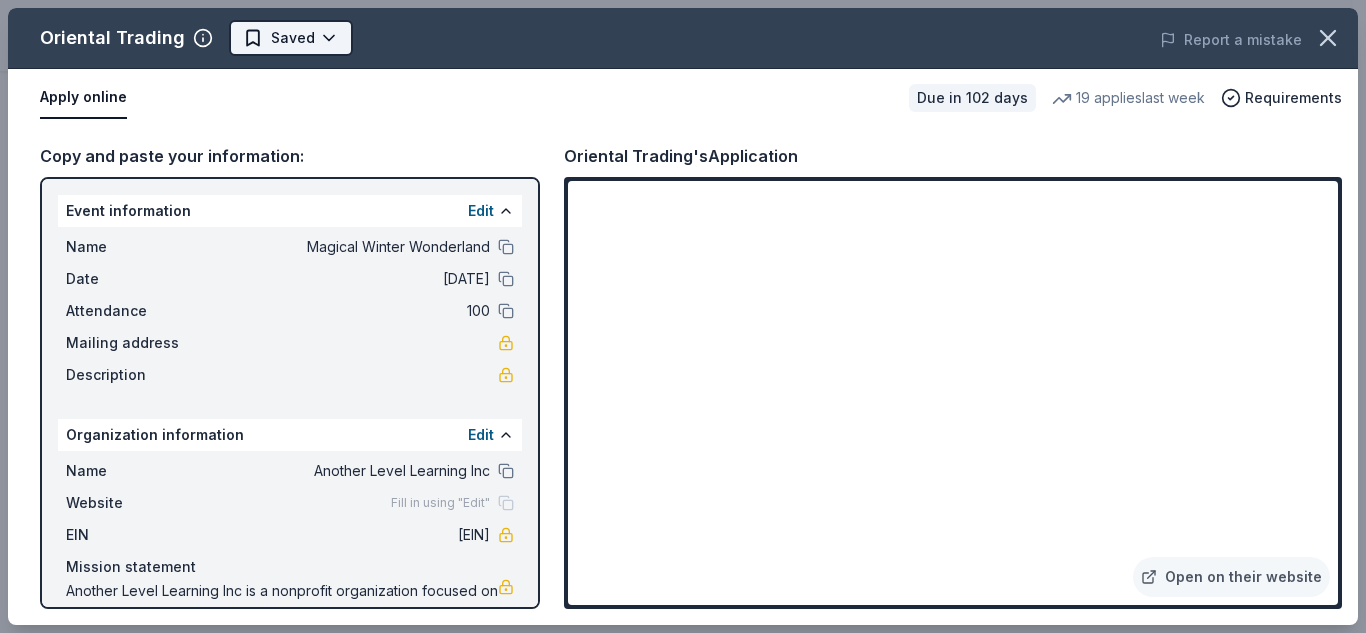 click on "Magical Winter Wonderland Start free  trial Earn Rewards Due in 102 days Share Oriental Trading 4.8 • 118  reviews 19   applies  last week approval rate Share Donating in all states Oriental Trading is a supplier of affordable crafts, party supplies, toys, and novelty items. With over 60,000 unique products, they strive to provide goods and trinkets for every occasion.  What they donate Donation depends on request Auction & raffle Who they donate to  Preferred Supports organizations and programs in the following areas: Education, Youth, Healthcare, and Human Services Children Education Health Poverty & Hunger 501(c)(3) required  Ineligible Individuals; Membership associations who support political candidates, legislation or campaigns, or benefit private individuals  Individuals Political Lobbying & advocacy approval rate 20 % approved 30 % declined 50 % no response Start free Pro trial to view approval rates and average donation values Due in 102 days Apply Saved Application takes 10 min around a week  ago" at bounding box center [675, 316] 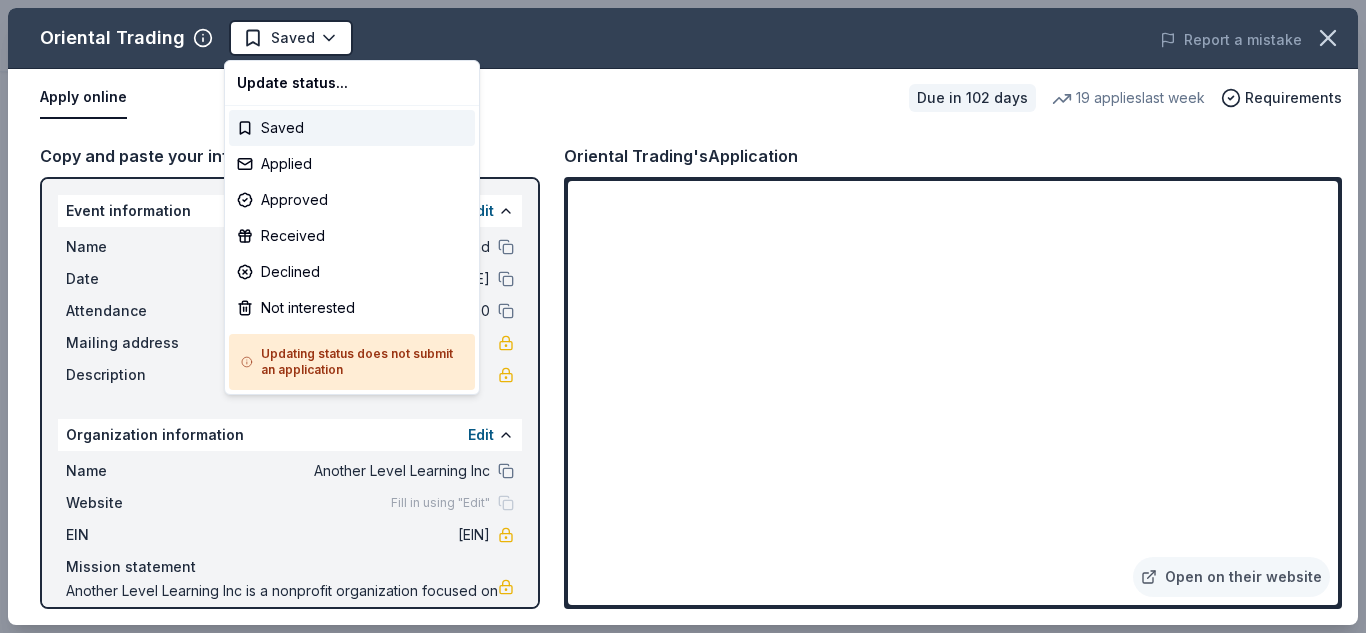 click on "Magical Winter Wonderland Saved Apply Due in 102 days Share Oriental Trading 4.8 • 118  reviews 19   applies  last week approval rate Share Donating in all states Oriental Trading is a supplier of affordable crafts, party supplies, toys, and novelty items. With over 60,000 unique products, they strive to provide goods and trinkets for every occasion.  What they donate Donation depends on request Auction & raffle Who they donate to  Preferred Supports organizations and programs in the following areas: Education, Youth, Healthcare, and Human Services Children Education Health Poverty & Hunger 501(c)(3) required  Ineligible Individuals; Membership associations who support political candidates, legislation or campaigns, or benefit private individuals  Individuals Political Lobbying & advocacy approval rate 20 % approved 30 % declined 50 % no response Start free Pro trial to view approval rates and average donation values Due in 102 days Apply Saved Application takes 10 min around a week  ago" at bounding box center (683, 316) 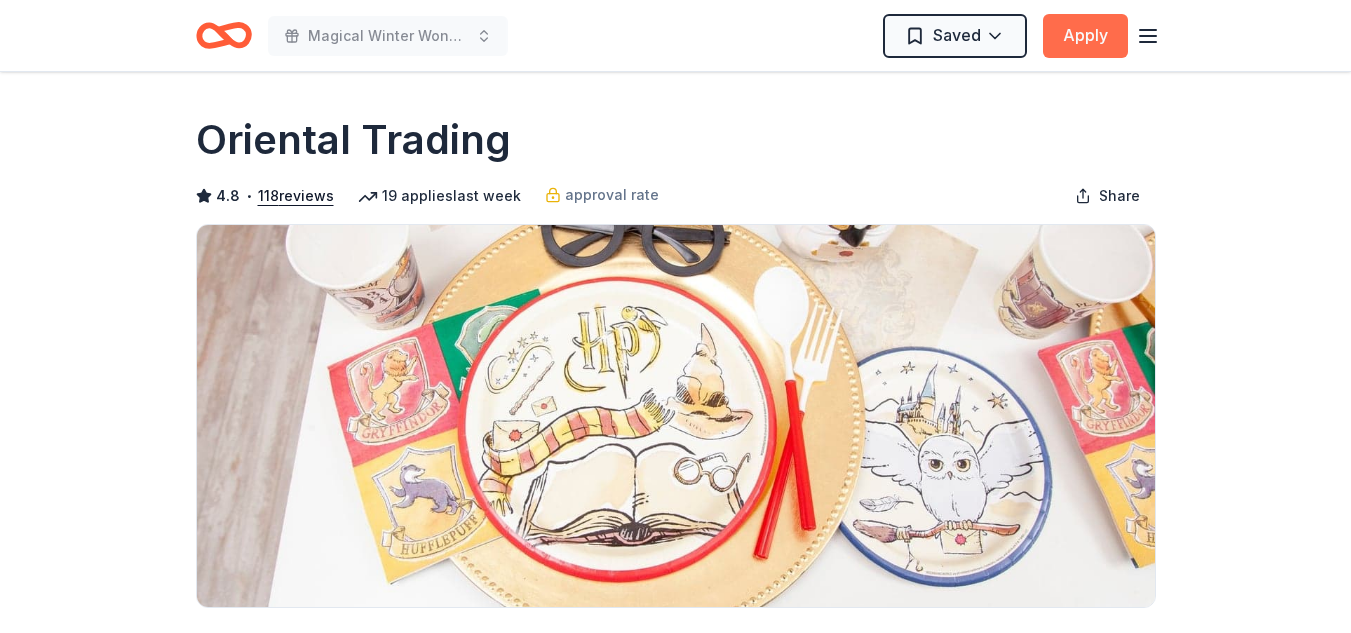 click on "Apply" at bounding box center [1085, 36] 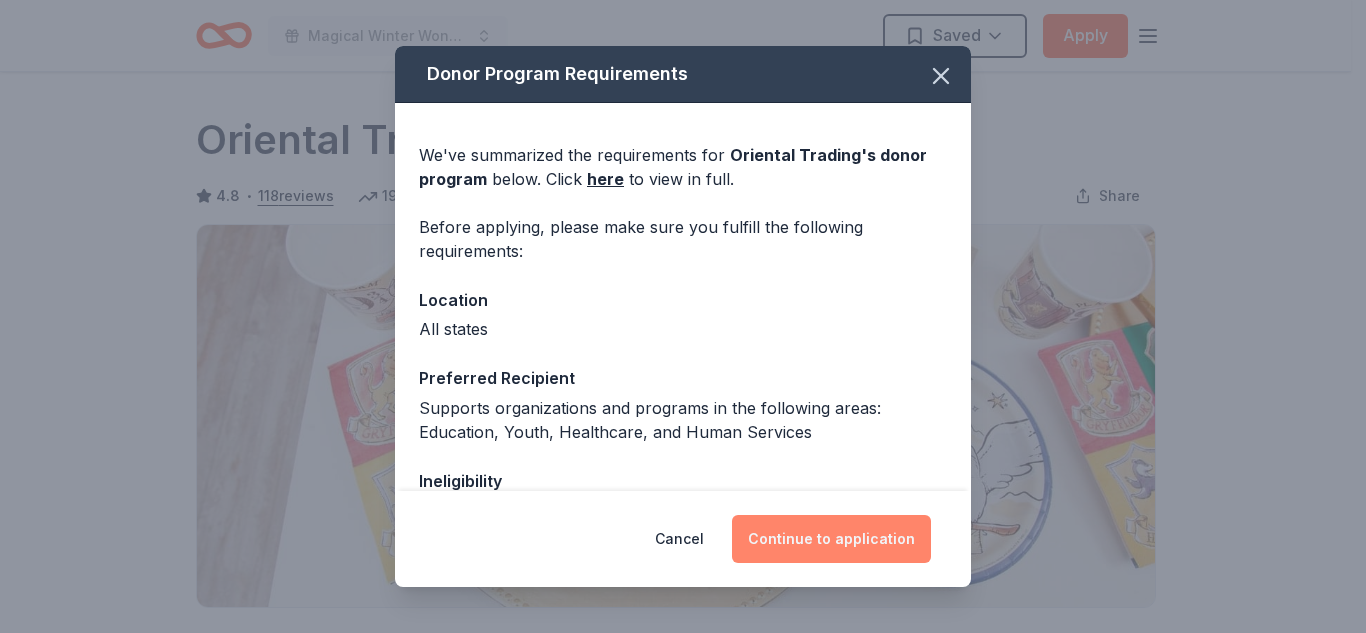 click on "Continue to application" at bounding box center (831, 539) 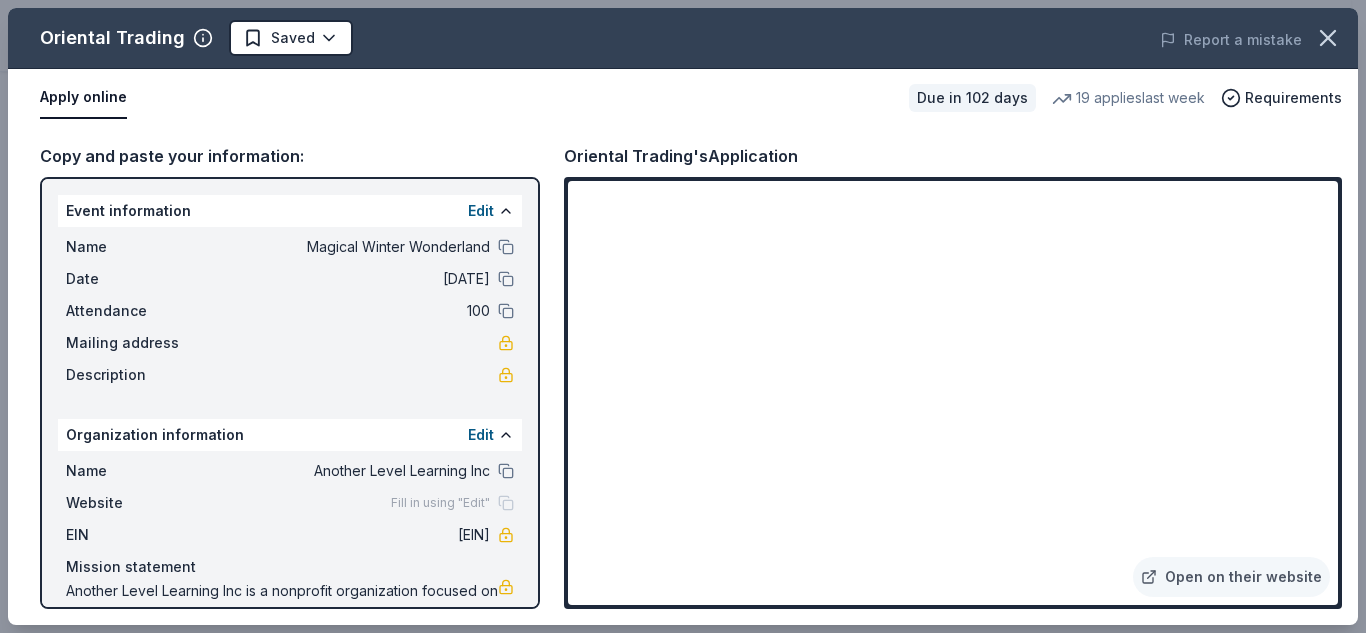 drag, startPoint x: 1365, startPoint y: 170, endPoint x: 1357, endPoint y: 366, distance: 196.1632 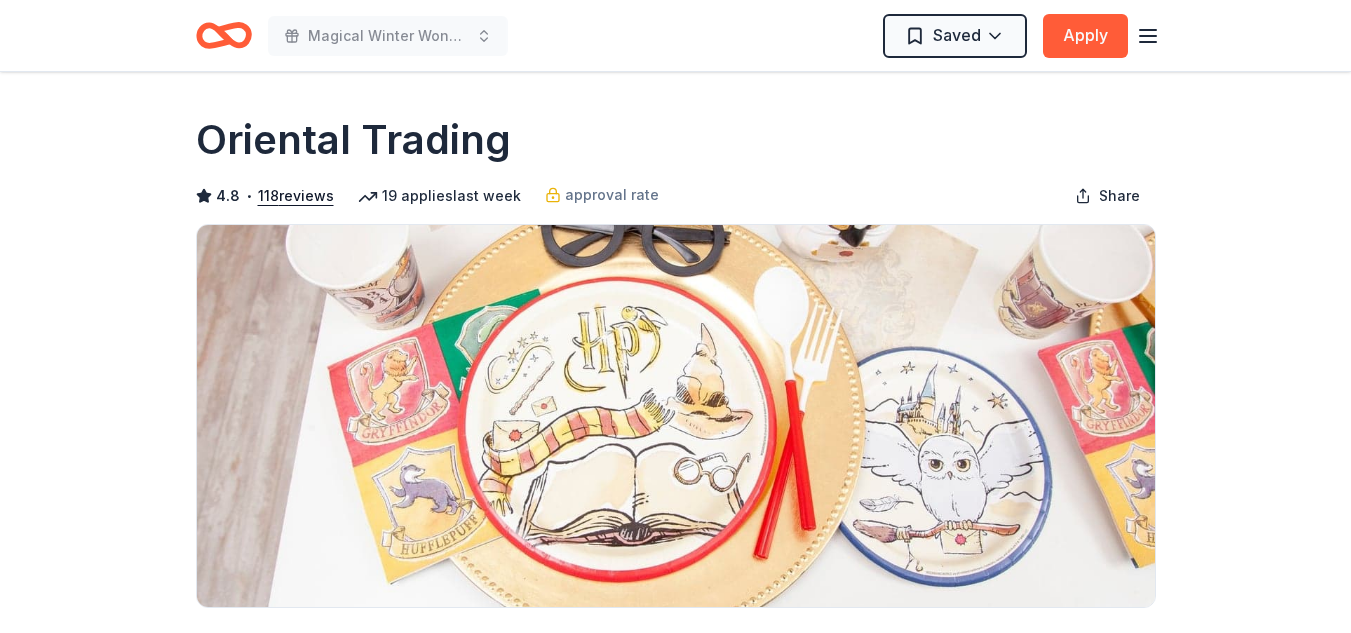 click at bounding box center [676, 416] 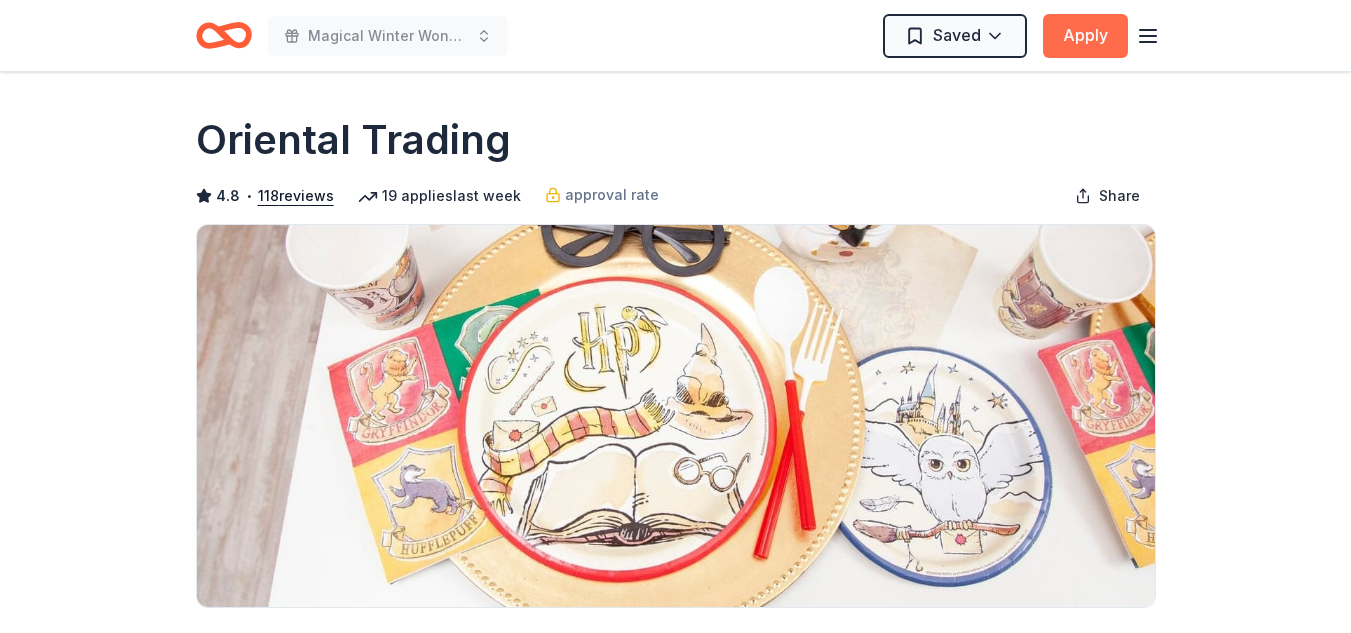 click on "Apply" at bounding box center (1085, 36) 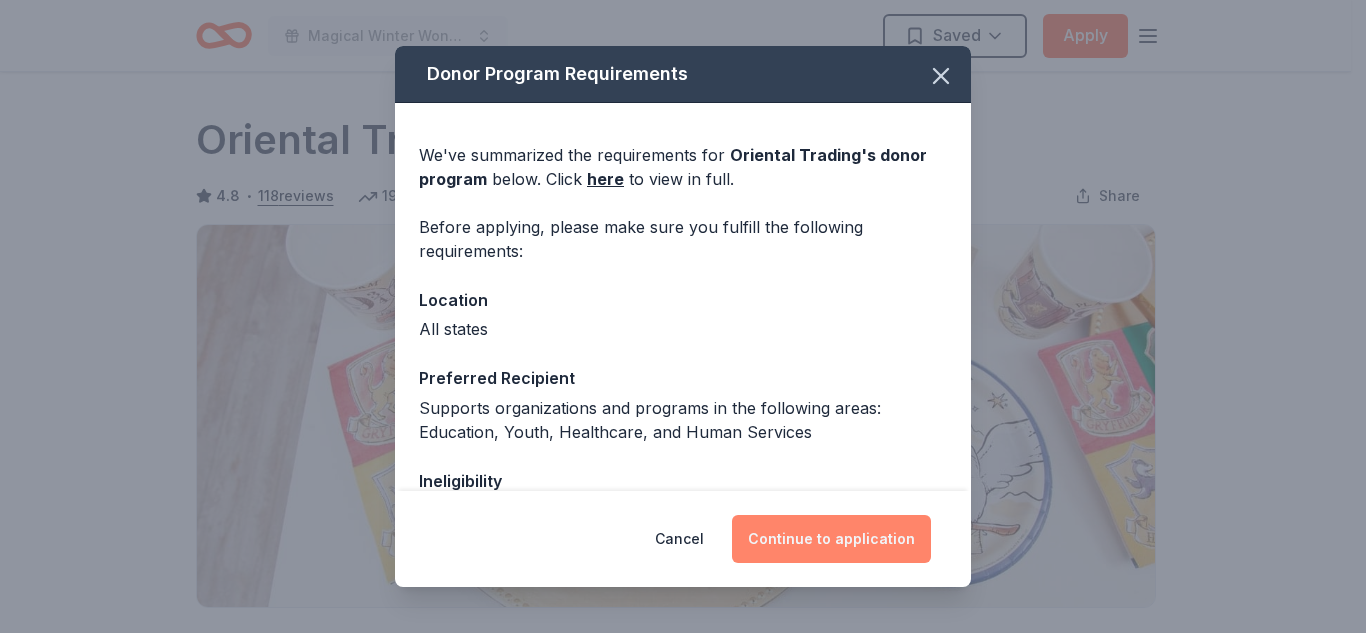 click on "Continue to application" at bounding box center (831, 539) 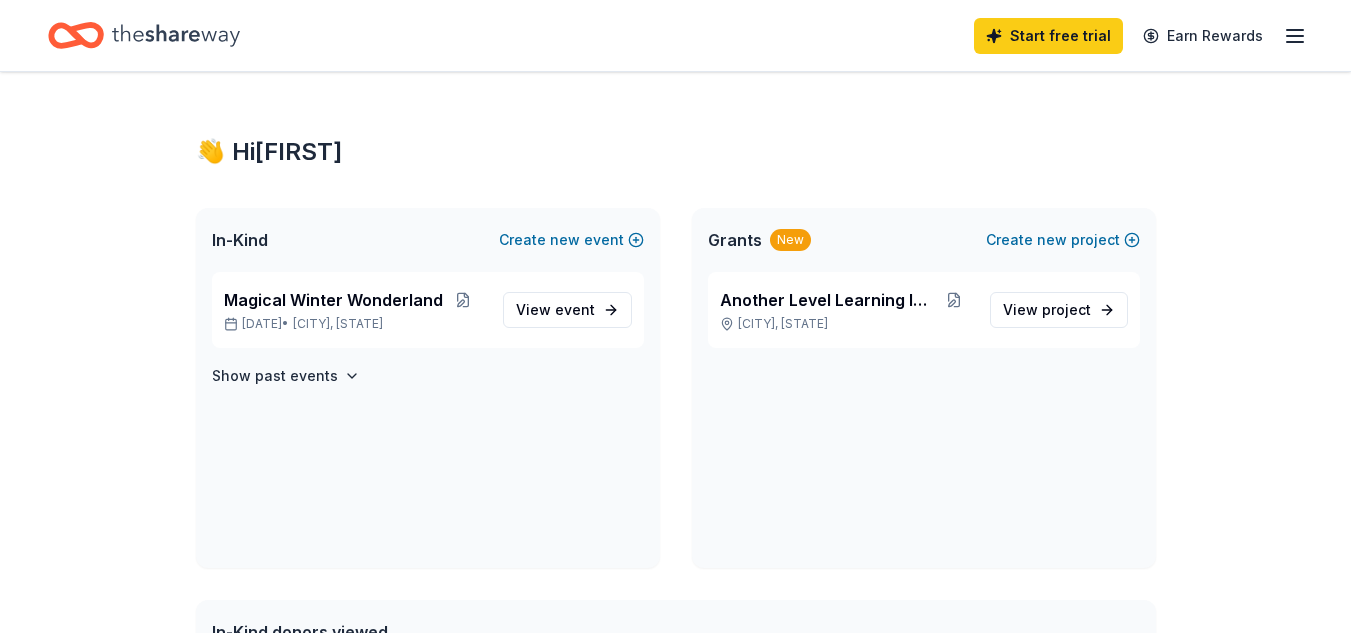 scroll, scrollTop: 34, scrollLeft: 0, axis: vertical 